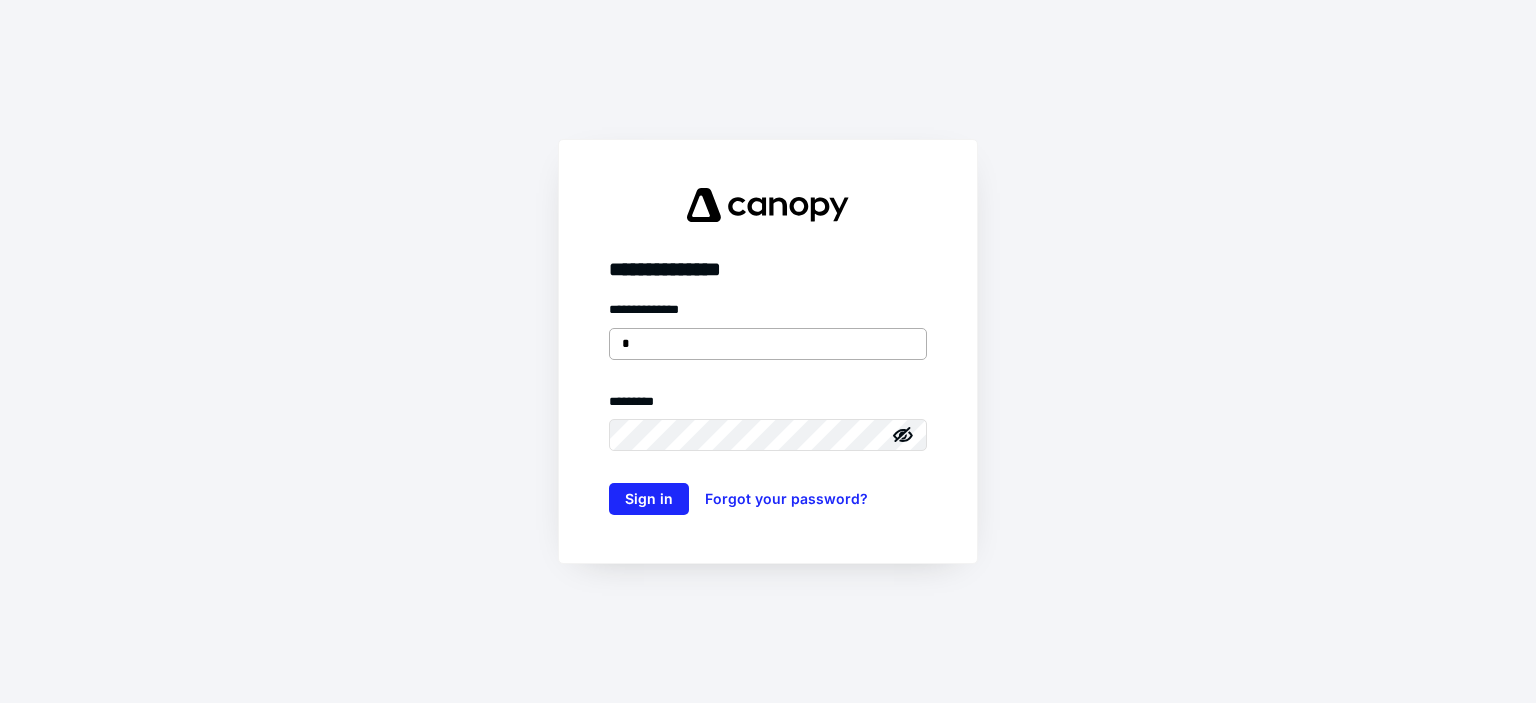 scroll, scrollTop: 0, scrollLeft: 0, axis: both 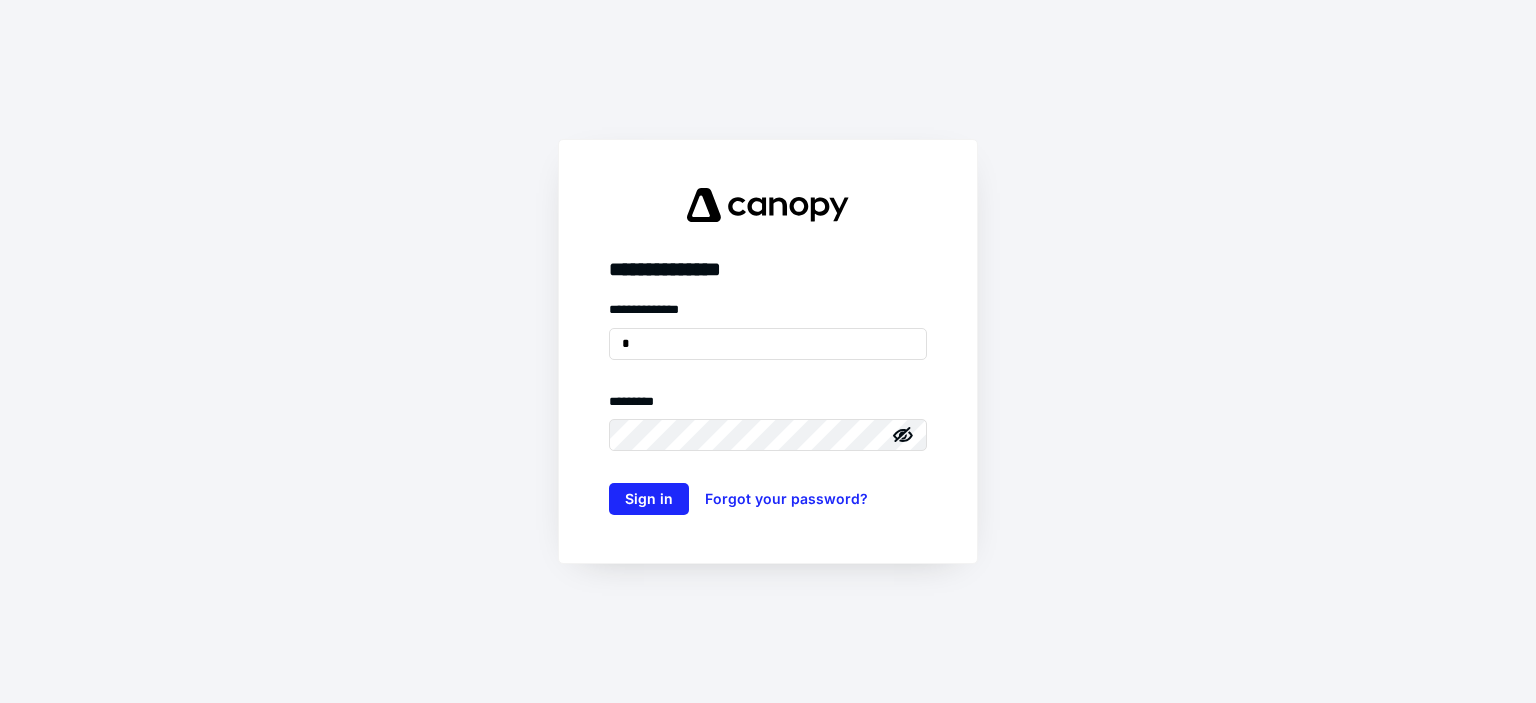 type on "**********" 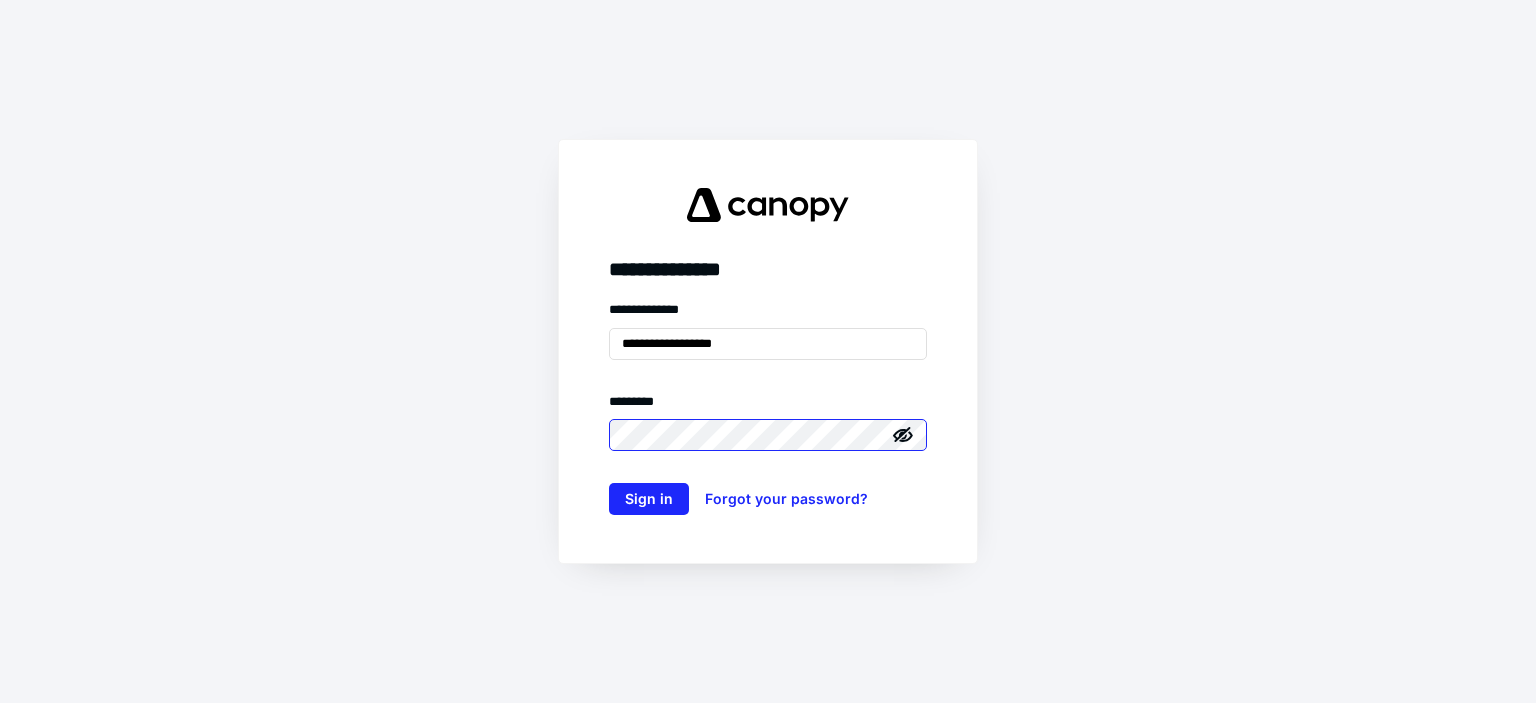 click on "Sign in" at bounding box center (649, 499) 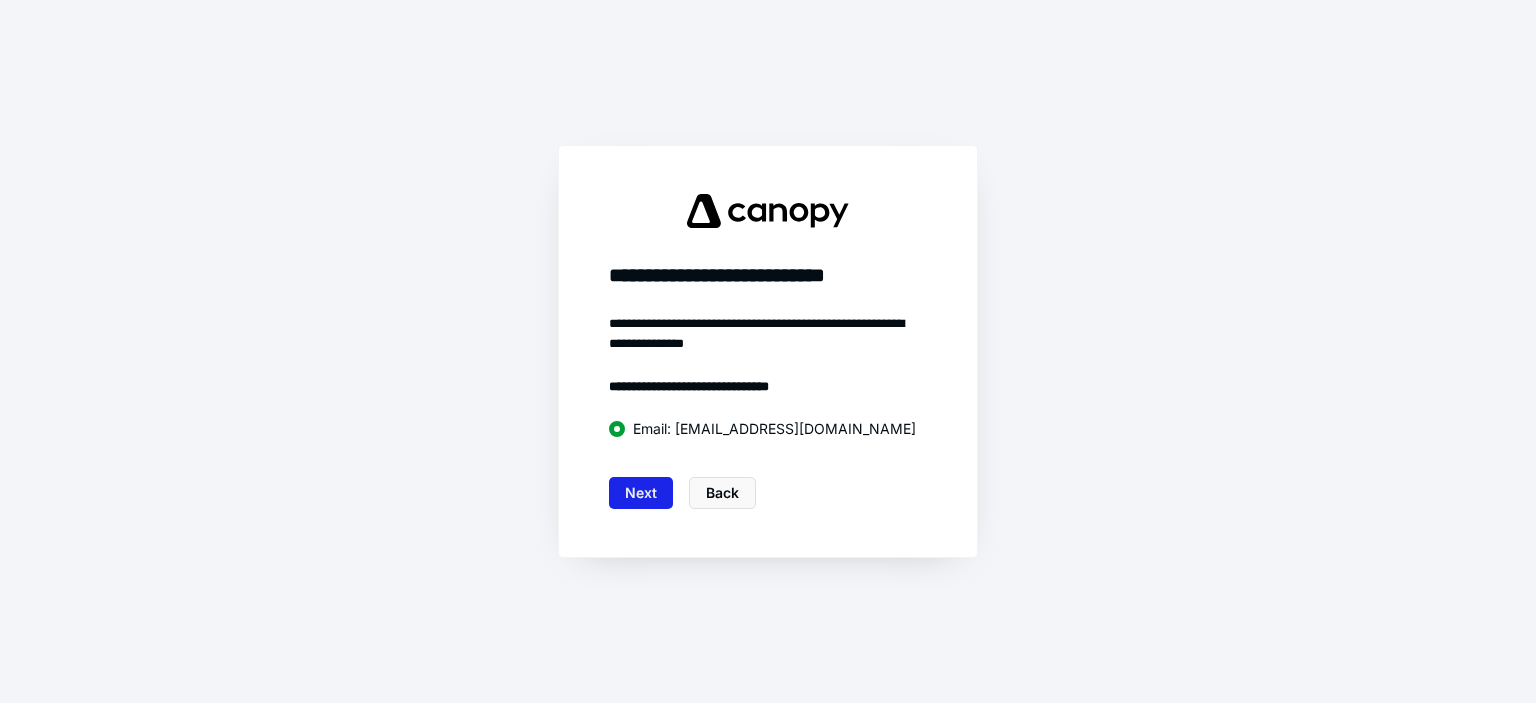 click on "Next" at bounding box center (641, 493) 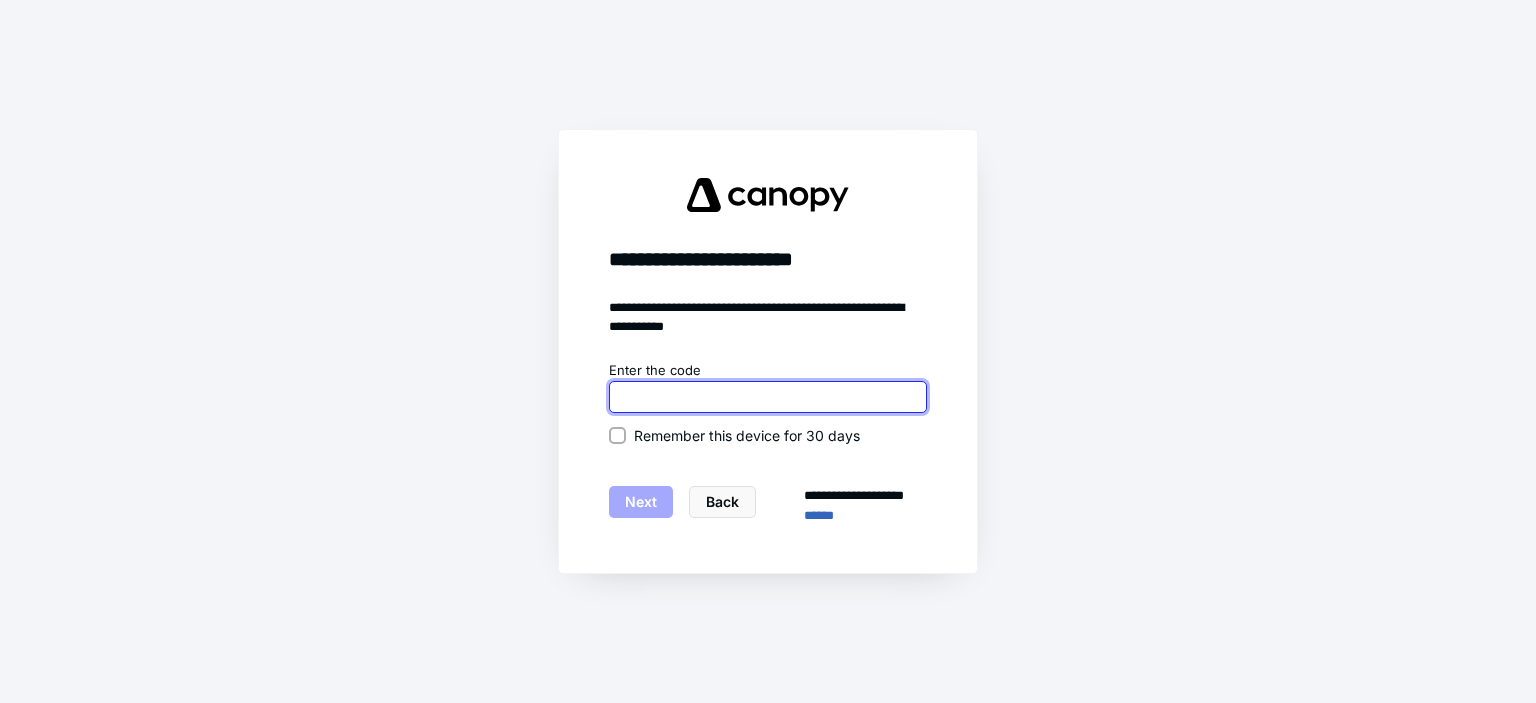 click at bounding box center [768, 397] 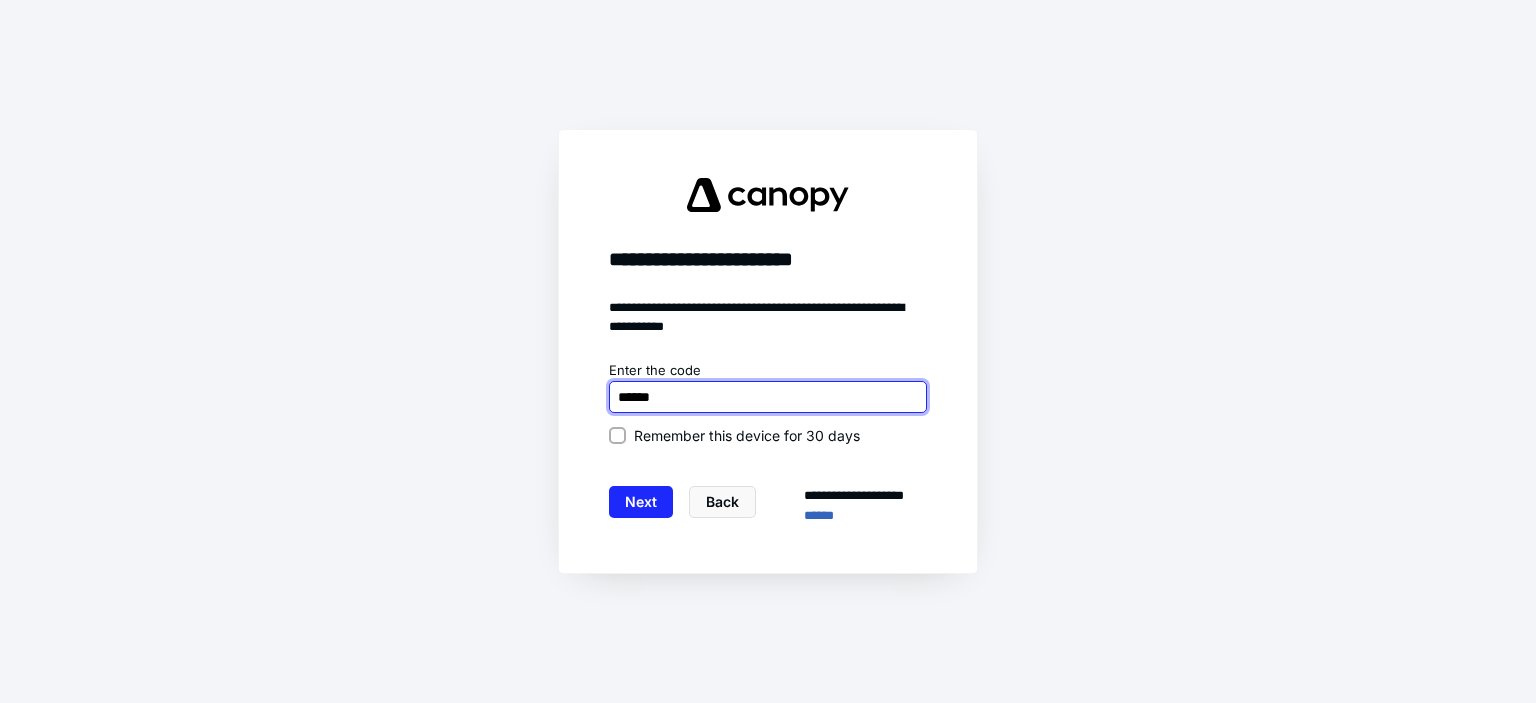 type on "******" 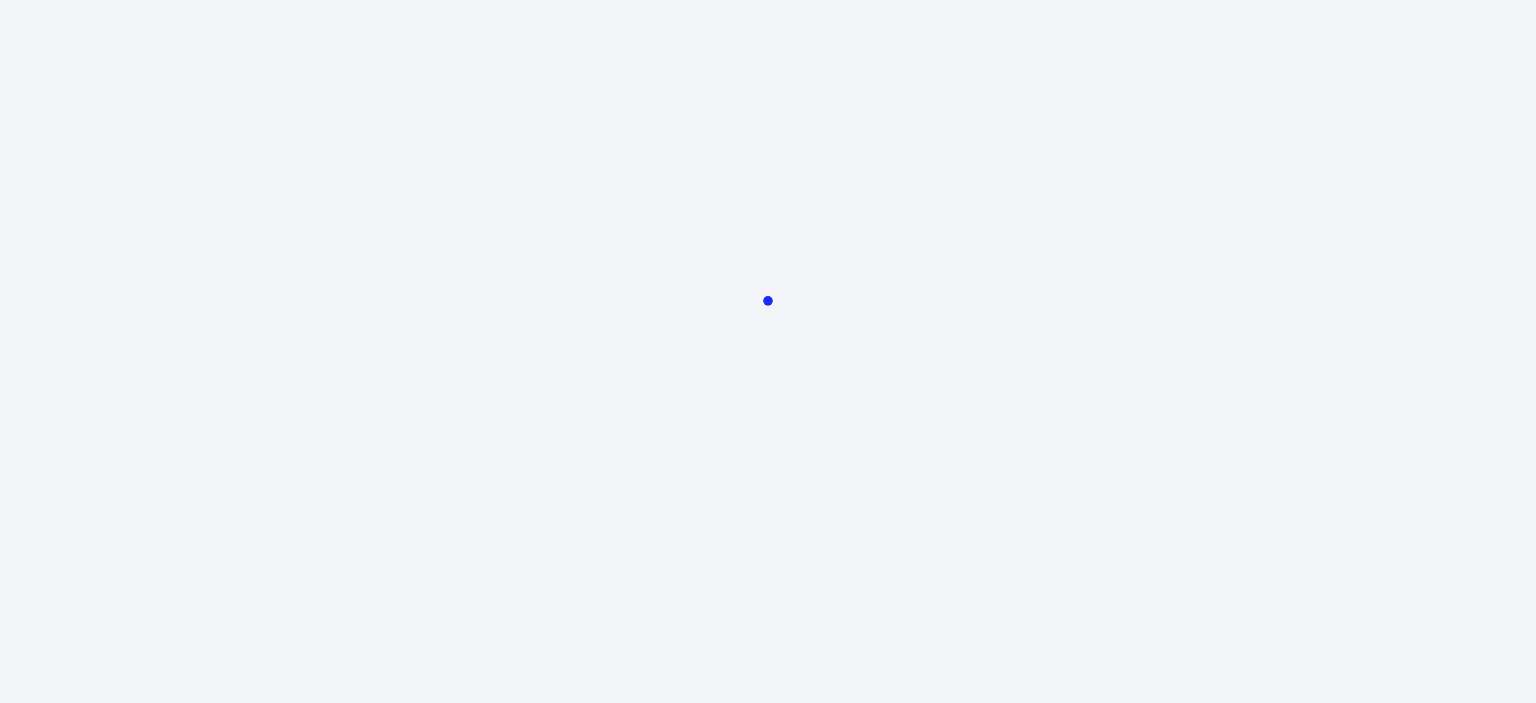 scroll, scrollTop: 0, scrollLeft: 0, axis: both 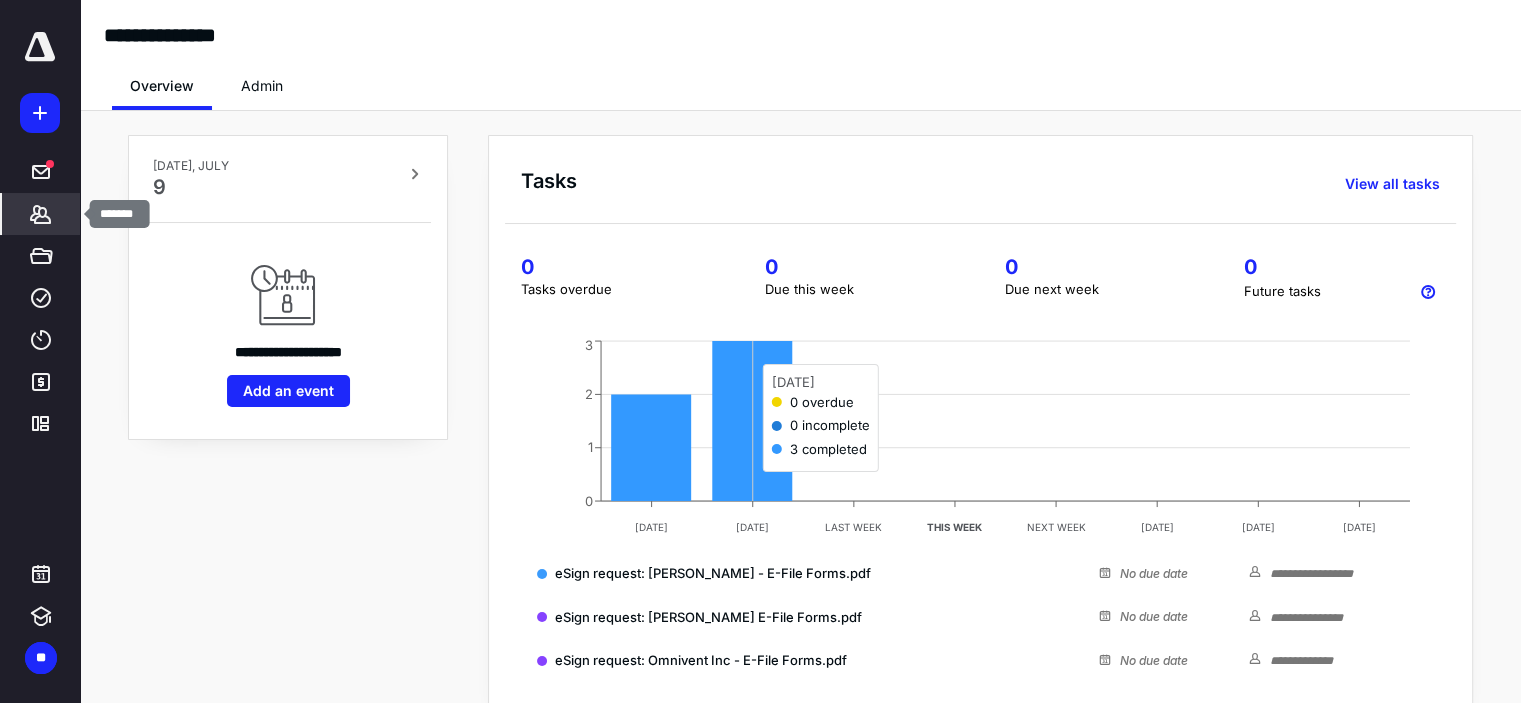 click 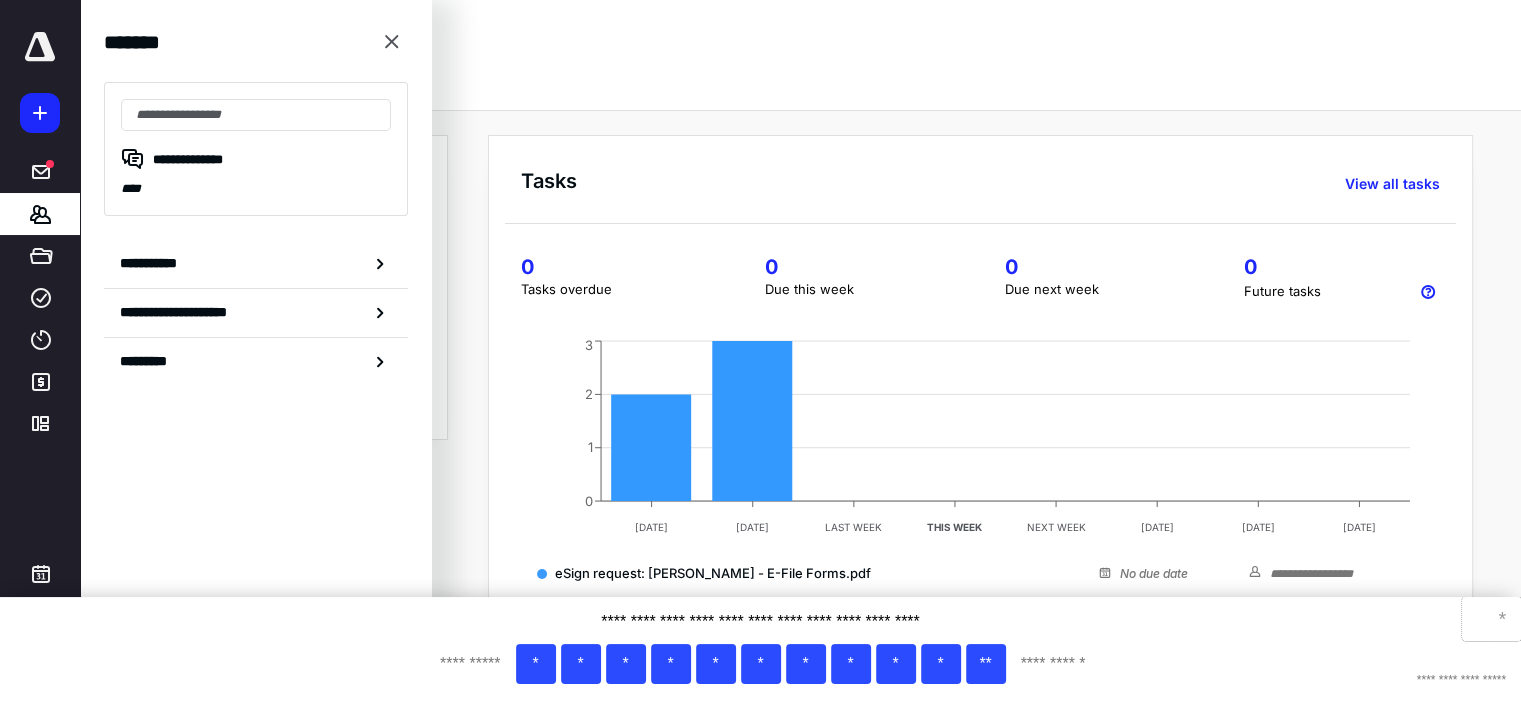 click on "*" at bounding box center [1491, 619] 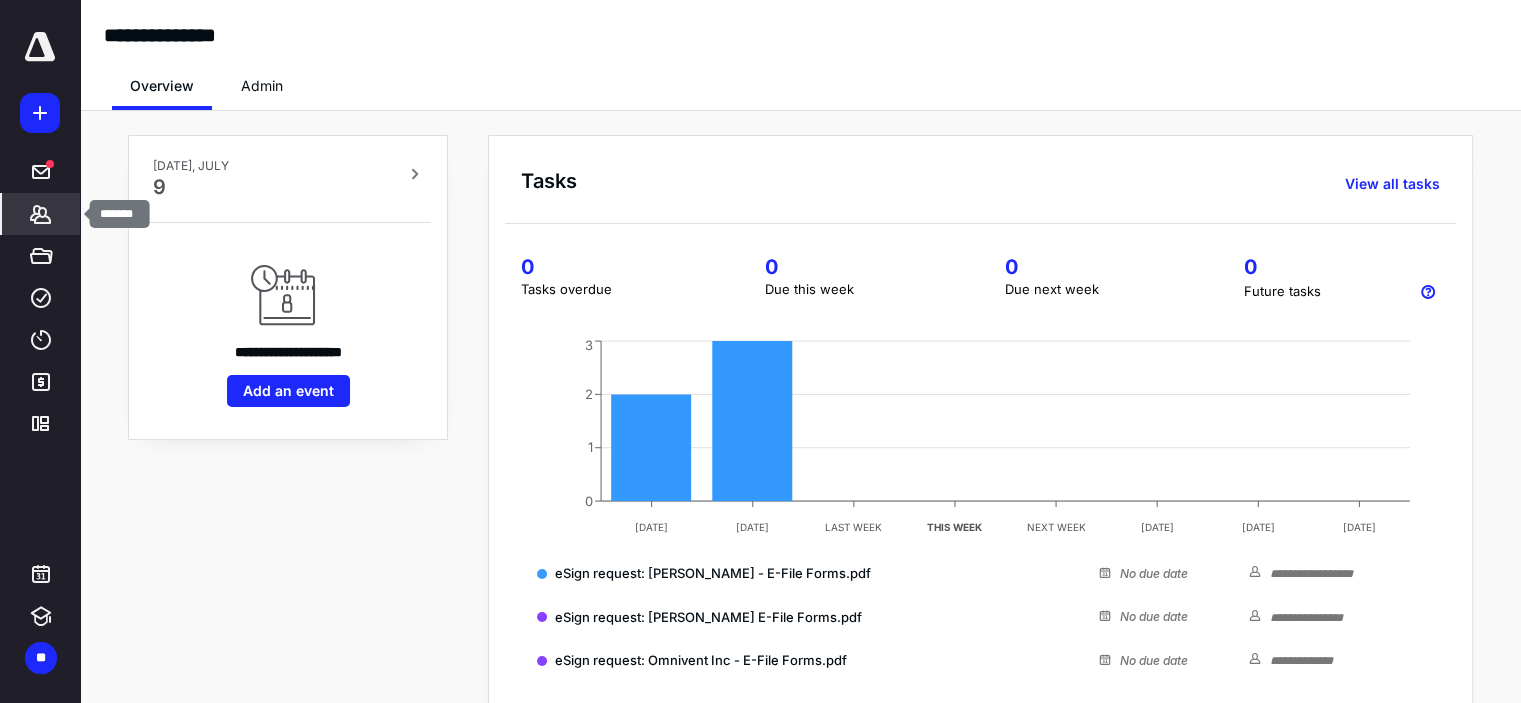 click on "*******" at bounding box center (41, 214) 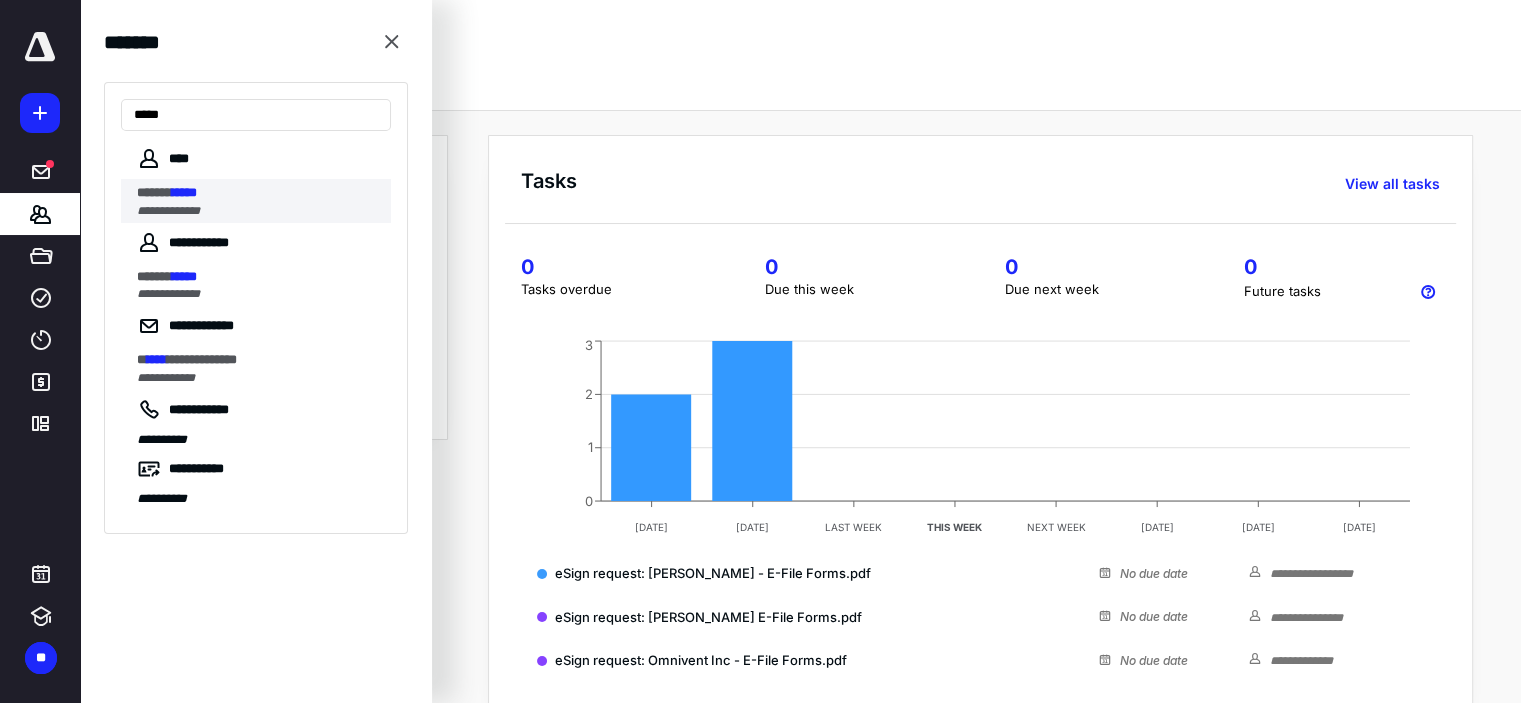 type on "*****" 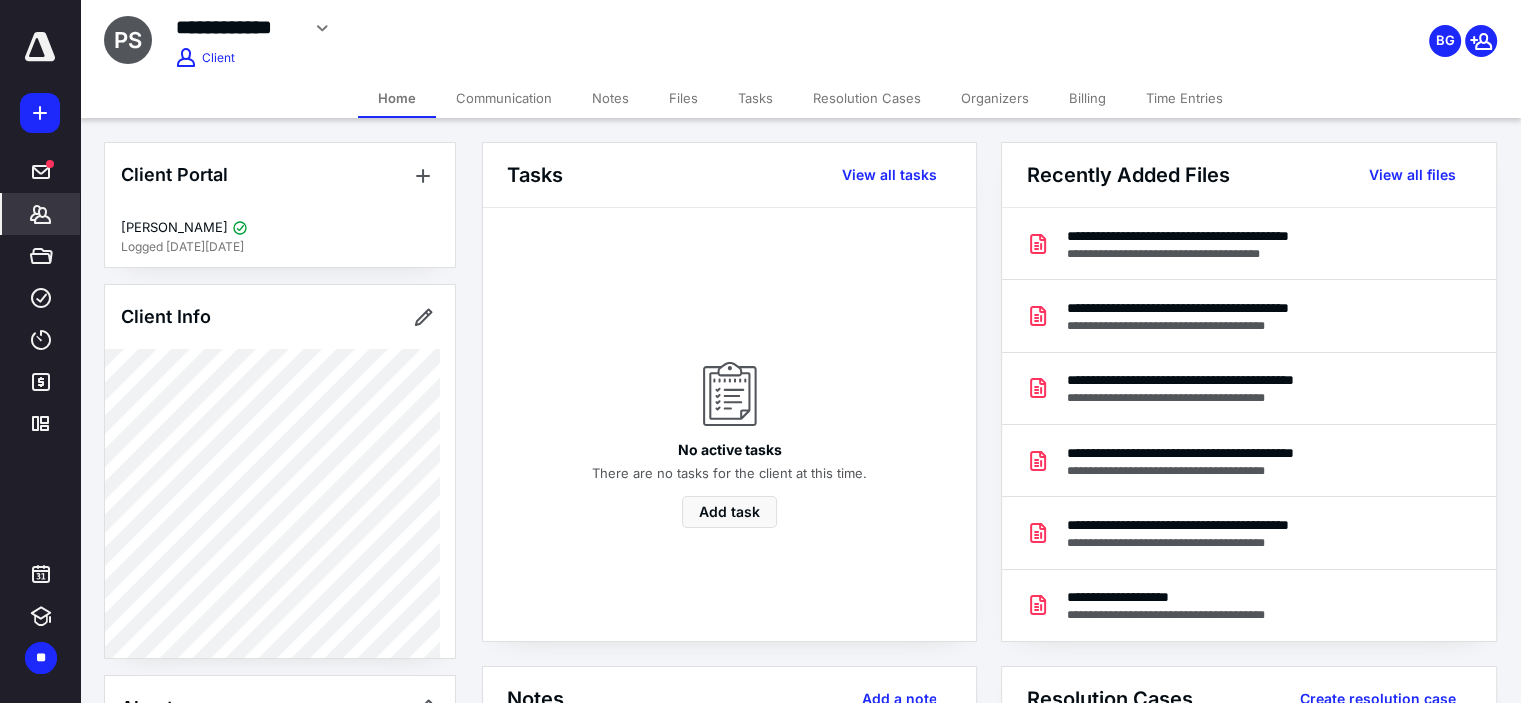 click on "Files" at bounding box center (683, 98) 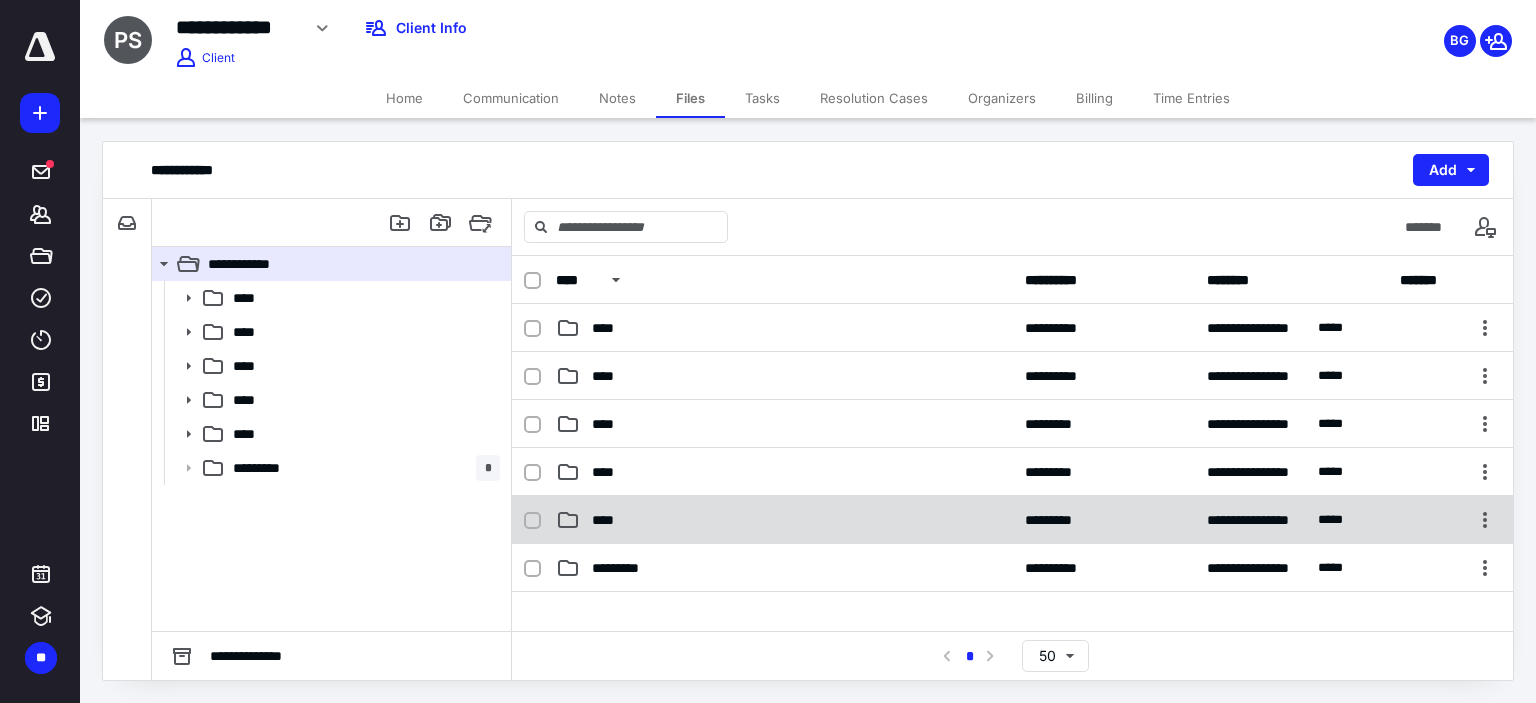 click on "****" at bounding box center (784, 520) 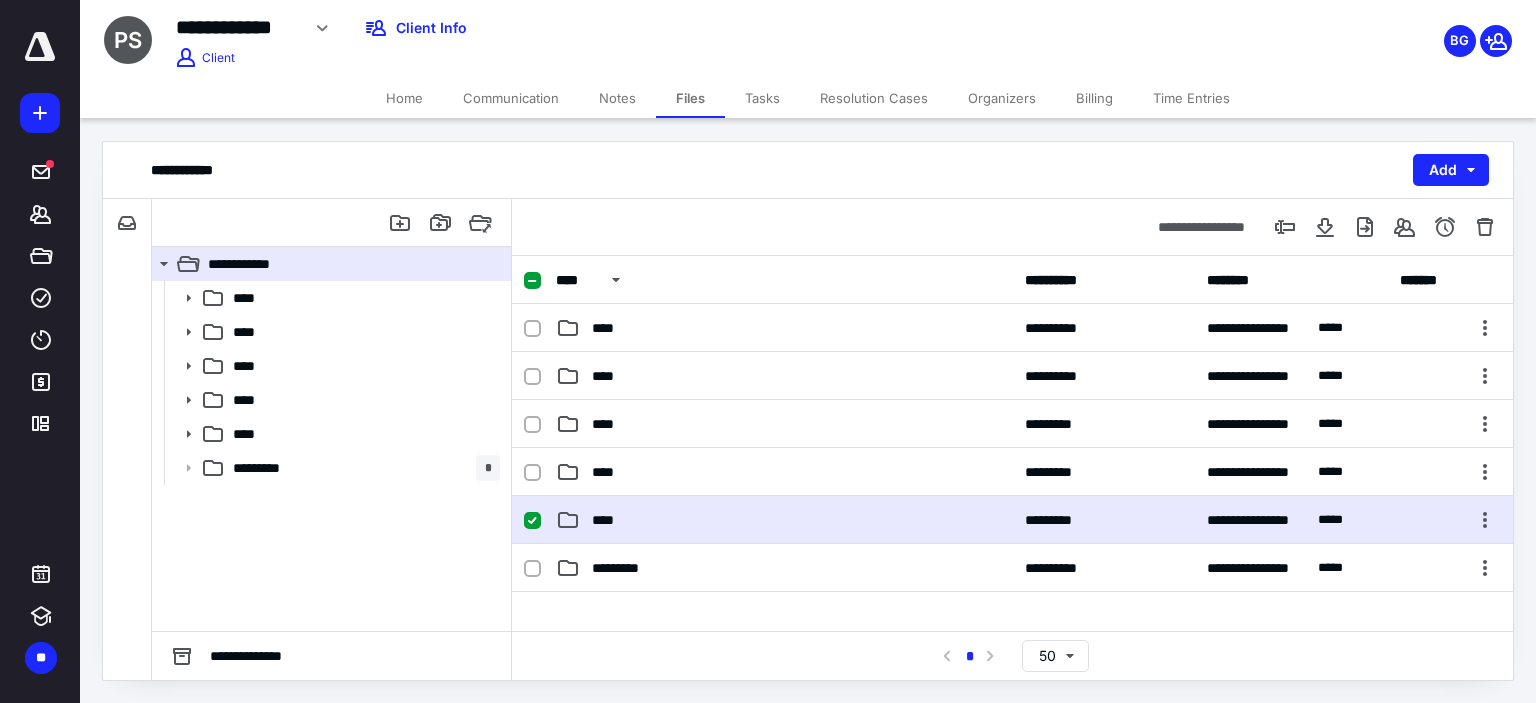 click on "****" at bounding box center [784, 520] 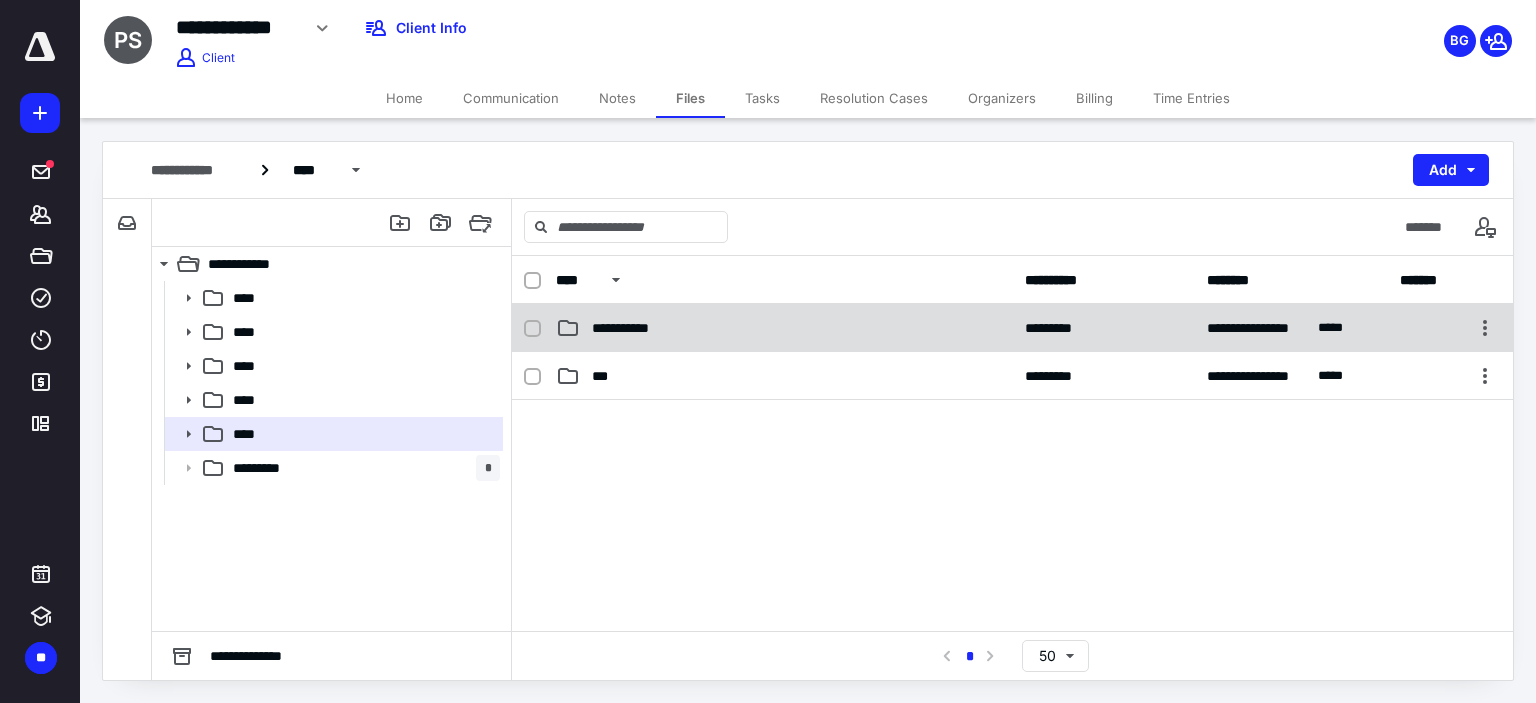click on "**********" at bounding box center (635, 328) 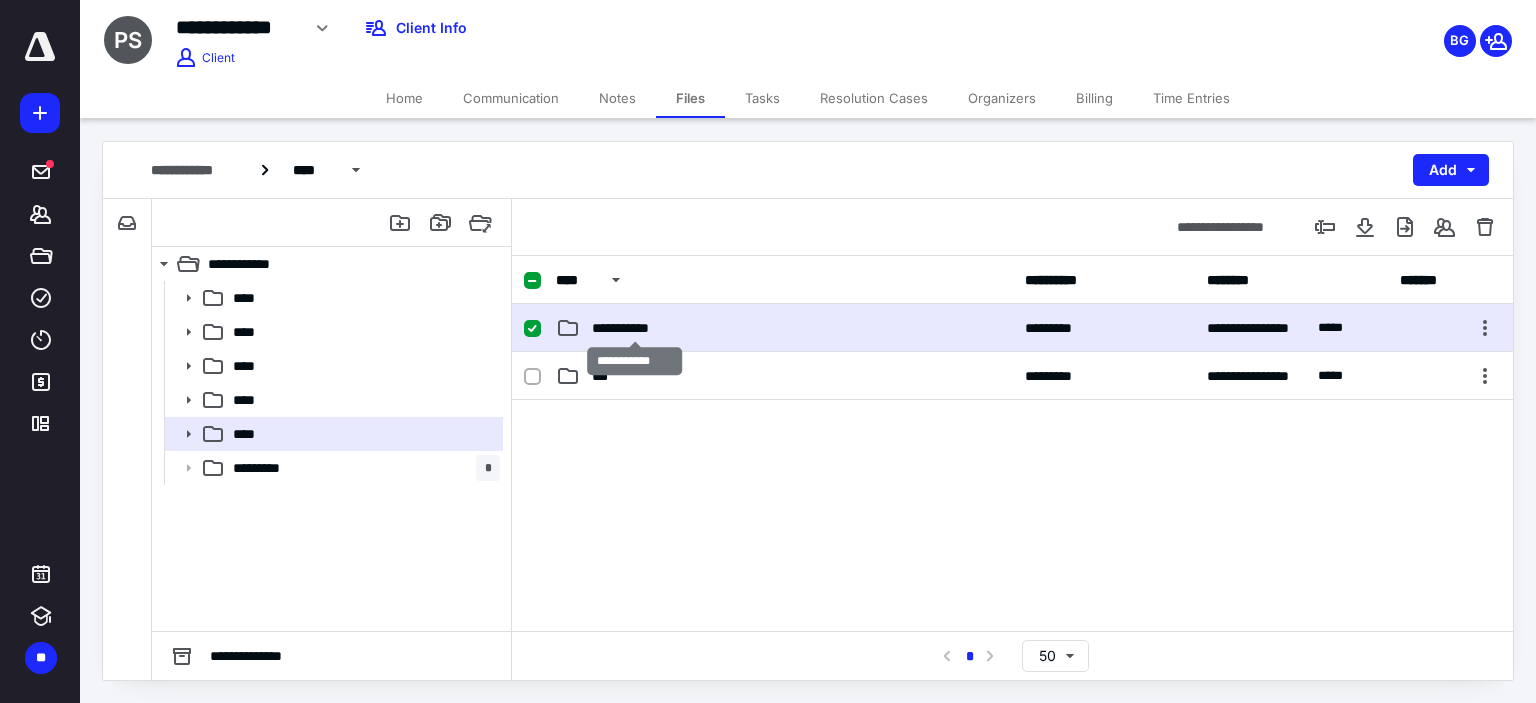 click on "**********" at bounding box center (635, 328) 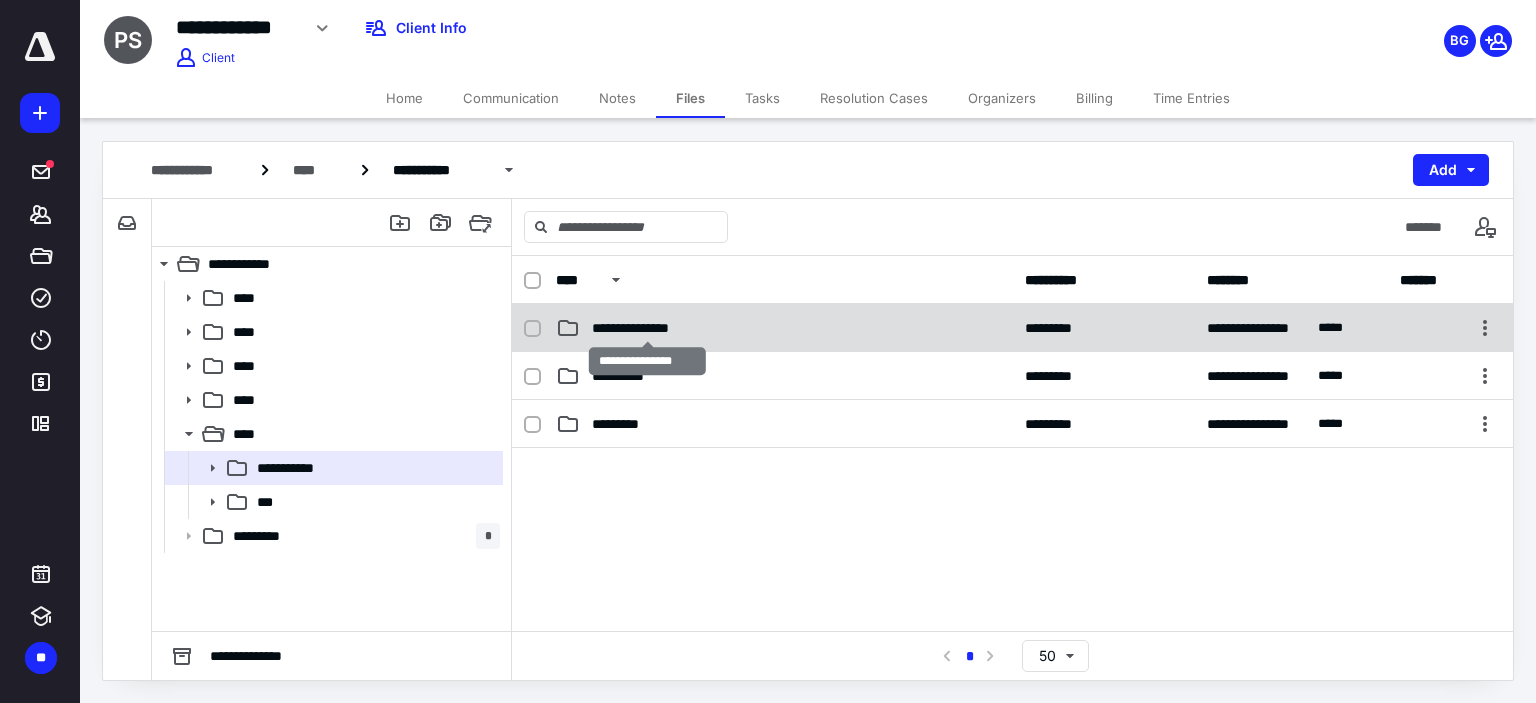 click on "**********" at bounding box center [648, 328] 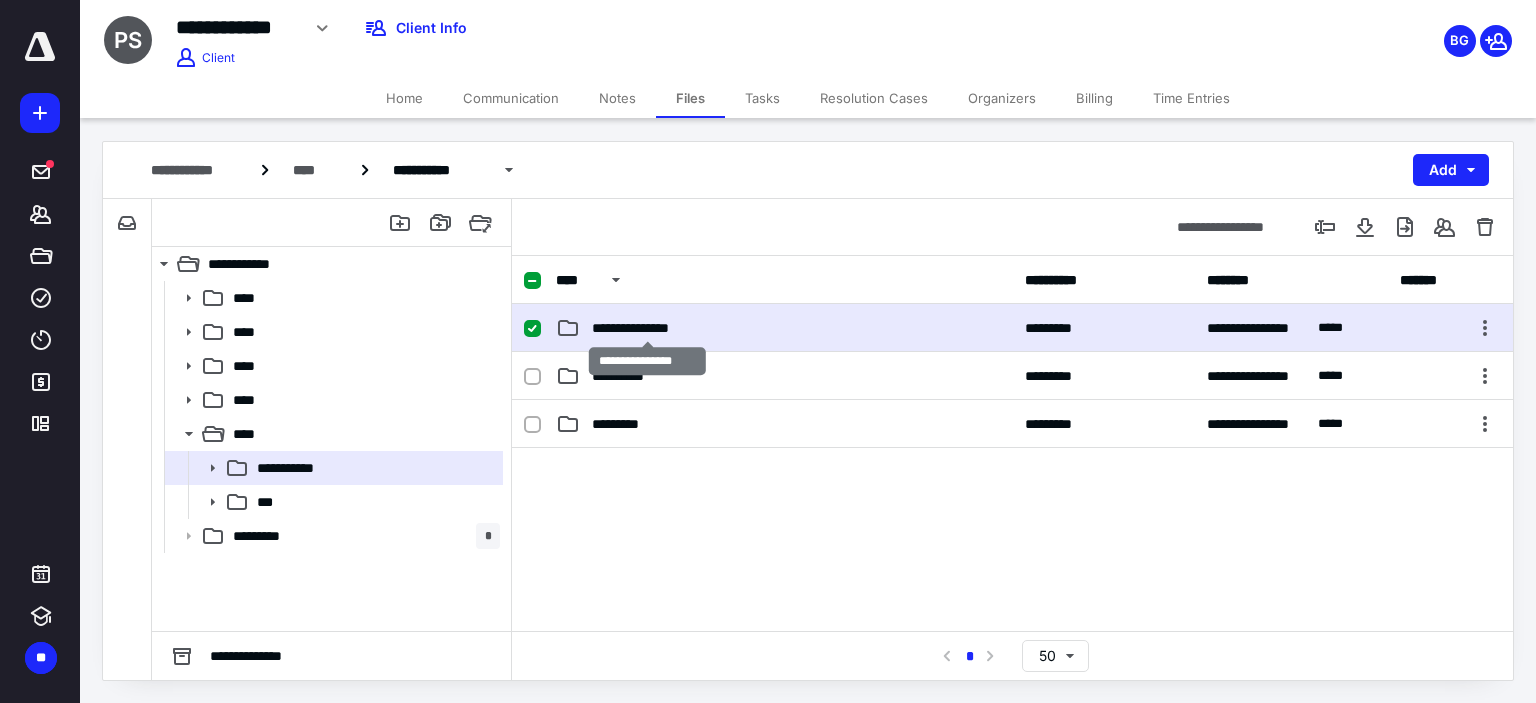 click on "**********" at bounding box center [648, 328] 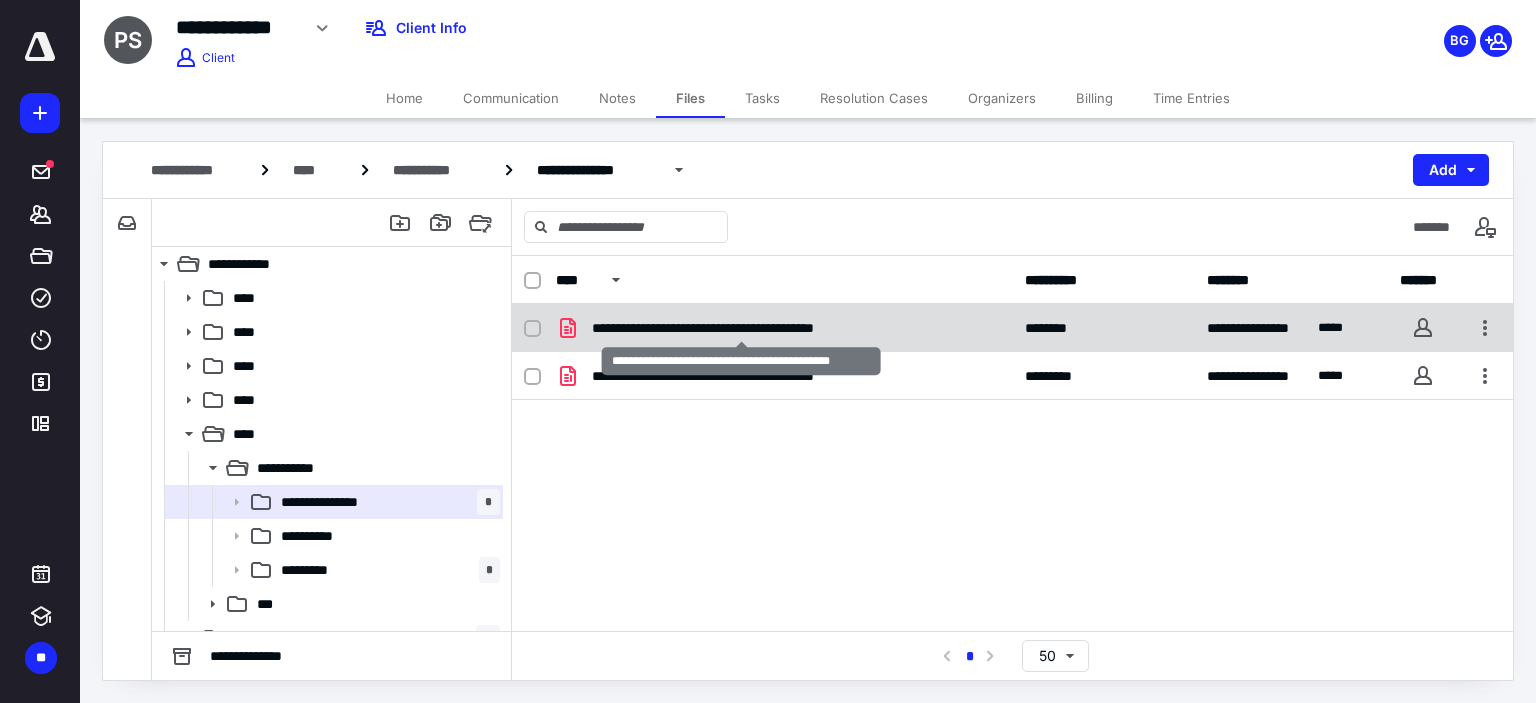 click on "**********" at bounding box center [742, 328] 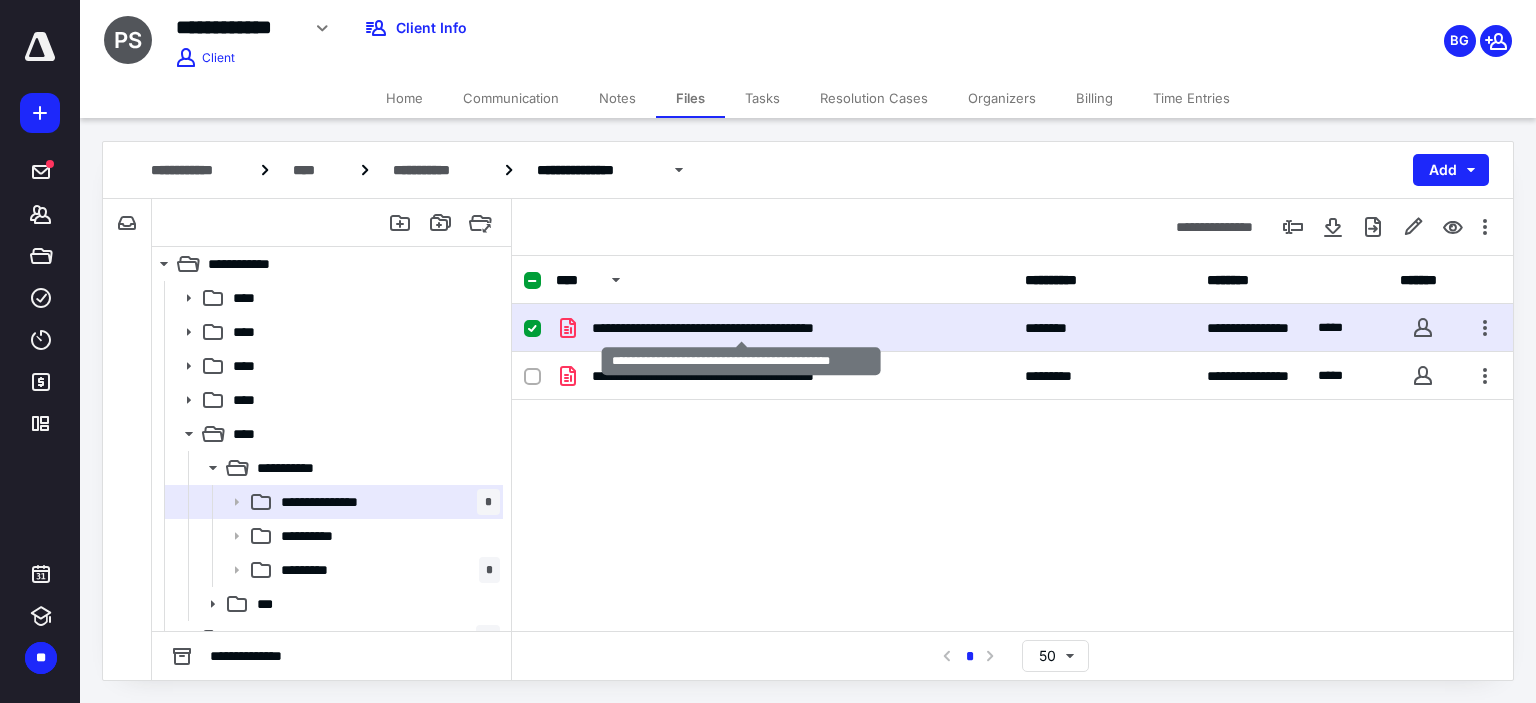click on "**********" at bounding box center (742, 328) 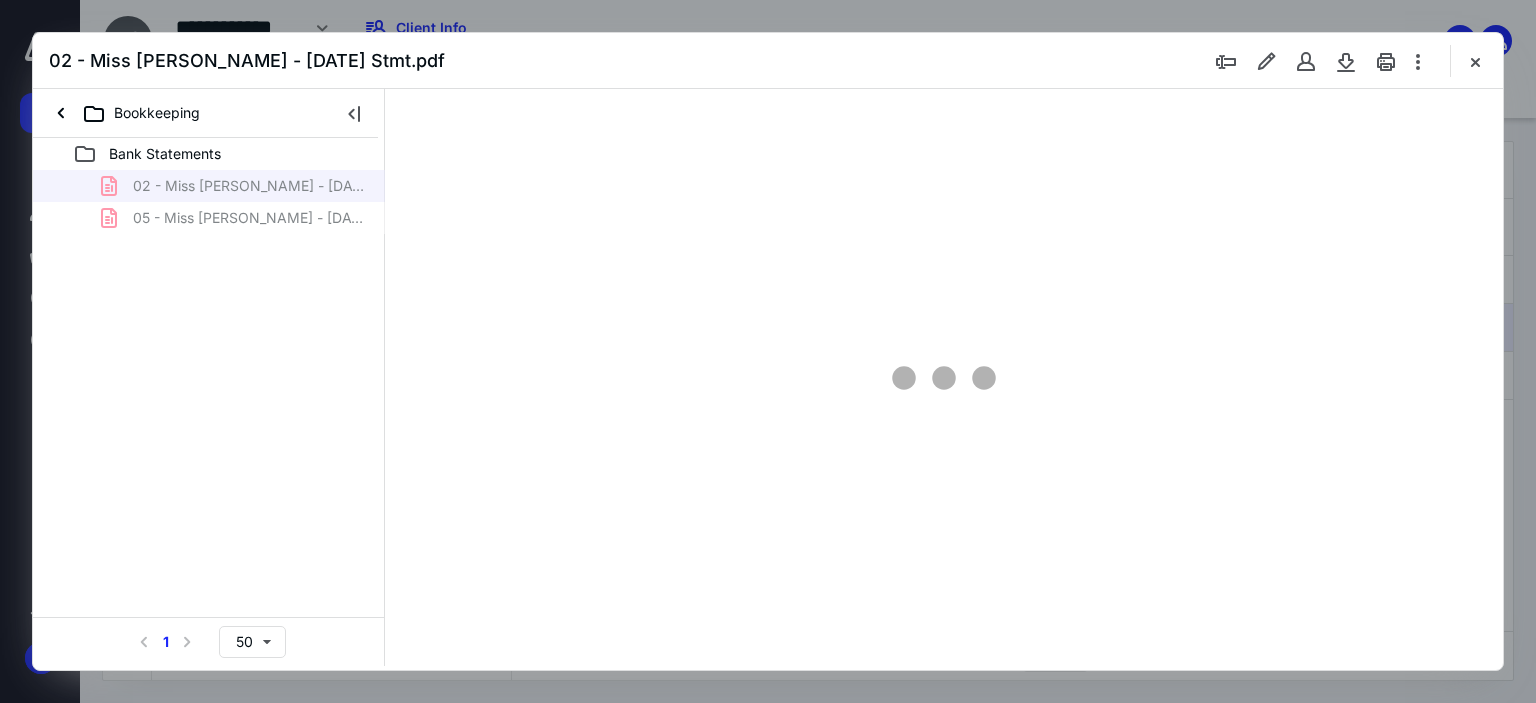 scroll, scrollTop: 0, scrollLeft: 0, axis: both 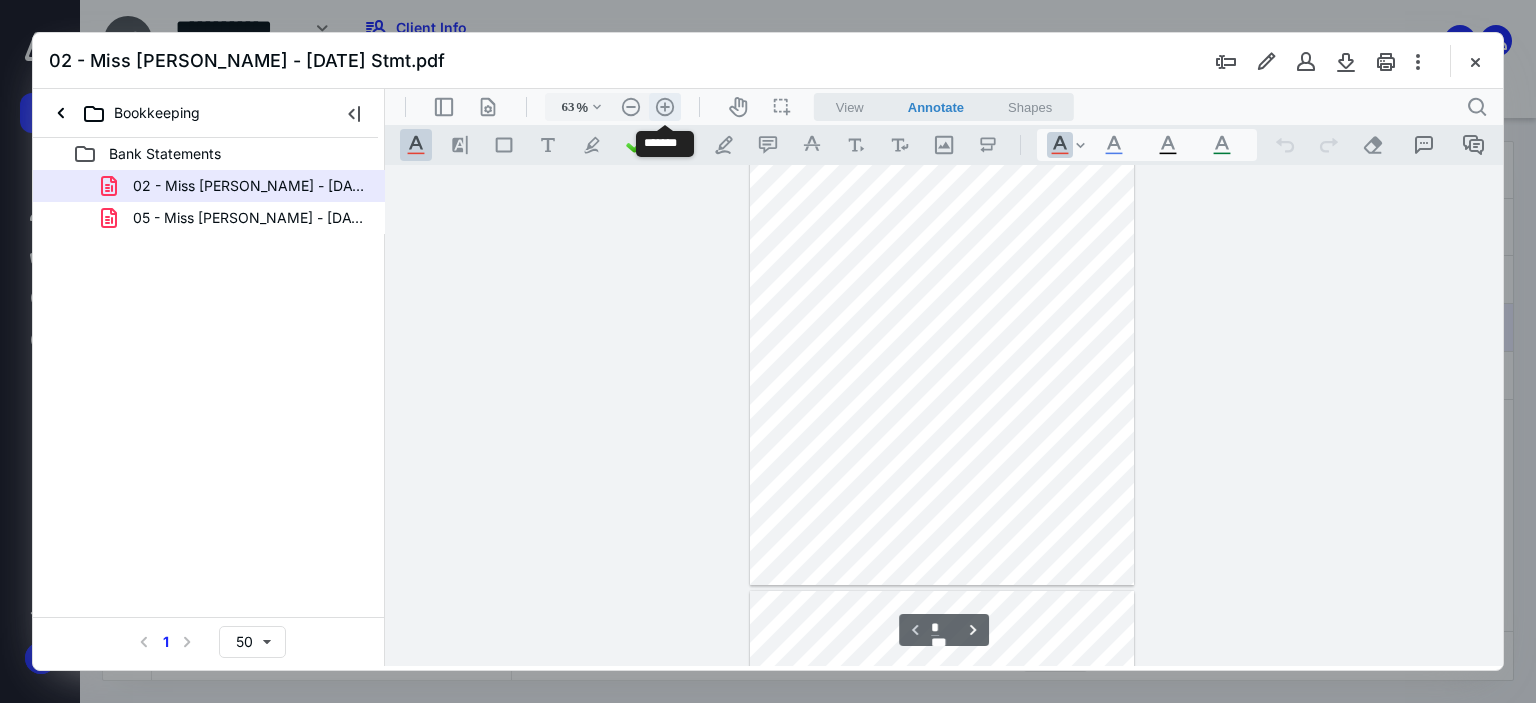 click on ".cls-1{fill:#abb0c4;} icon - header - zoom - in - line" at bounding box center (665, 107) 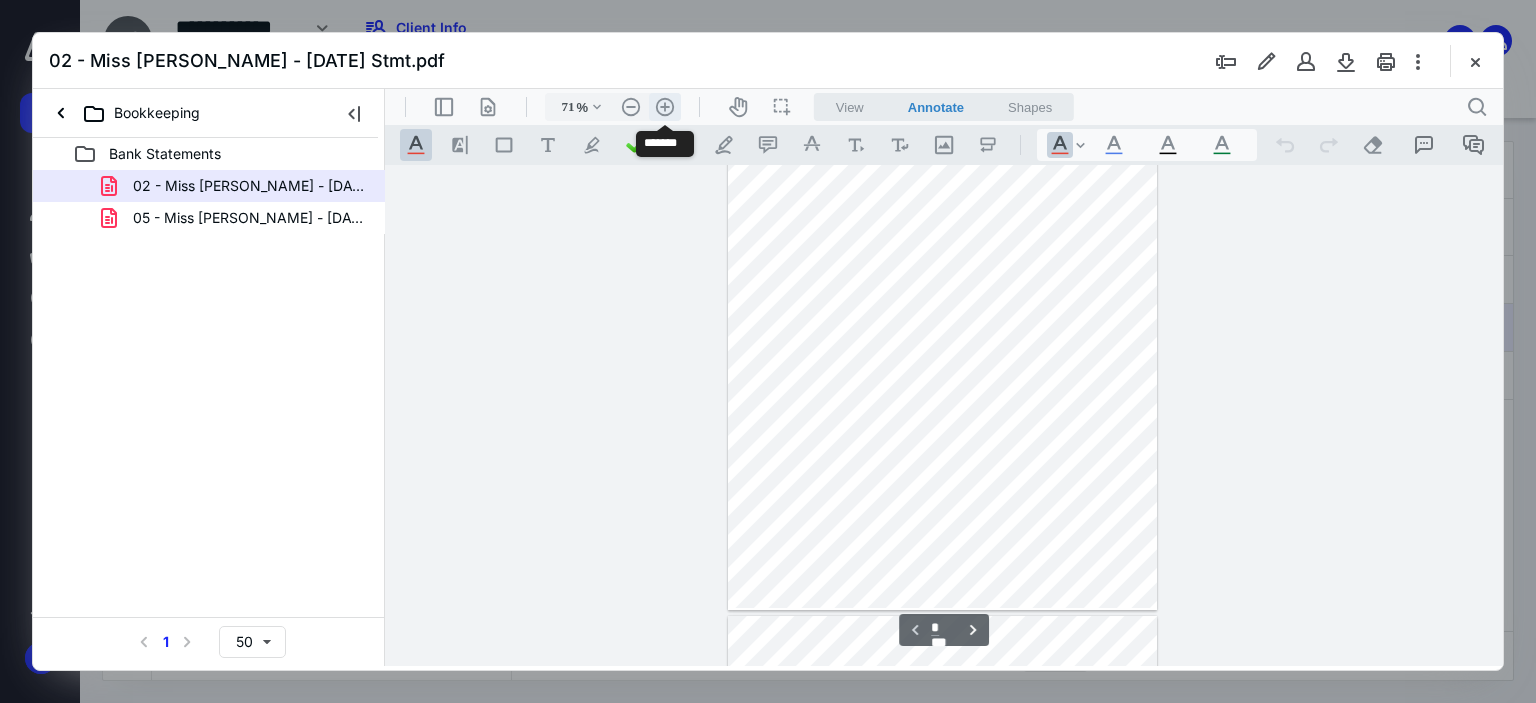 click on ".cls-1{fill:#abb0c4;} icon - header - zoom - in - line" at bounding box center (665, 107) 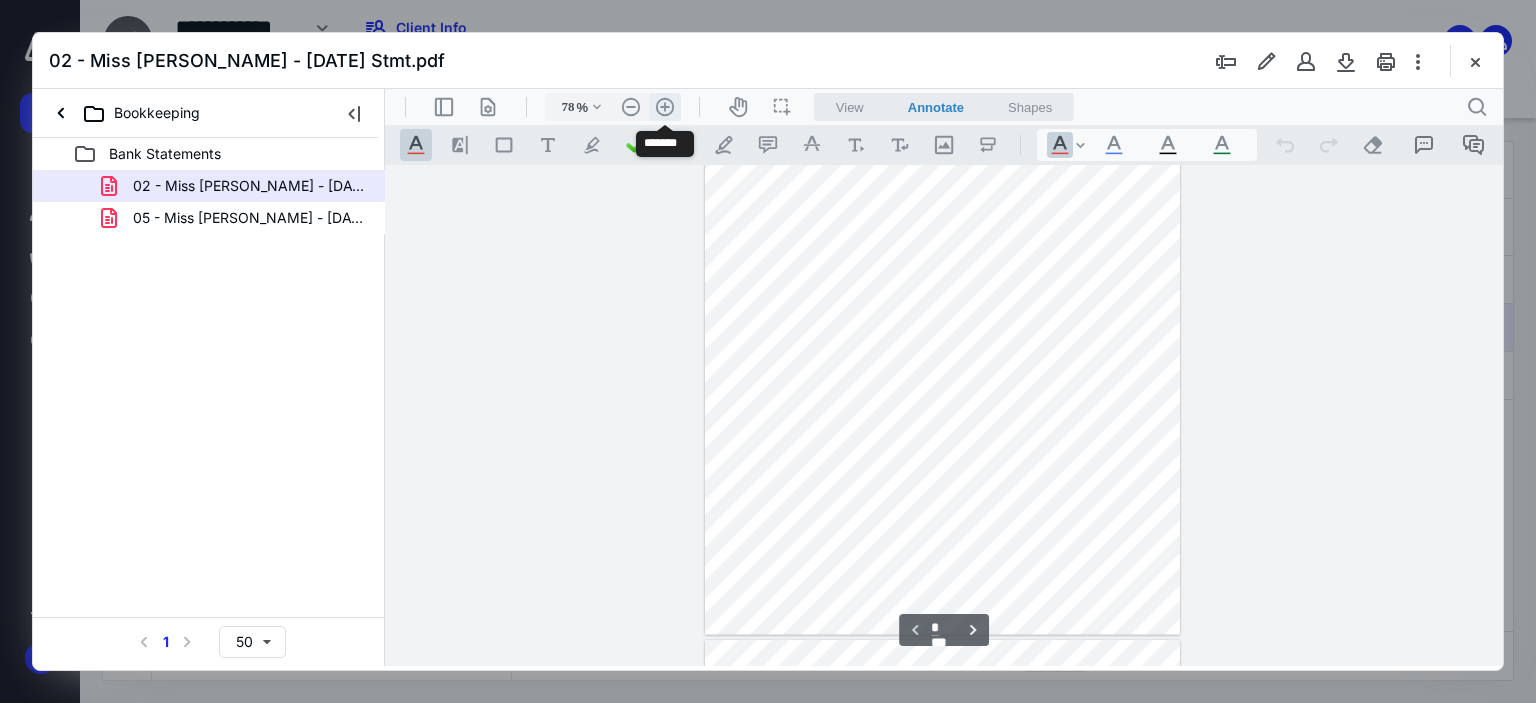 click on ".cls-1{fill:#abb0c4;} icon - header - zoom - in - line" at bounding box center (665, 107) 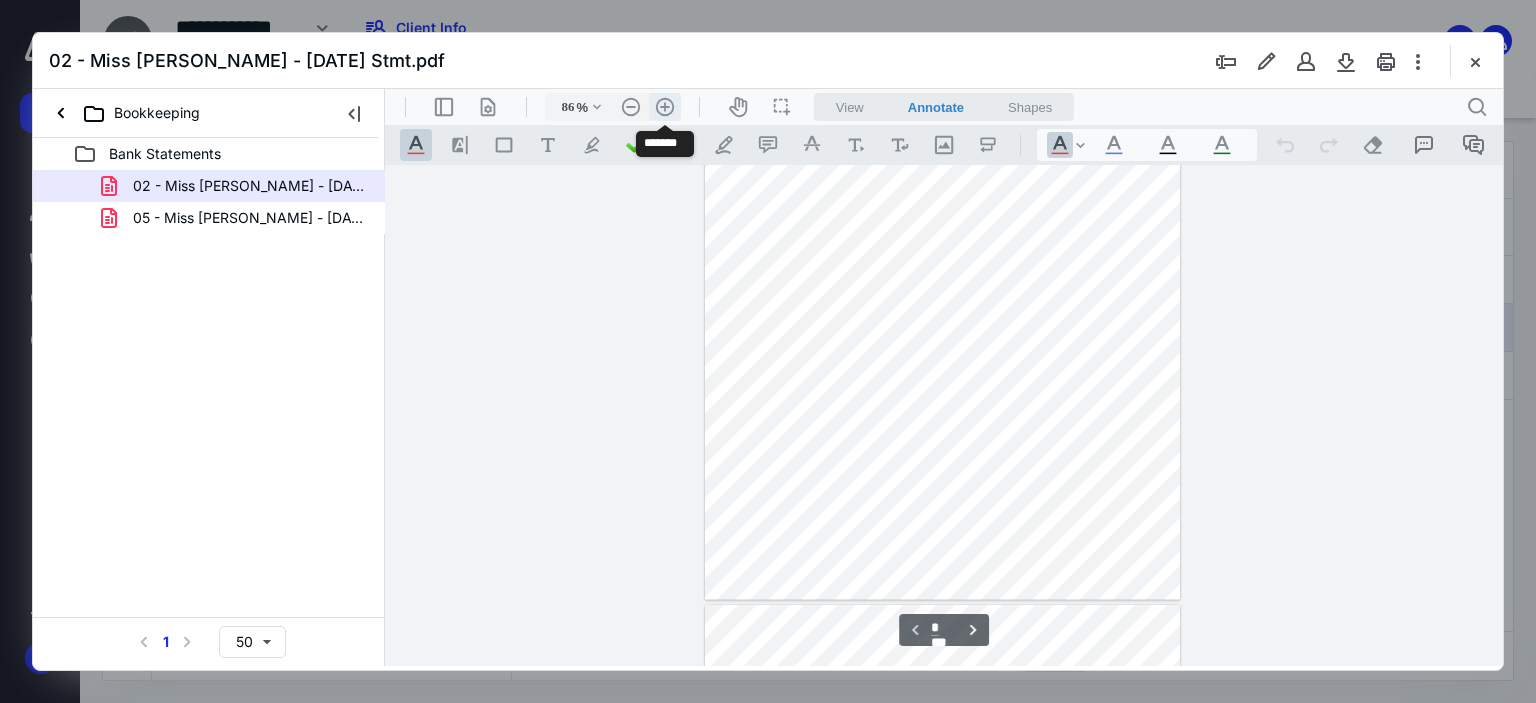 click on ".cls-1{fill:#abb0c4;} icon - header - zoom - in - line" at bounding box center [665, 107] 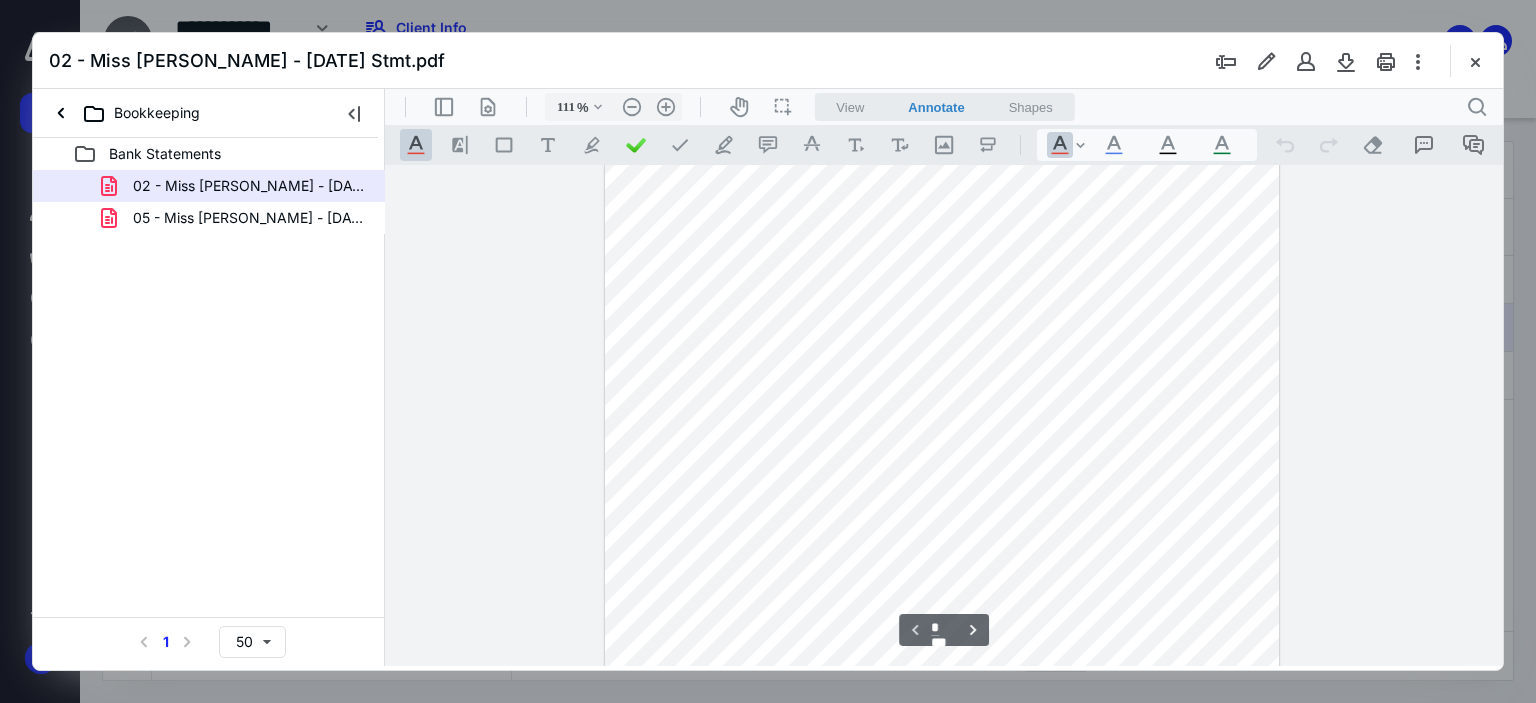 scroll, scrollTop: 0, scrollLeft: 0, axis: both 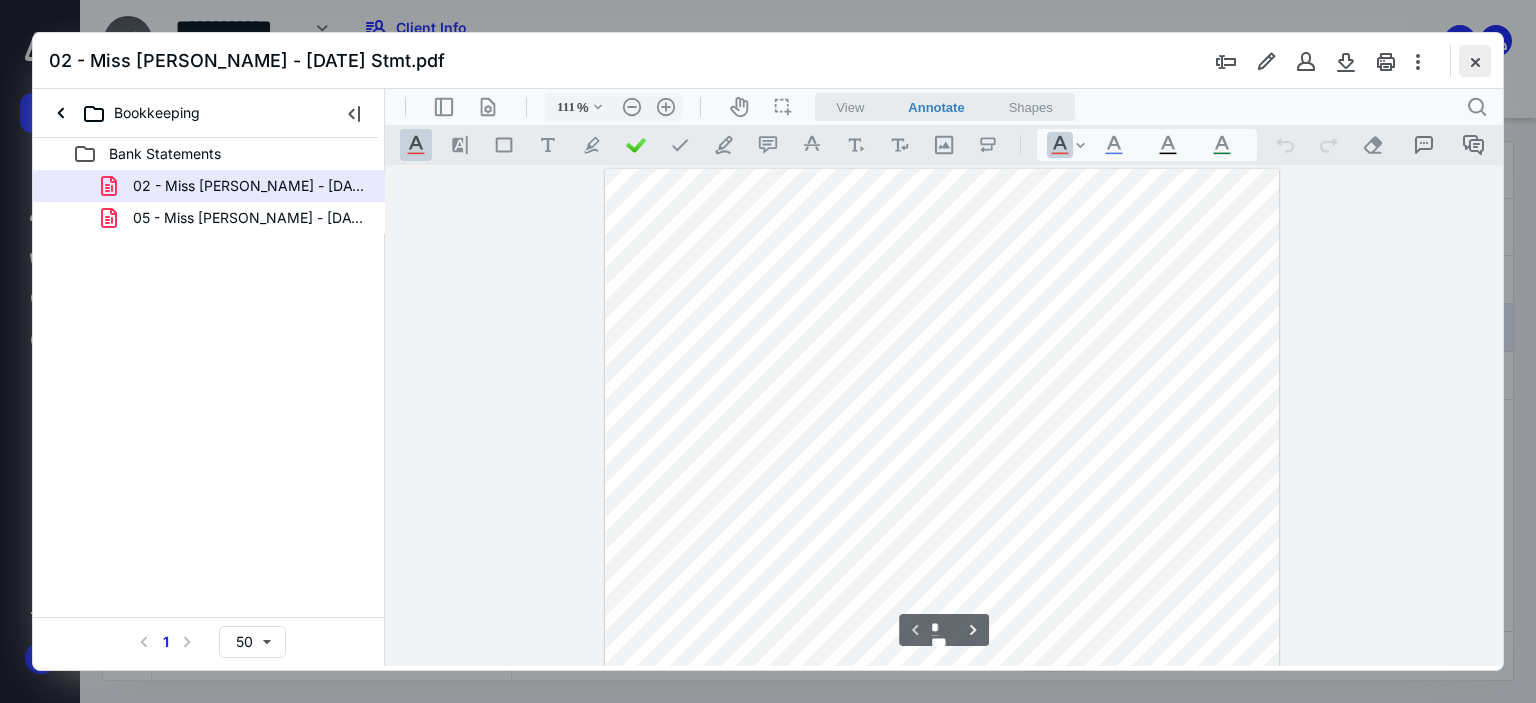 click at bounding box center [1475, 61] 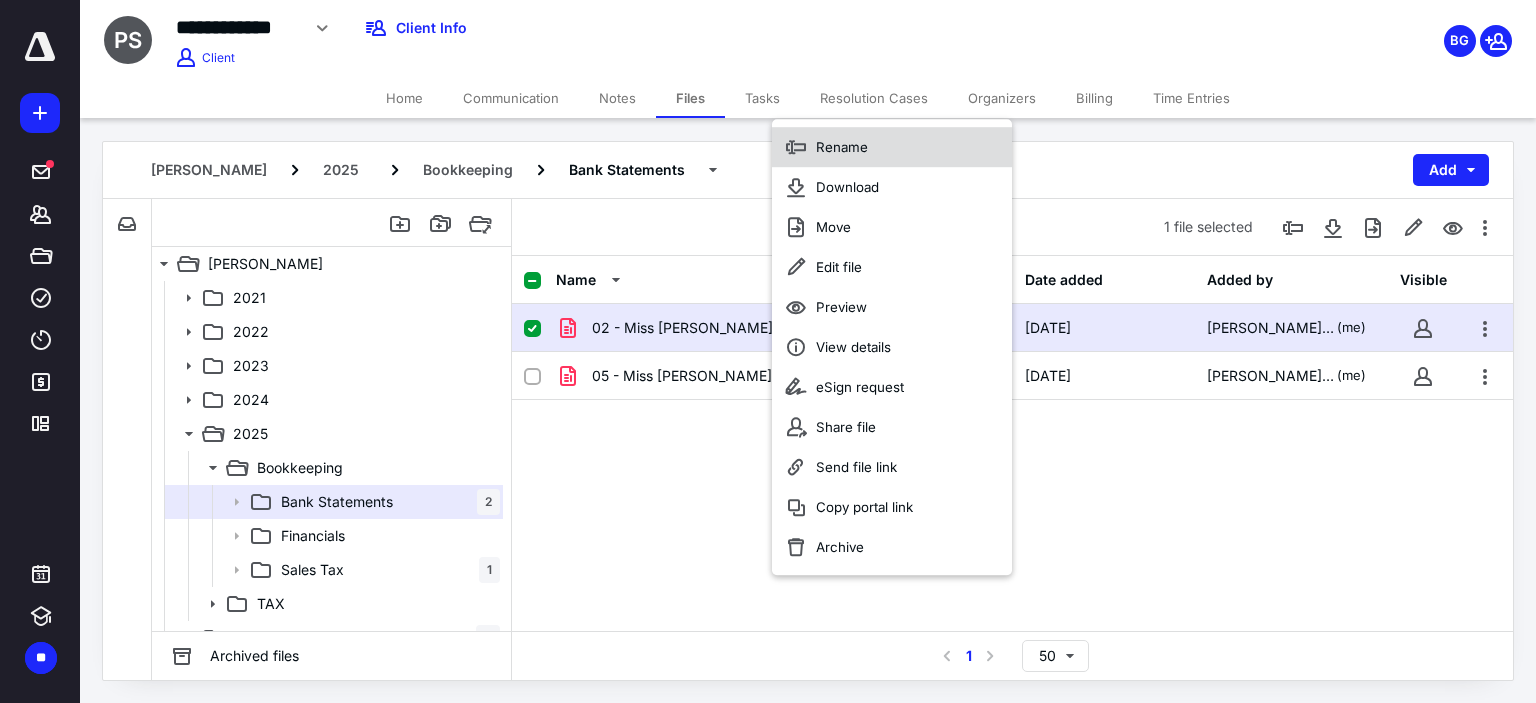 click on "Rename" at bounding box center [842, 147] 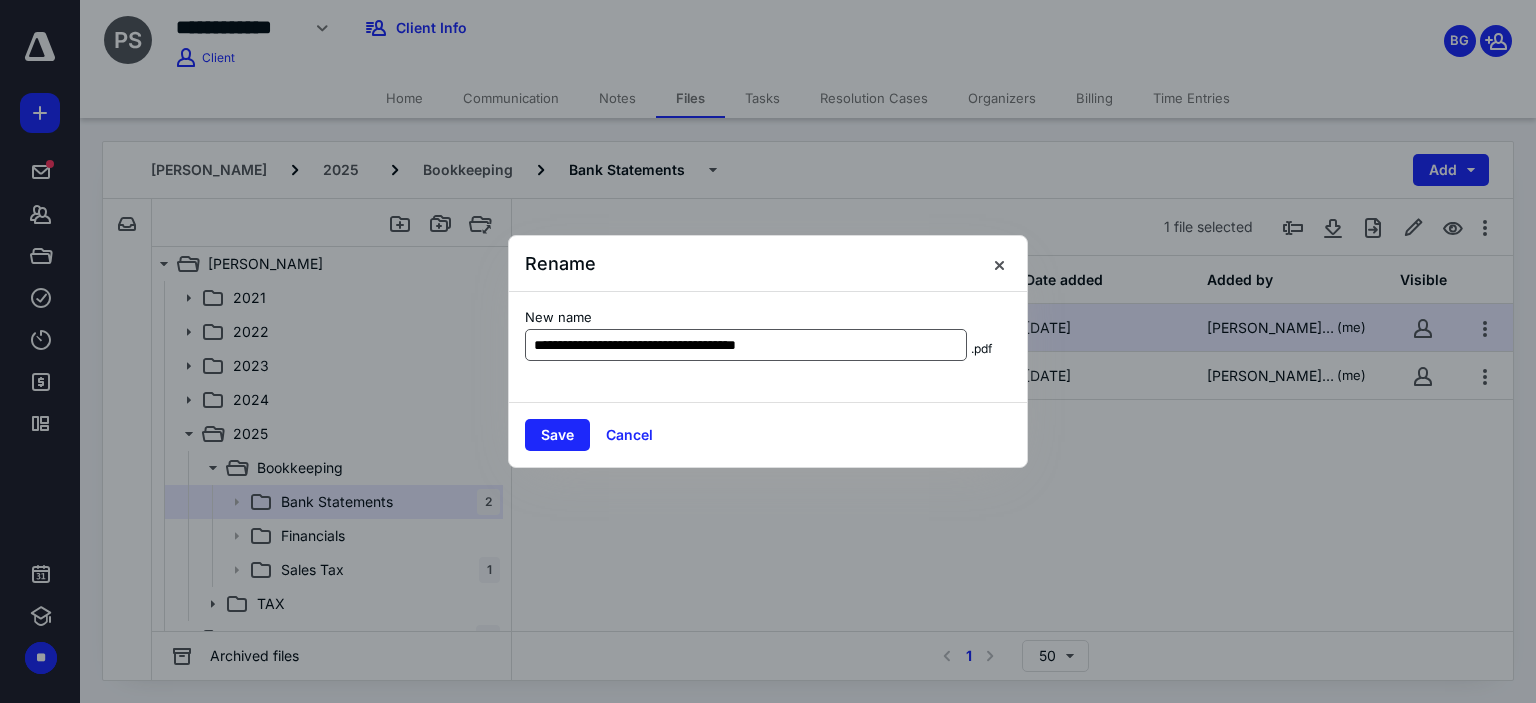 drag, startPoint x: 768, startPoint y: 339, endPoint x: 780, endPoint y: 340, distance: 12.0415945 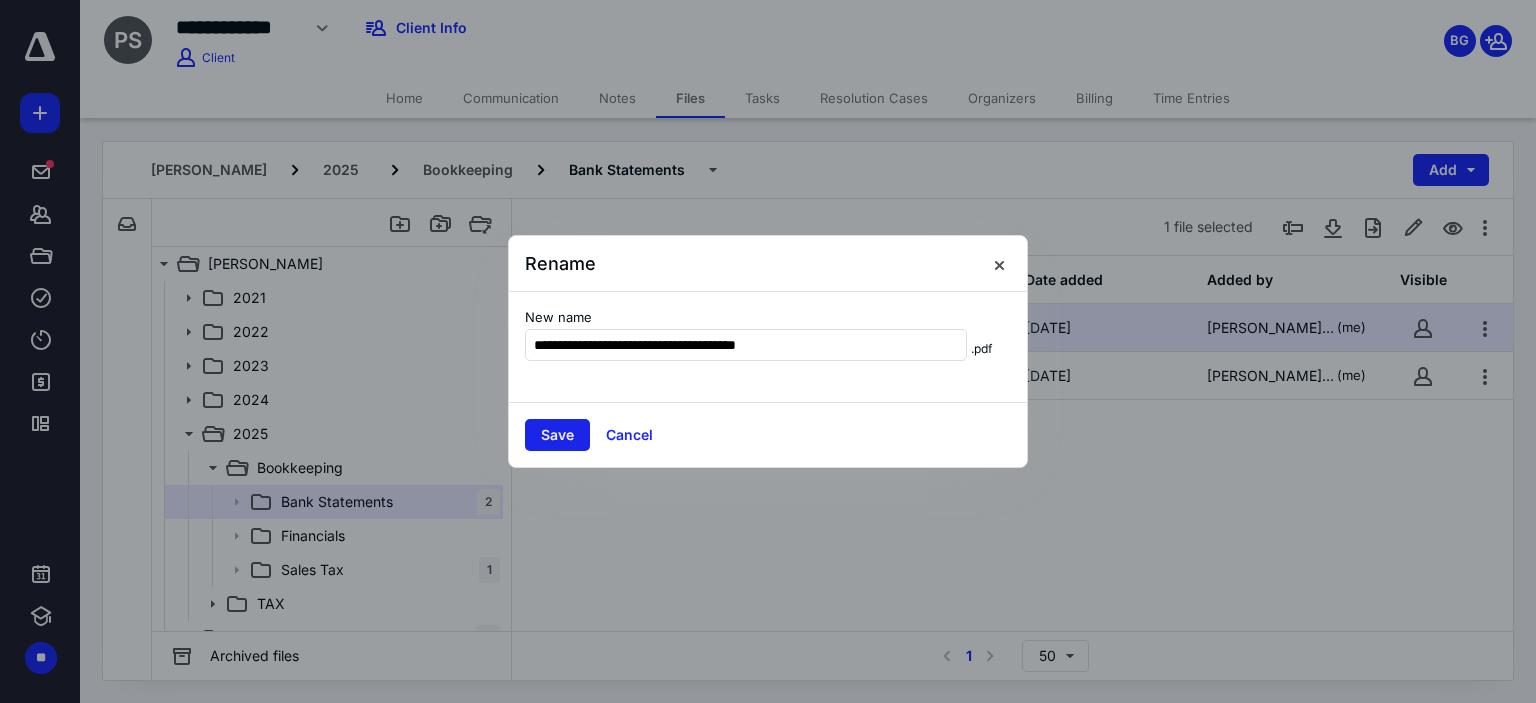 type on "**********" 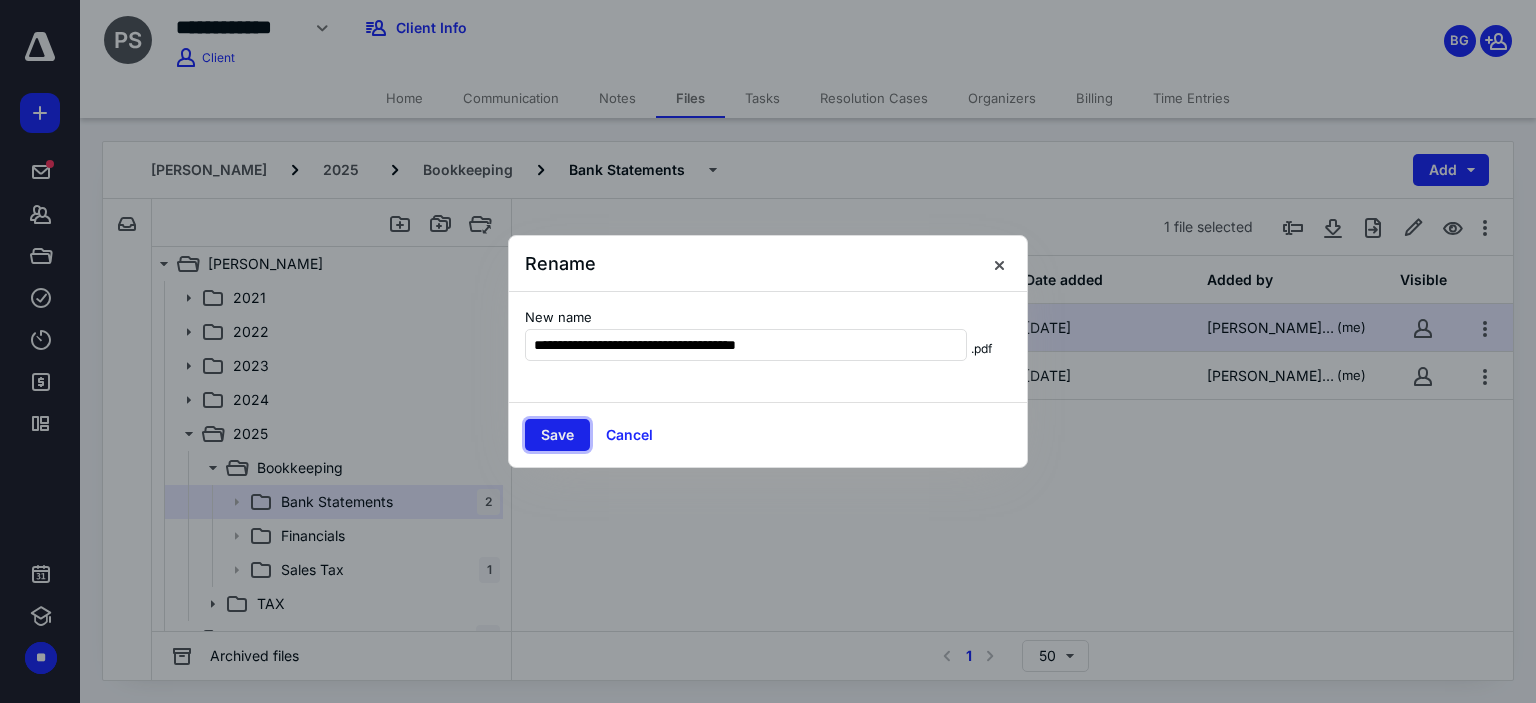 click on "Save" at bounding box center (557, 435) 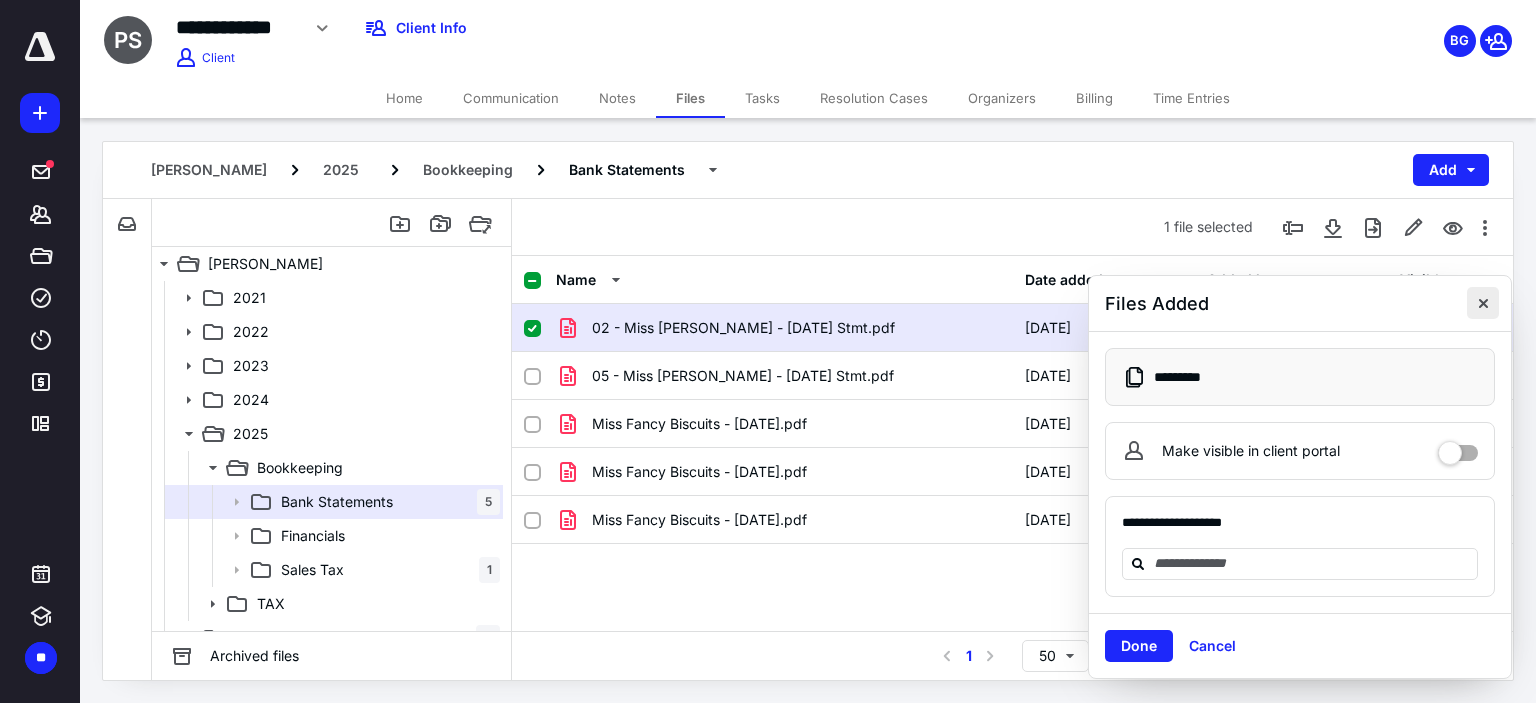 click at bounding box center [1483, 303] 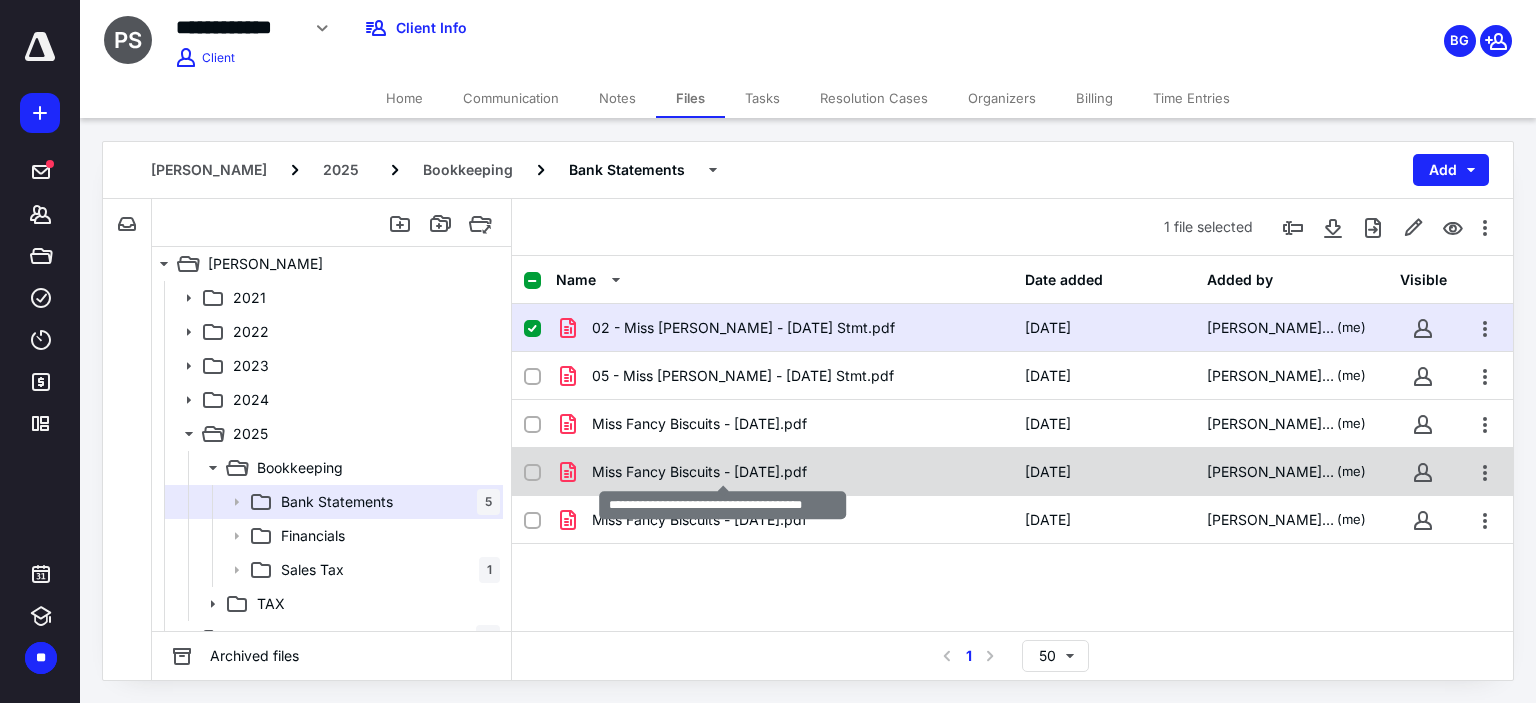 checkbox on "false" 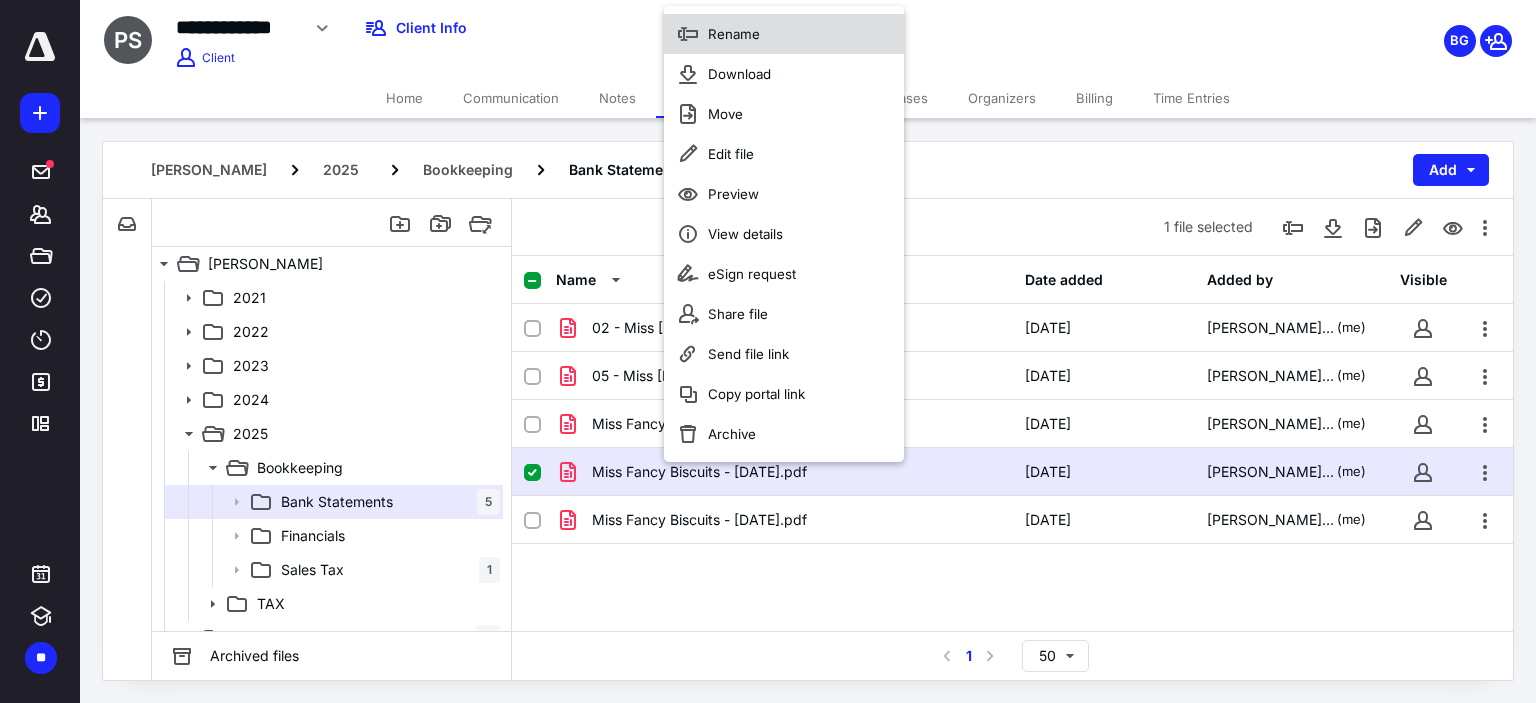click on "Rename" at bounding box center [784, 34] 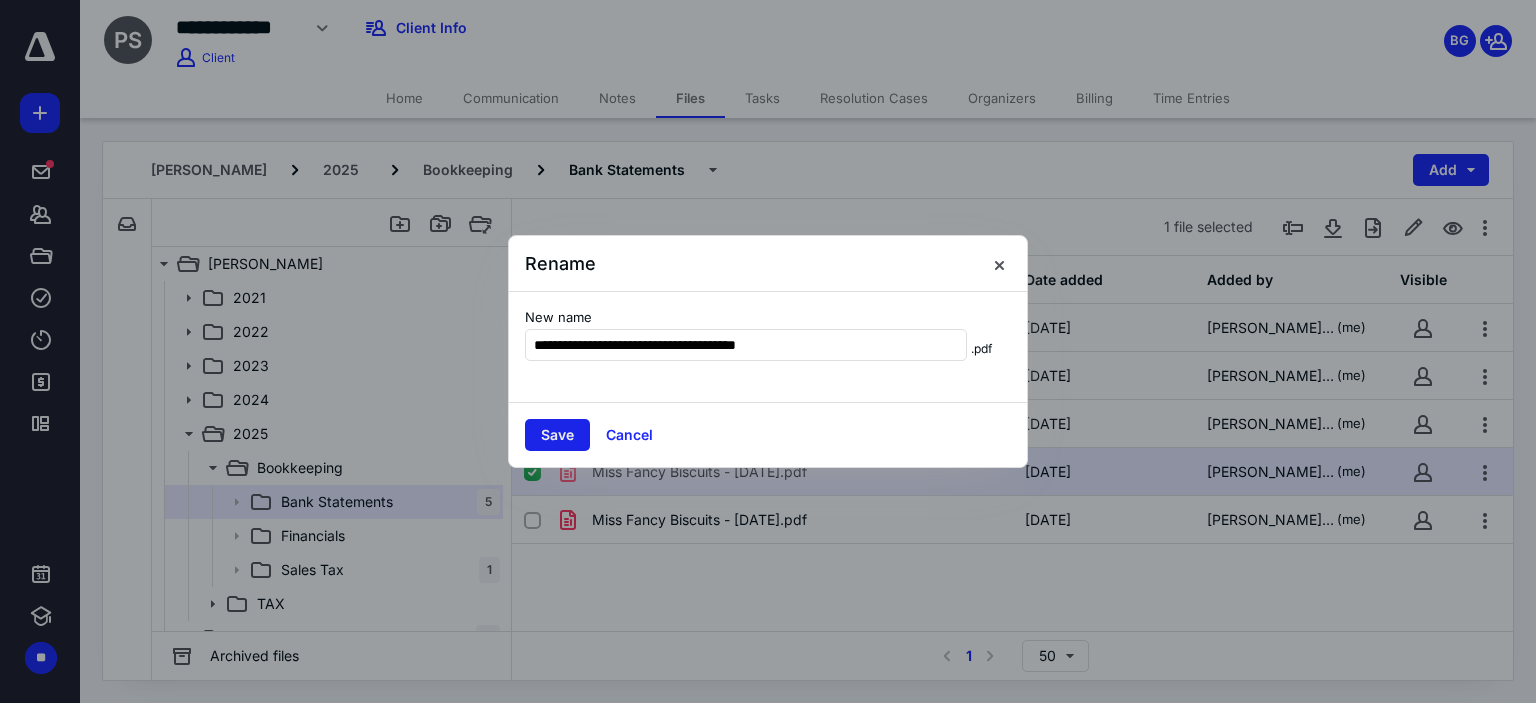 type on "**********" 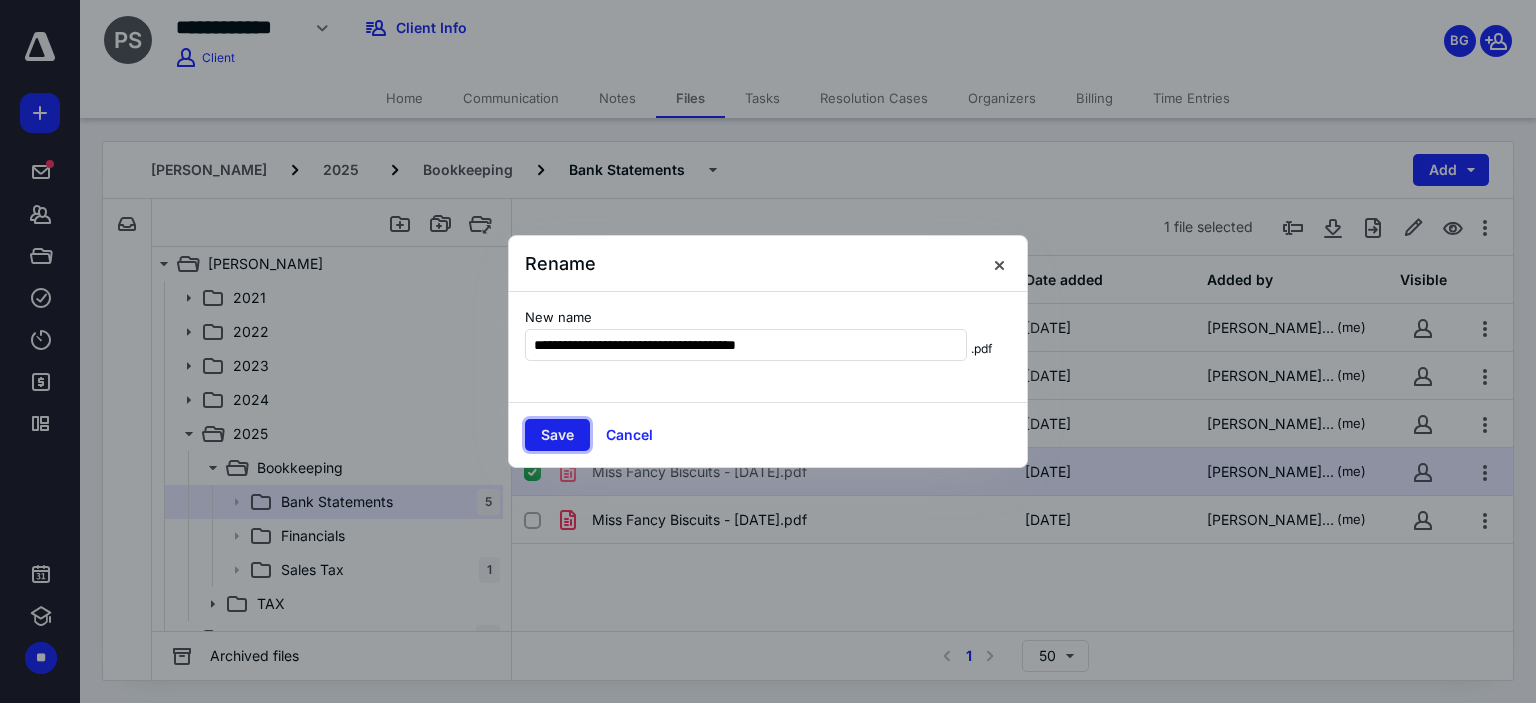 click on "Save" at bounding box center [557, 435] 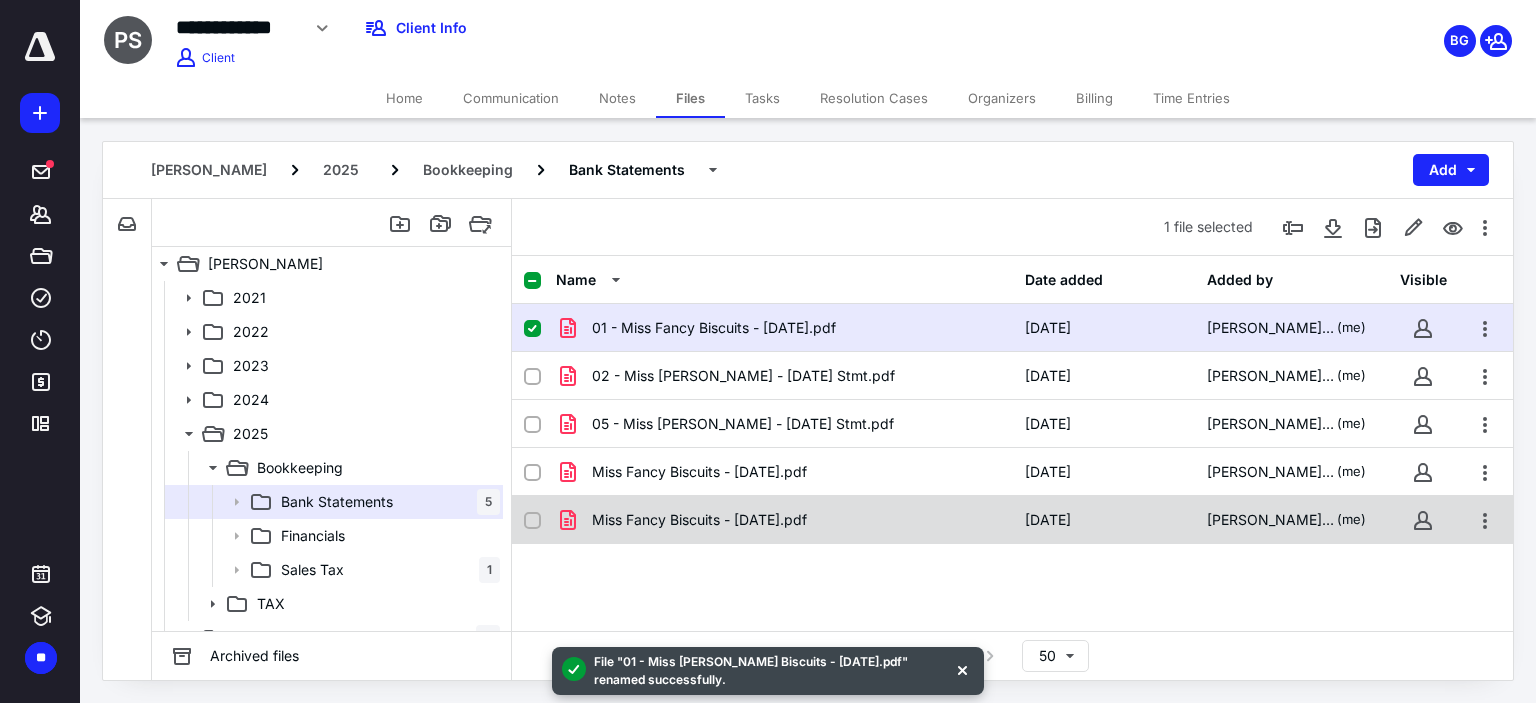 click on "Miss Fancy Biscuits - [DATE].pdf" at bounding box center [699, 520] 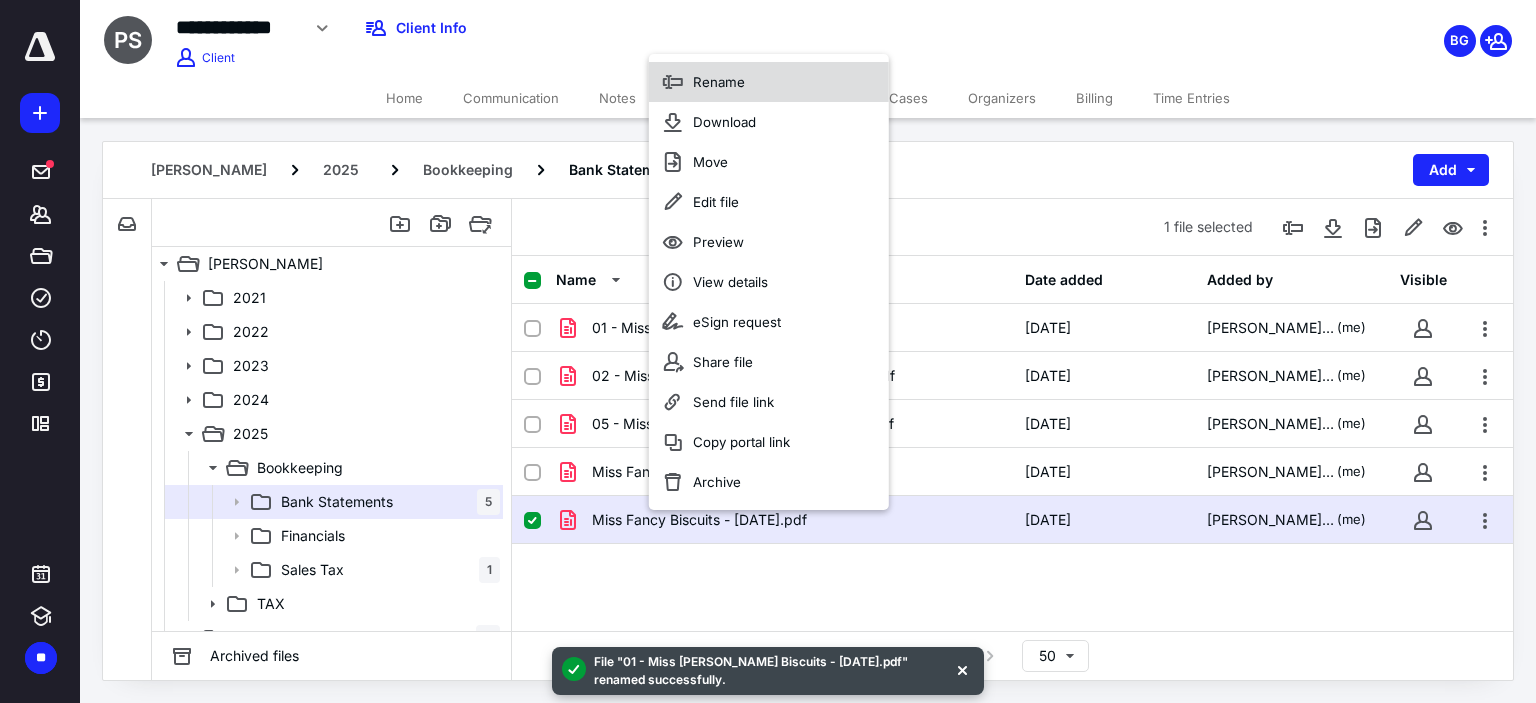 click on "Rename" at bounding box center (719, 82) 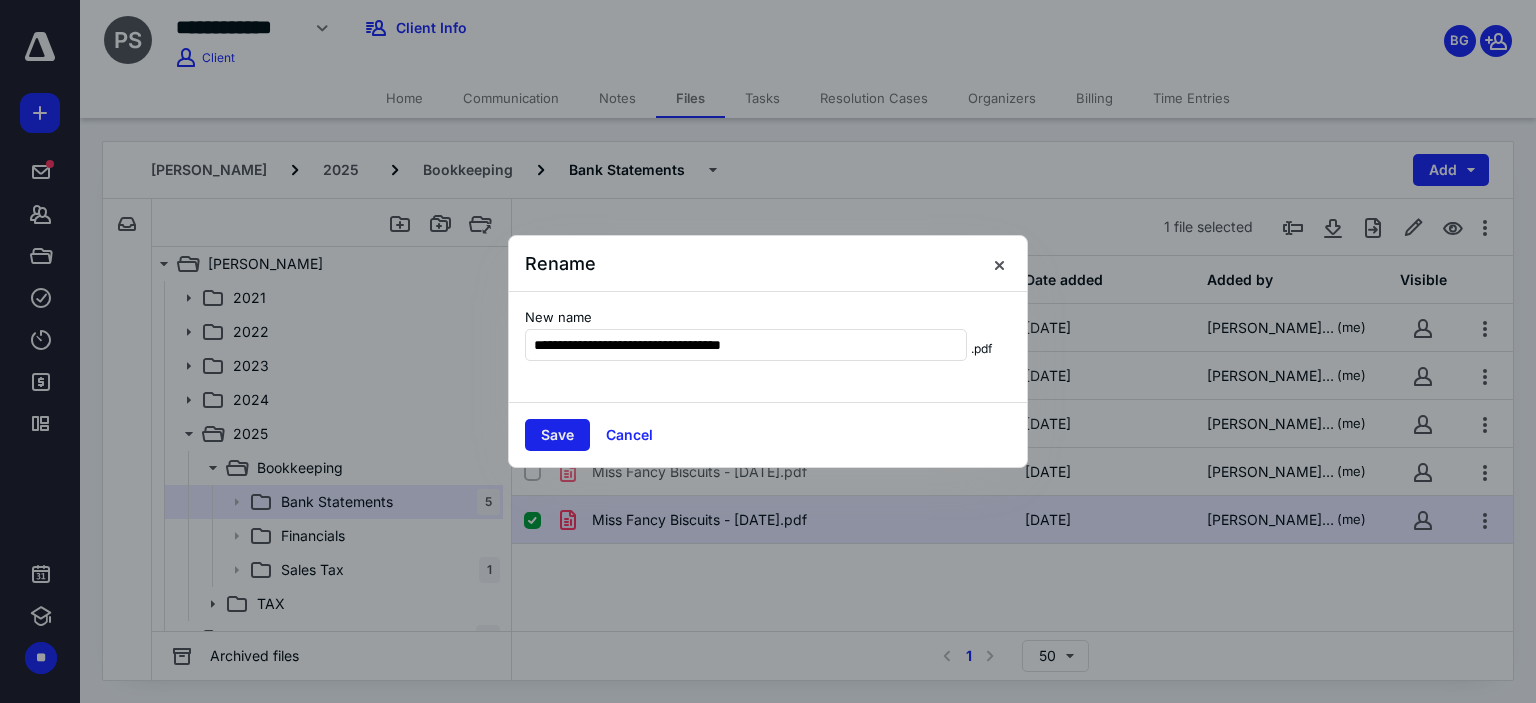 type on "**********" 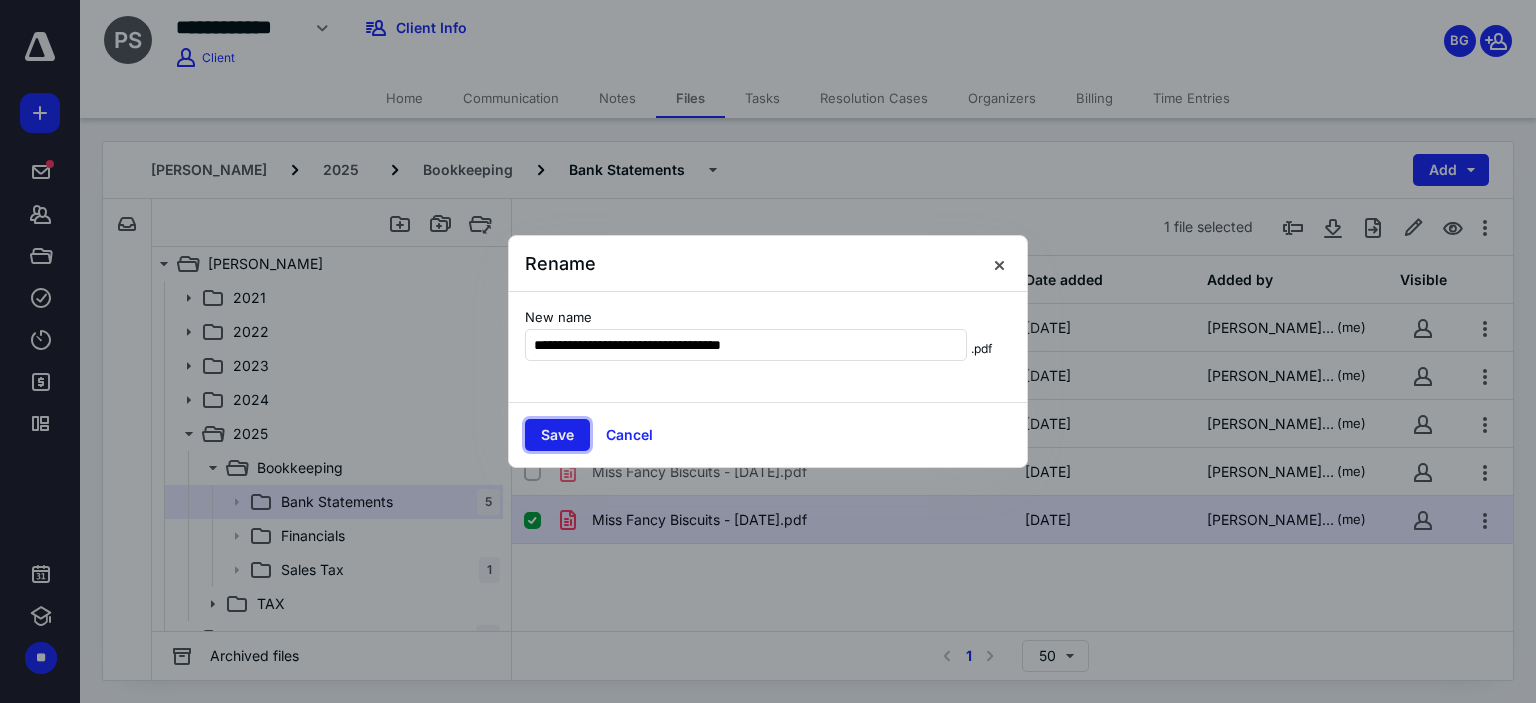click on "Save" at bounding box center (557, 435) 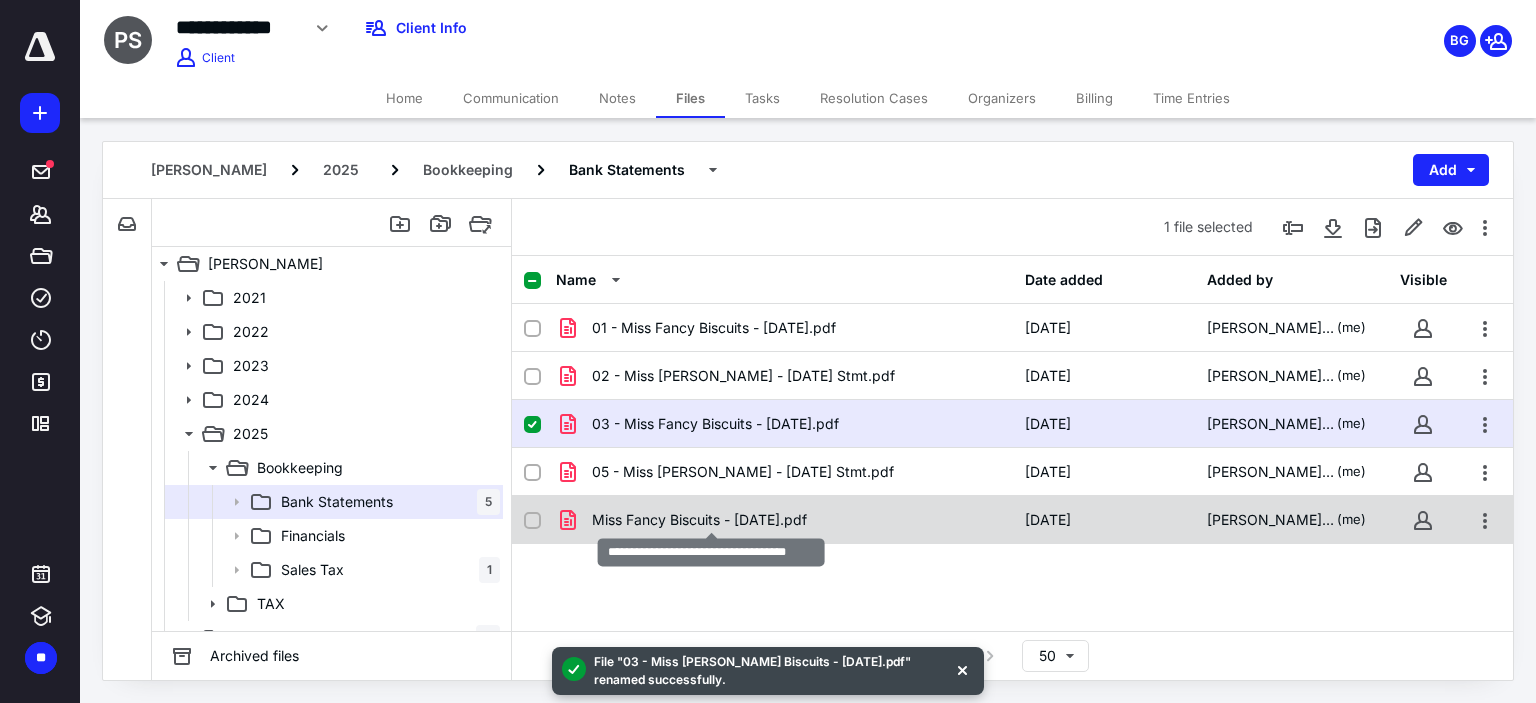 click on "Miss Fancy Biscuits - [DATE].pdf" at bounding box center [699, 520] 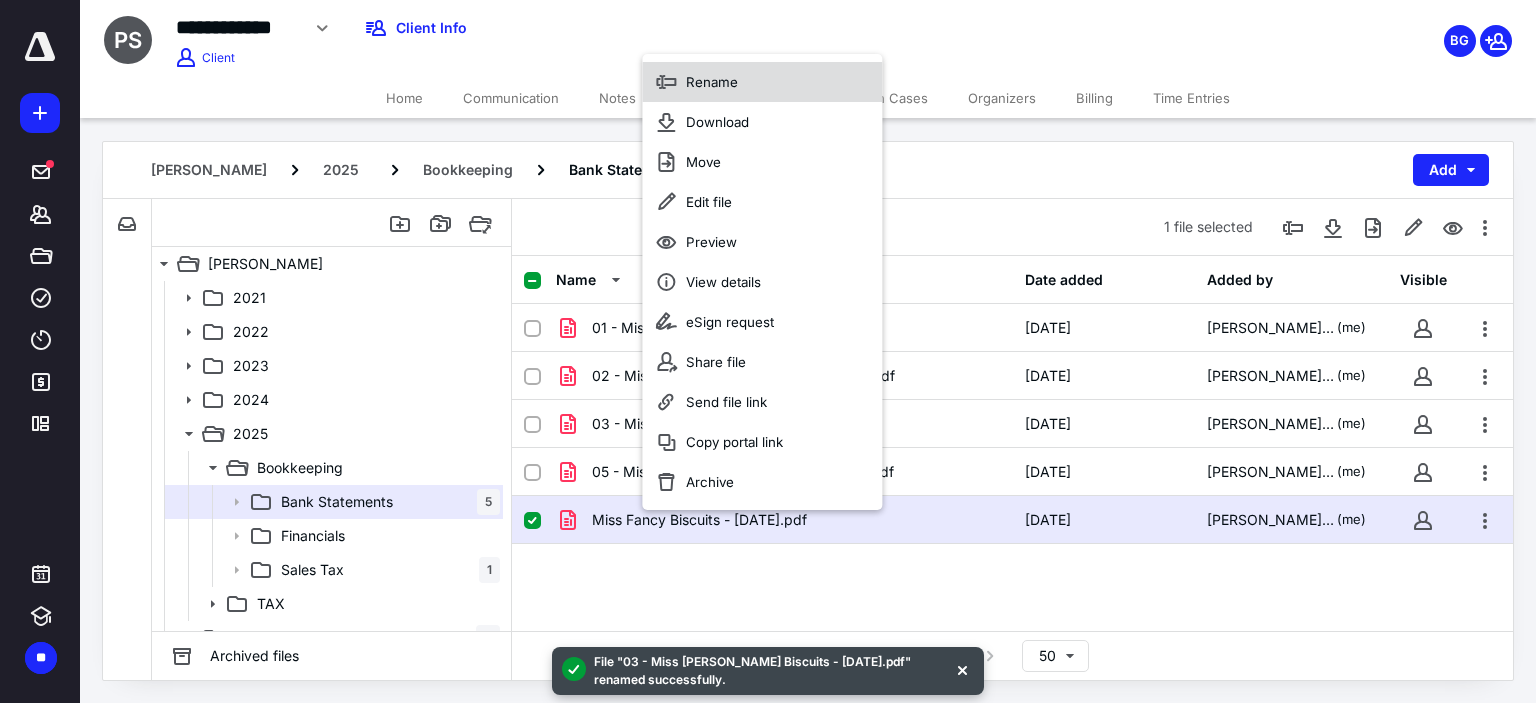 click on "Rename" at bounding box center (762, 82) 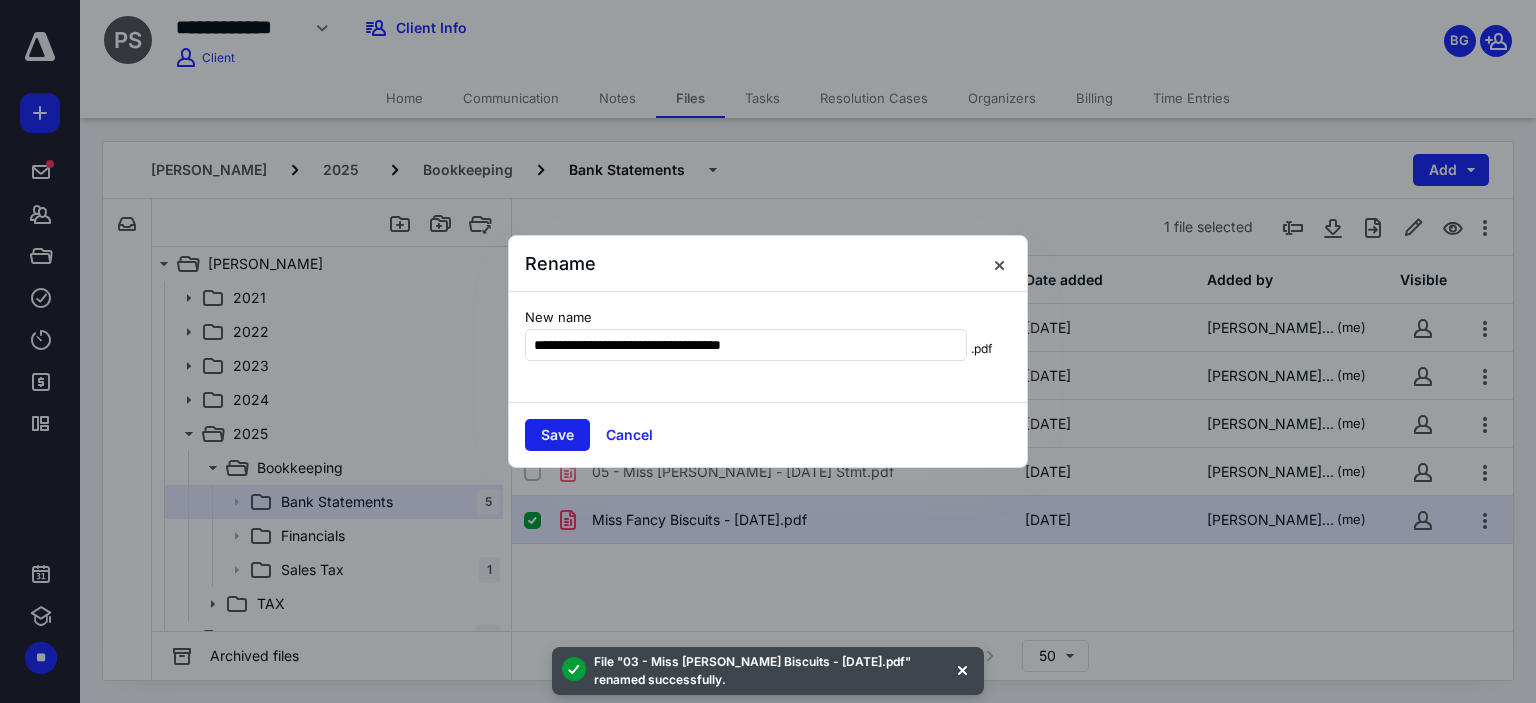 type on "**********" 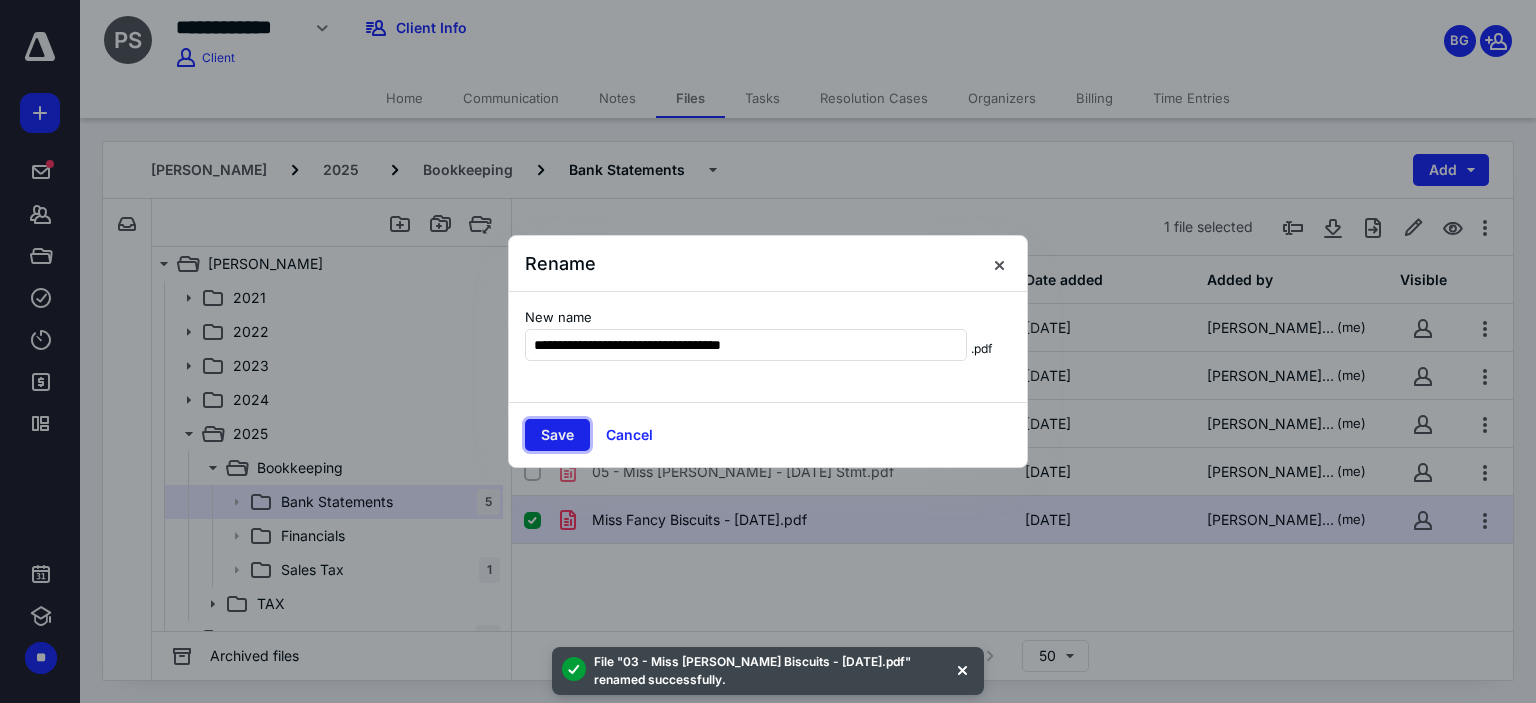 click on "Save" at bounding box center (557, 435) 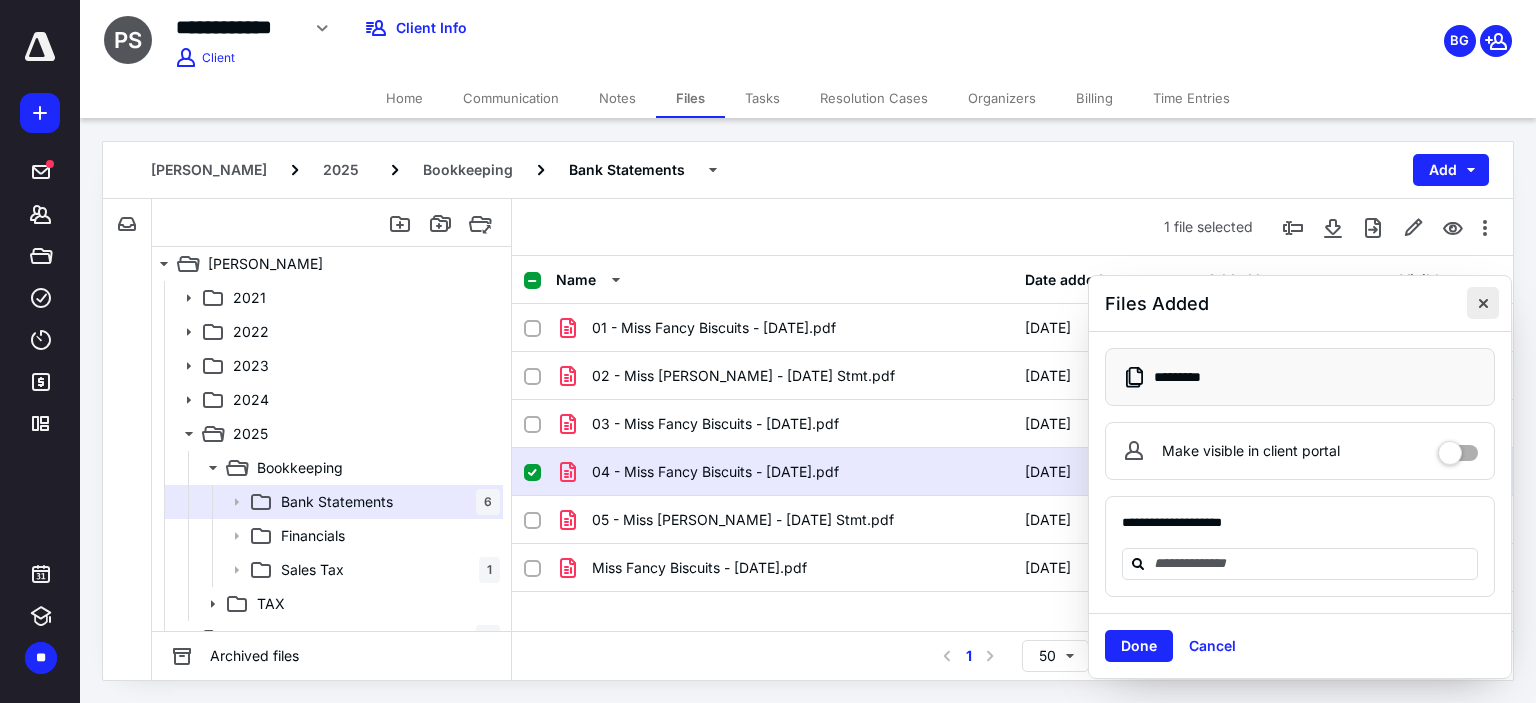 click at bounding box center (1483, 303) 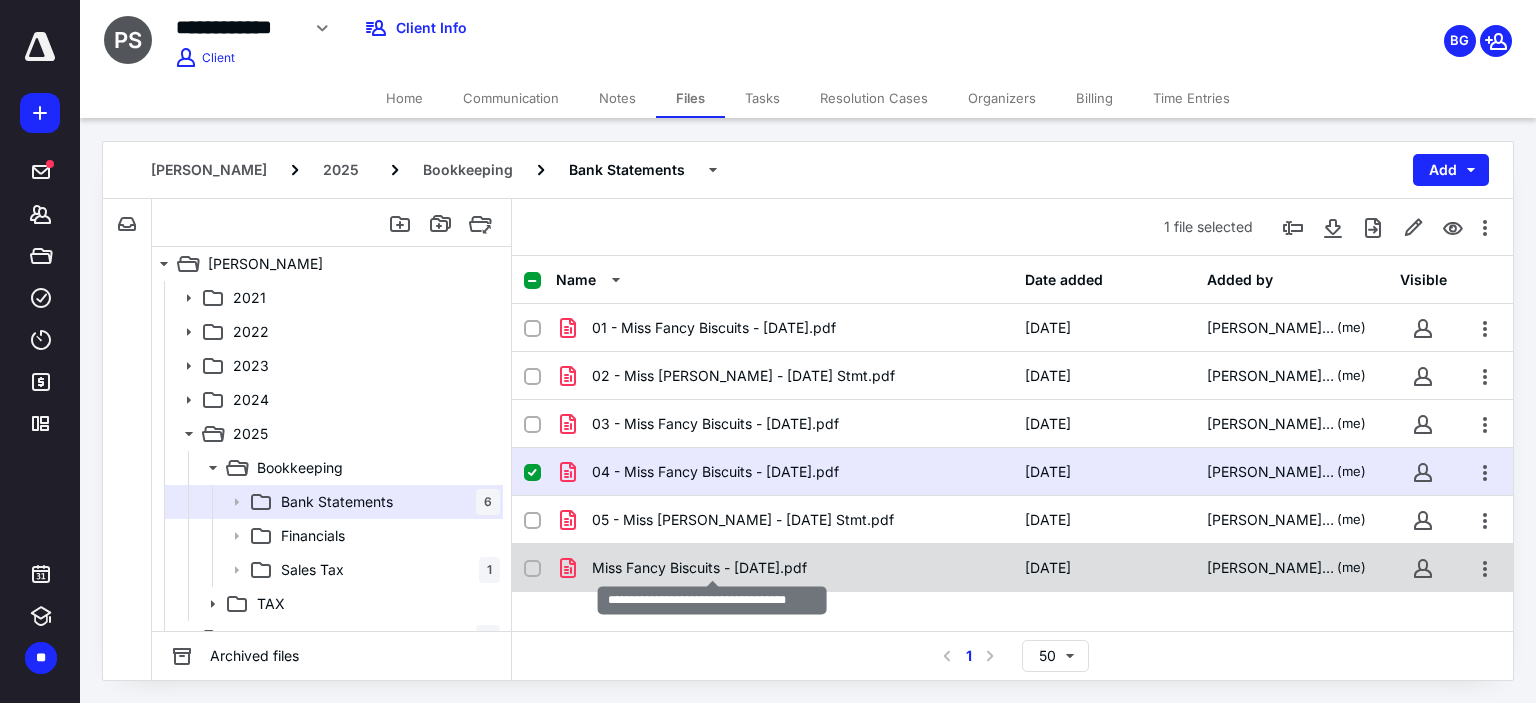 checkbox on "false" 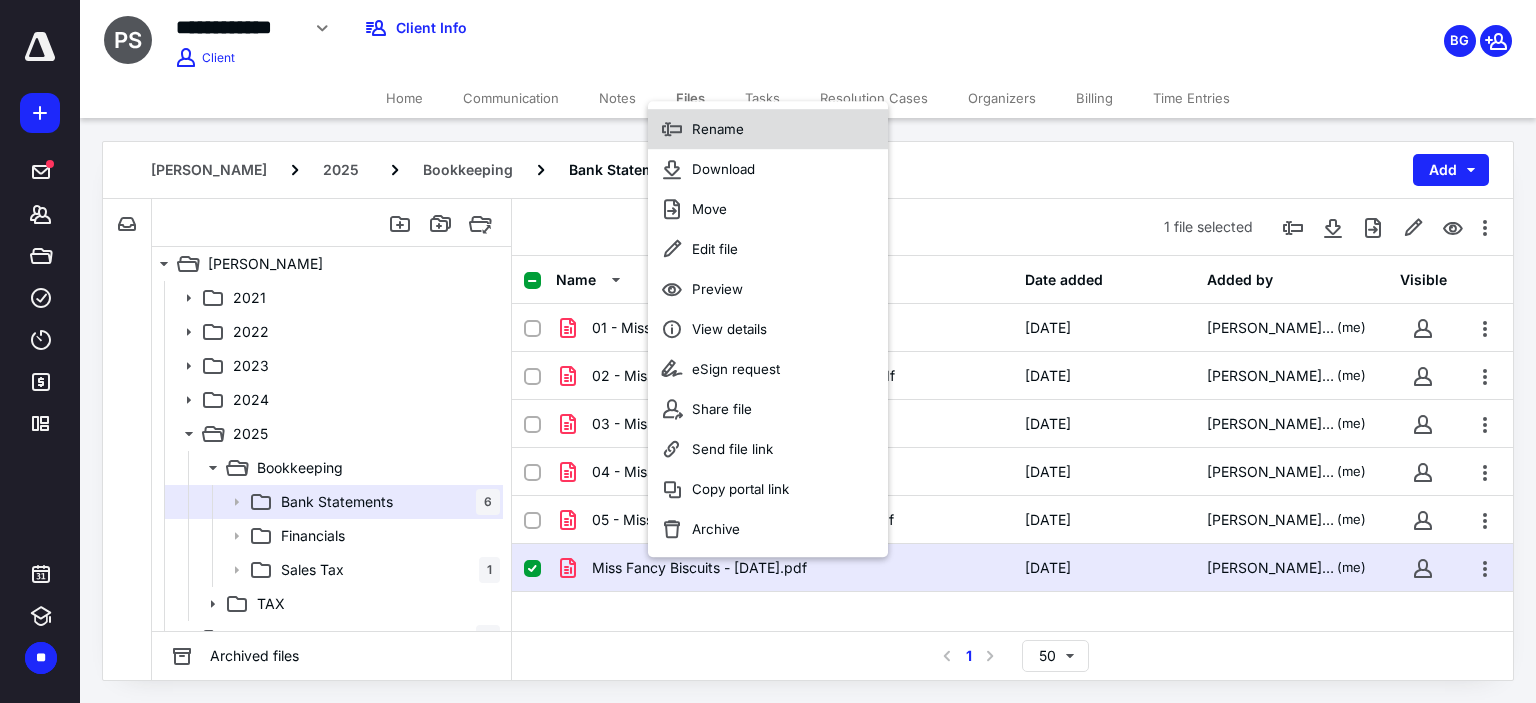 click on "Rename" at bounding box center [768, 129] 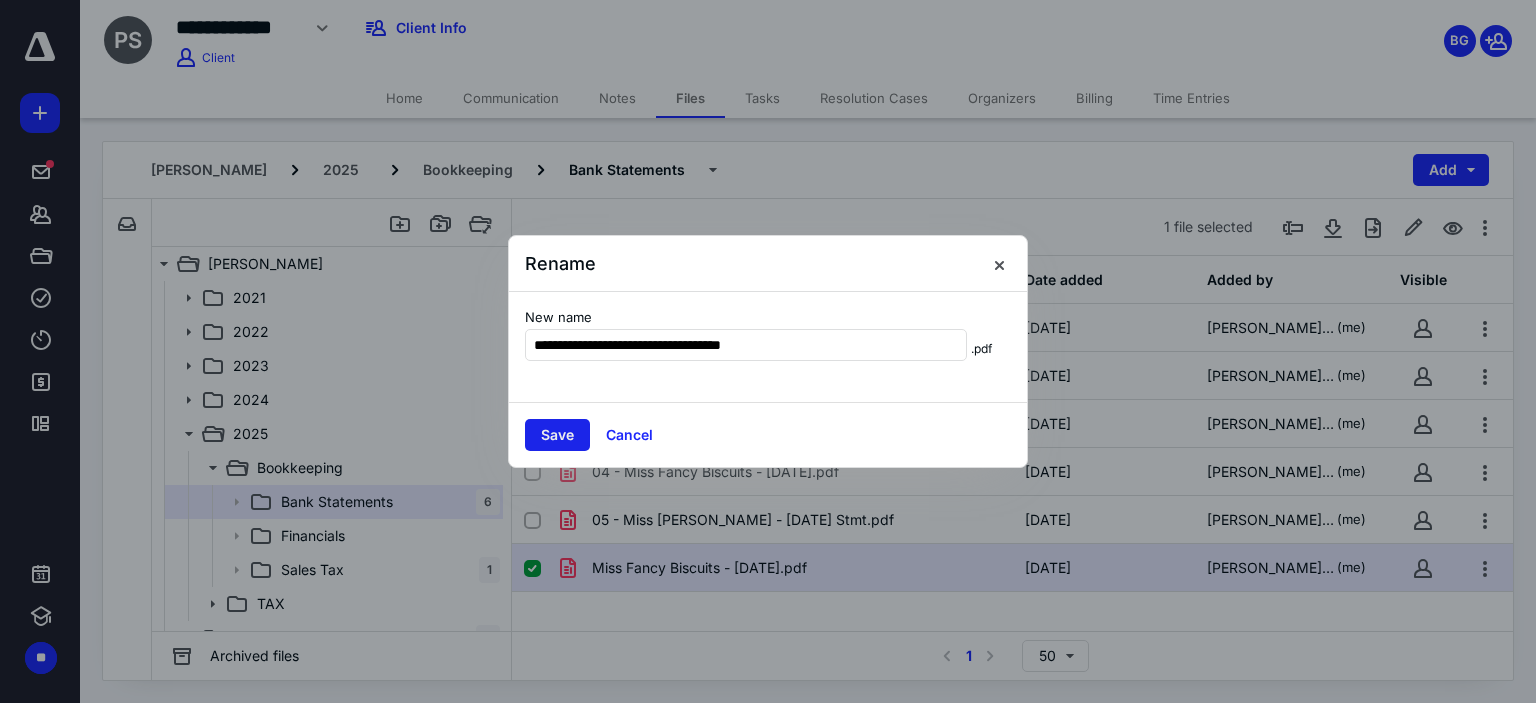 type on "**********" 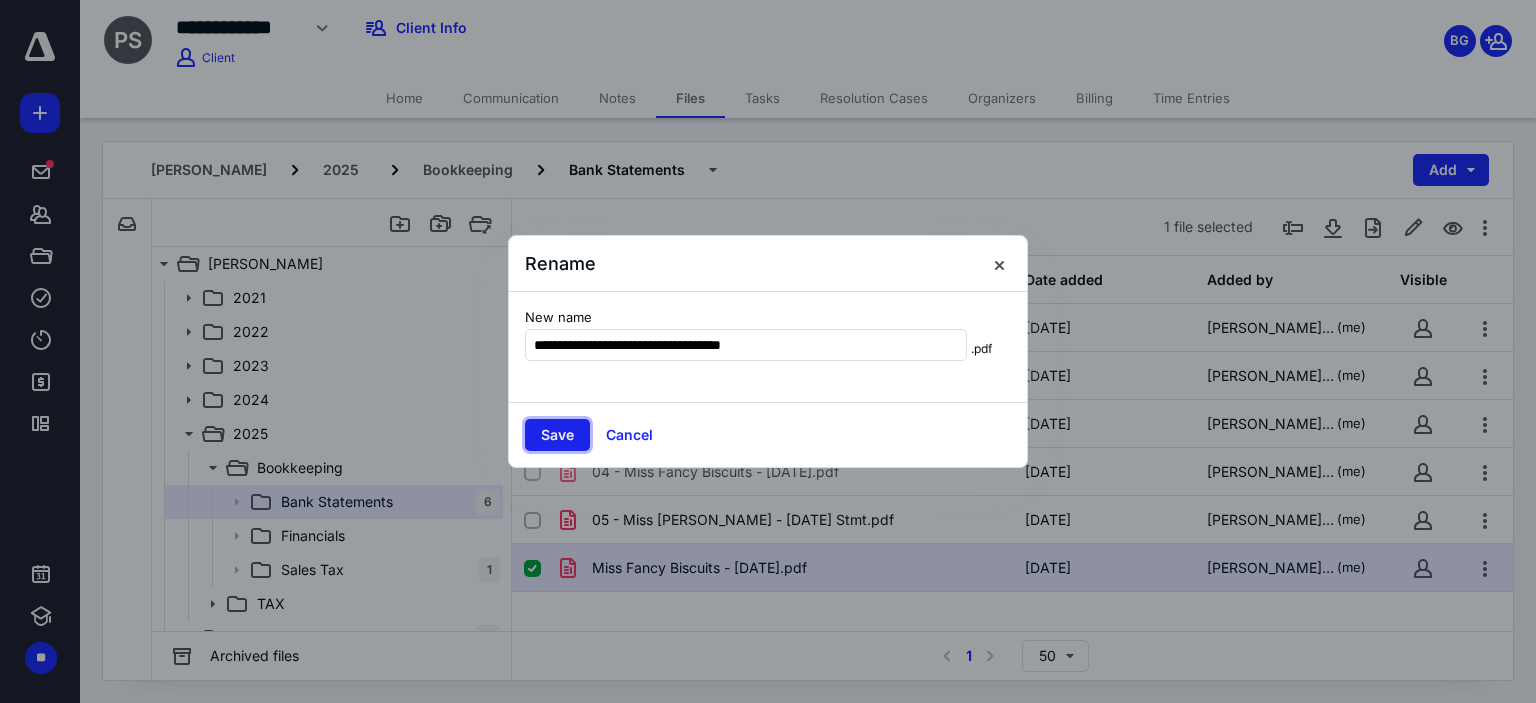 click on "Save" at bounding box center [557, 435] 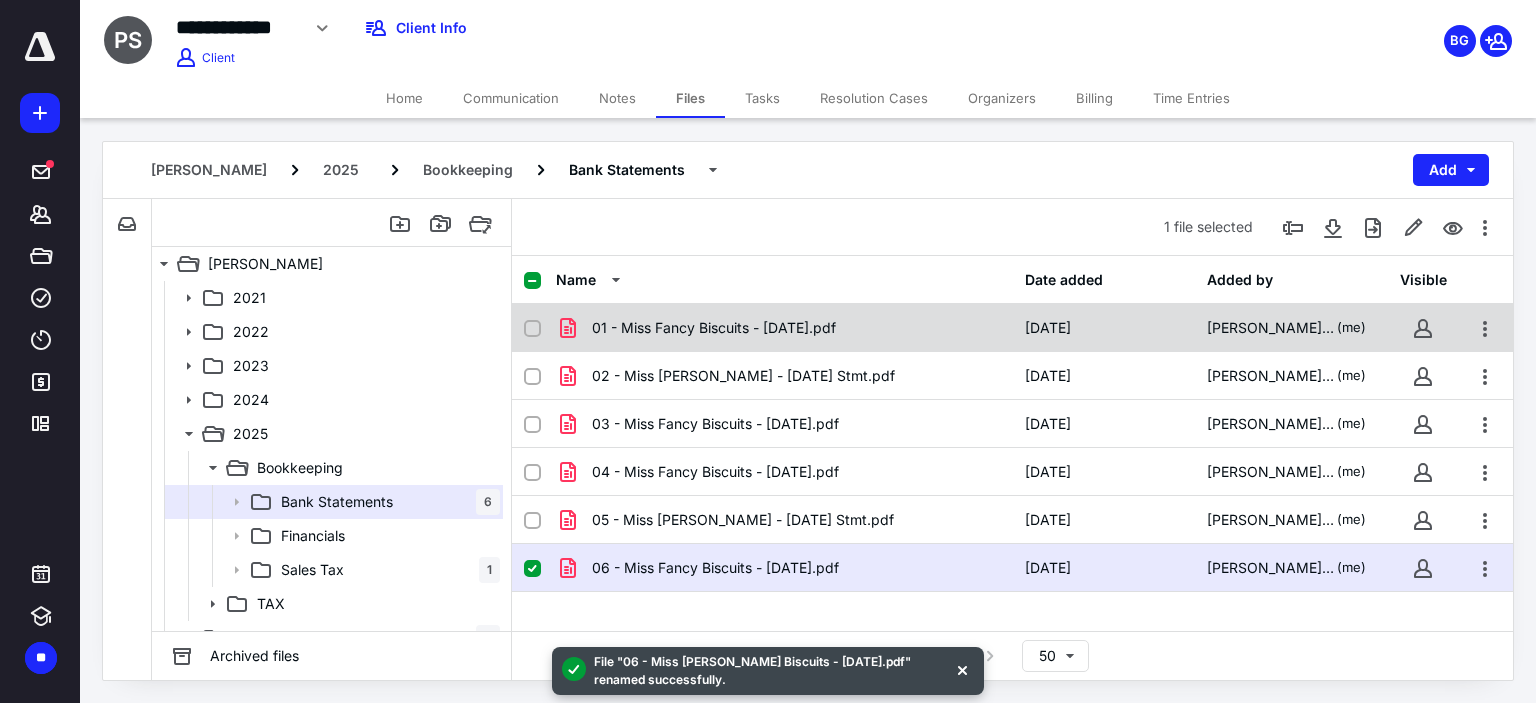 click on "01 - Miss Fancy Biscuits - [DATE].pdf" at bounding box center [784, 328] 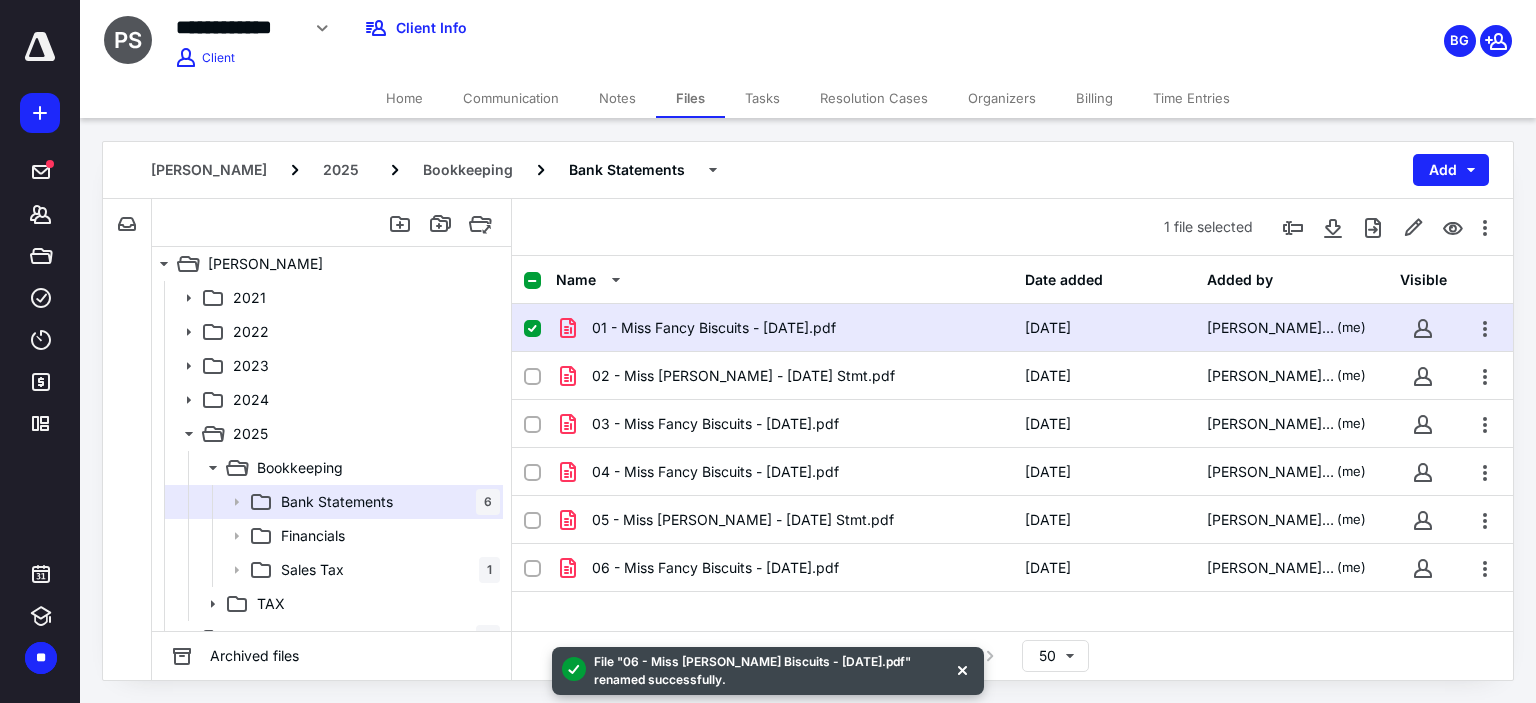 click on "01 - Miss Fancy Biscuits - [DATE].pdf" at bounding box center [784, 328] 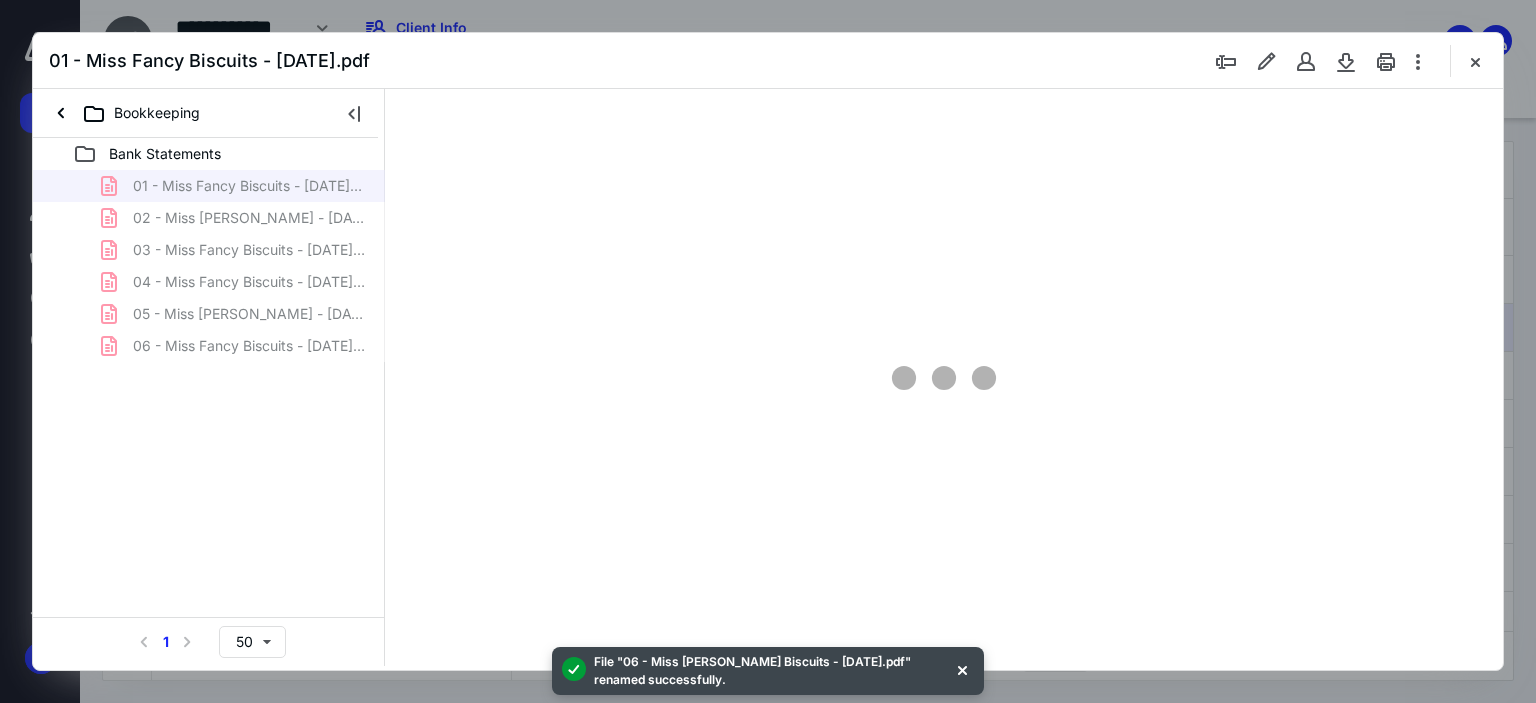 scroll, scrollTop: 0, scrollLeft: 0, axis: both 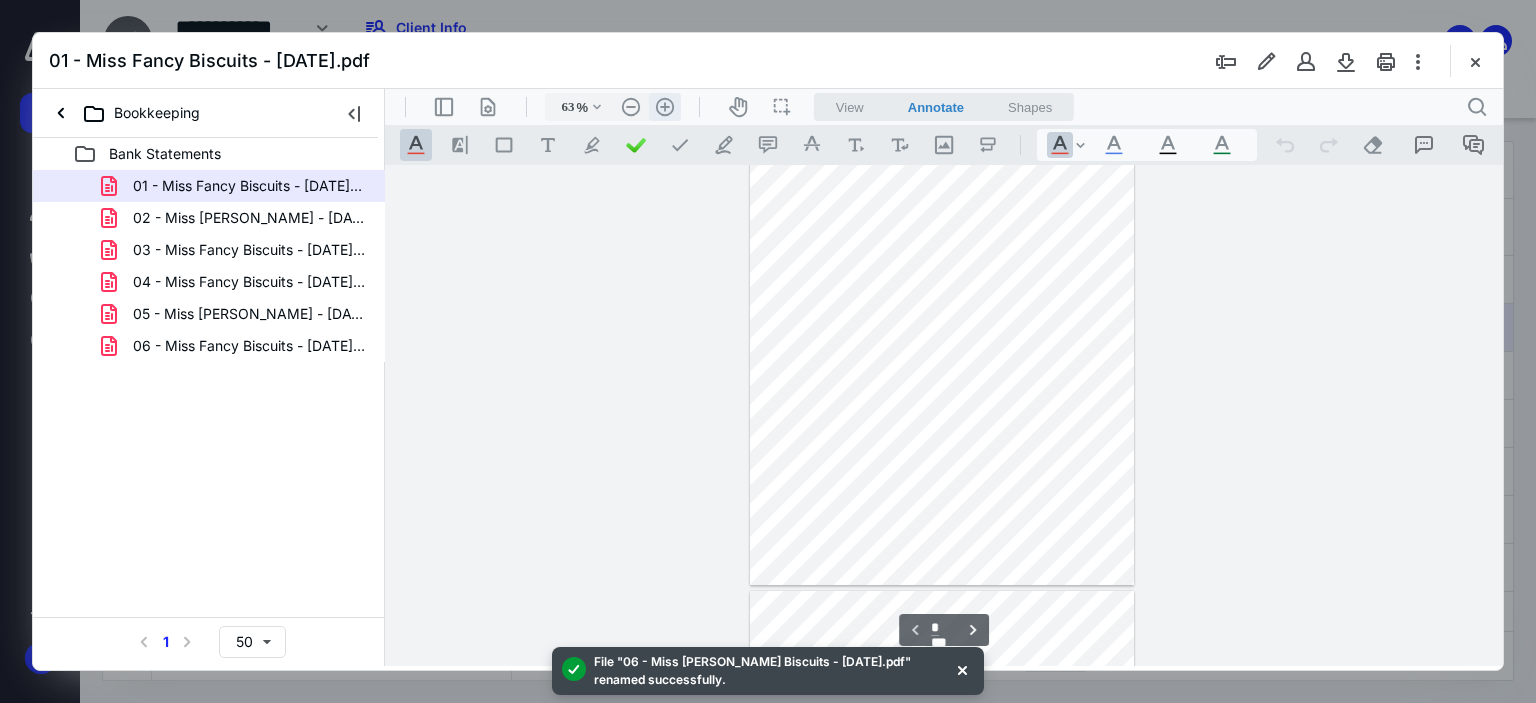 click on ".cls-1{fill:#abb0c4;} icon - header - zoom - in - line" at bounding box center (665, 107) 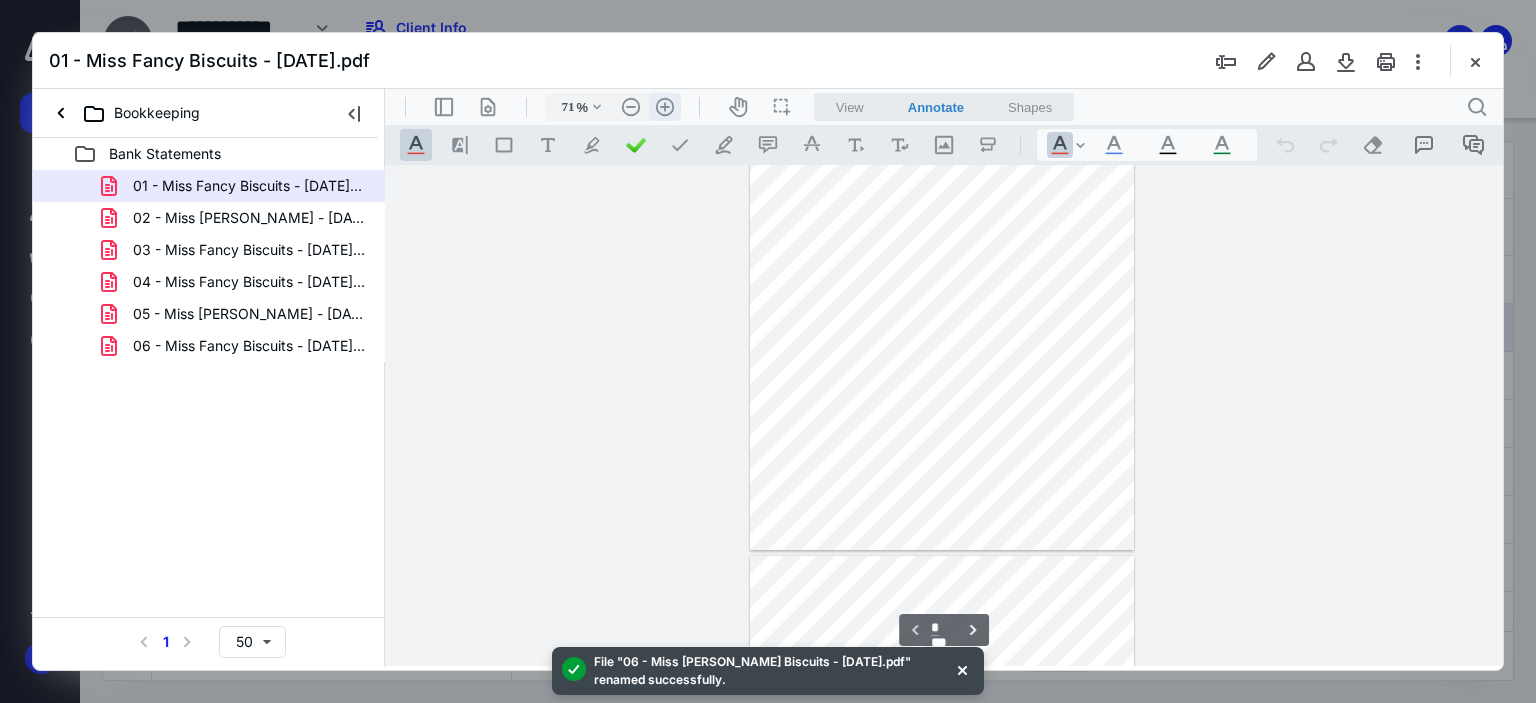 click on ".cls-1{fill:#abb0c4;} icon - header - zoom - in - line" at bounding box center [665, 107] 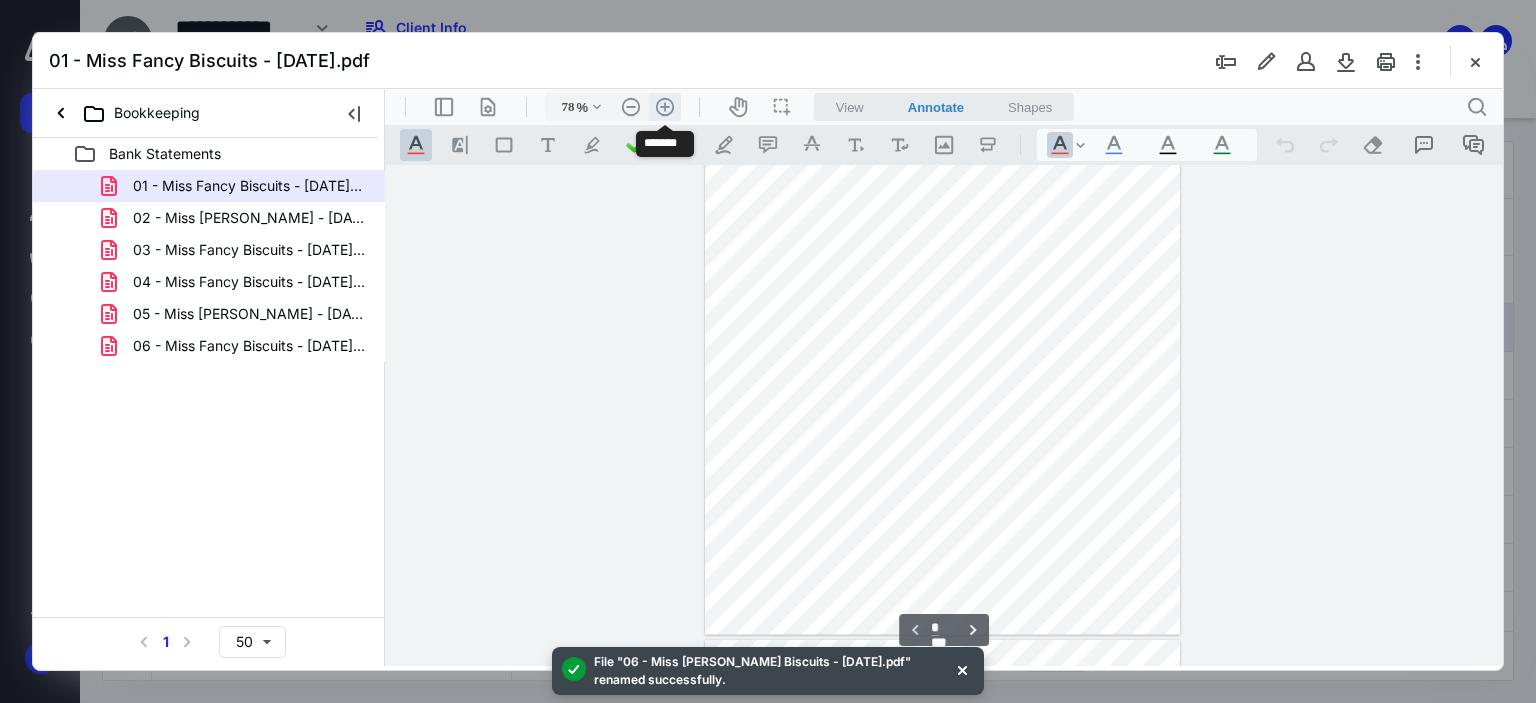 click on ".cls-1{fill:#abb0c4;} icon - header - zoom - in - line" at bounding box center [665, 107] 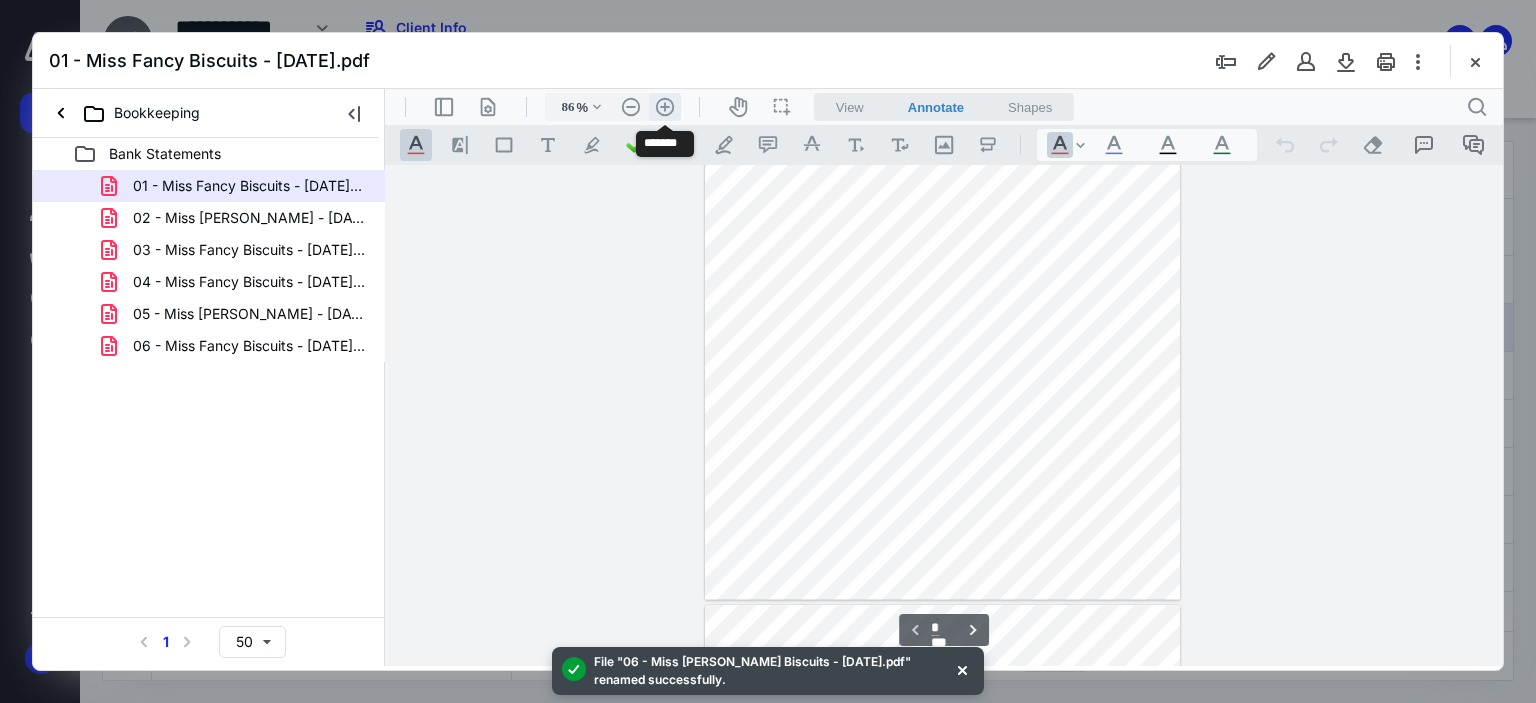 click on ".cls-1{fill:#abb0c4;} icon - header - zoom - in - line" at bounding box center (665, 107) 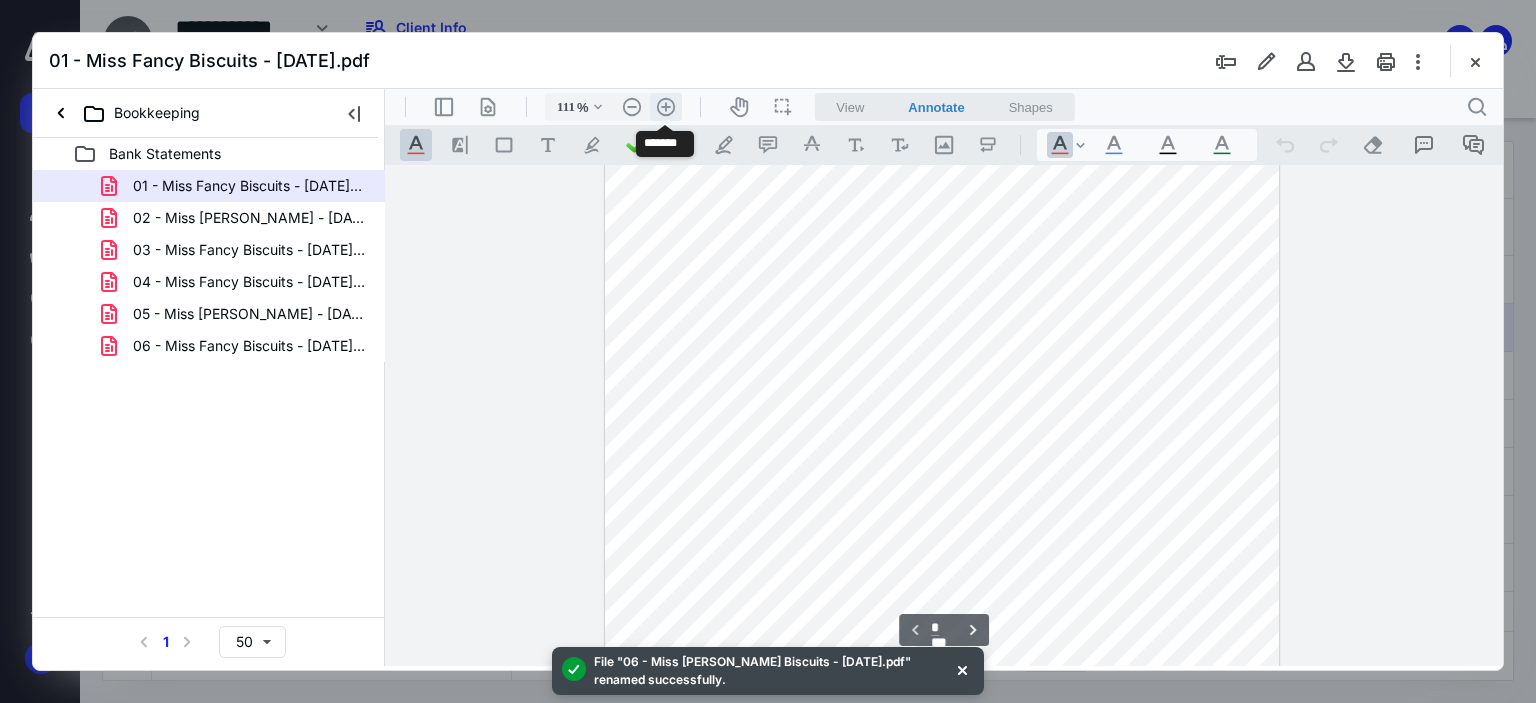 click on ".cls-1{fill:#abb0c4;} icon - header - zoom - in - line" at bounding box center (666, 107) 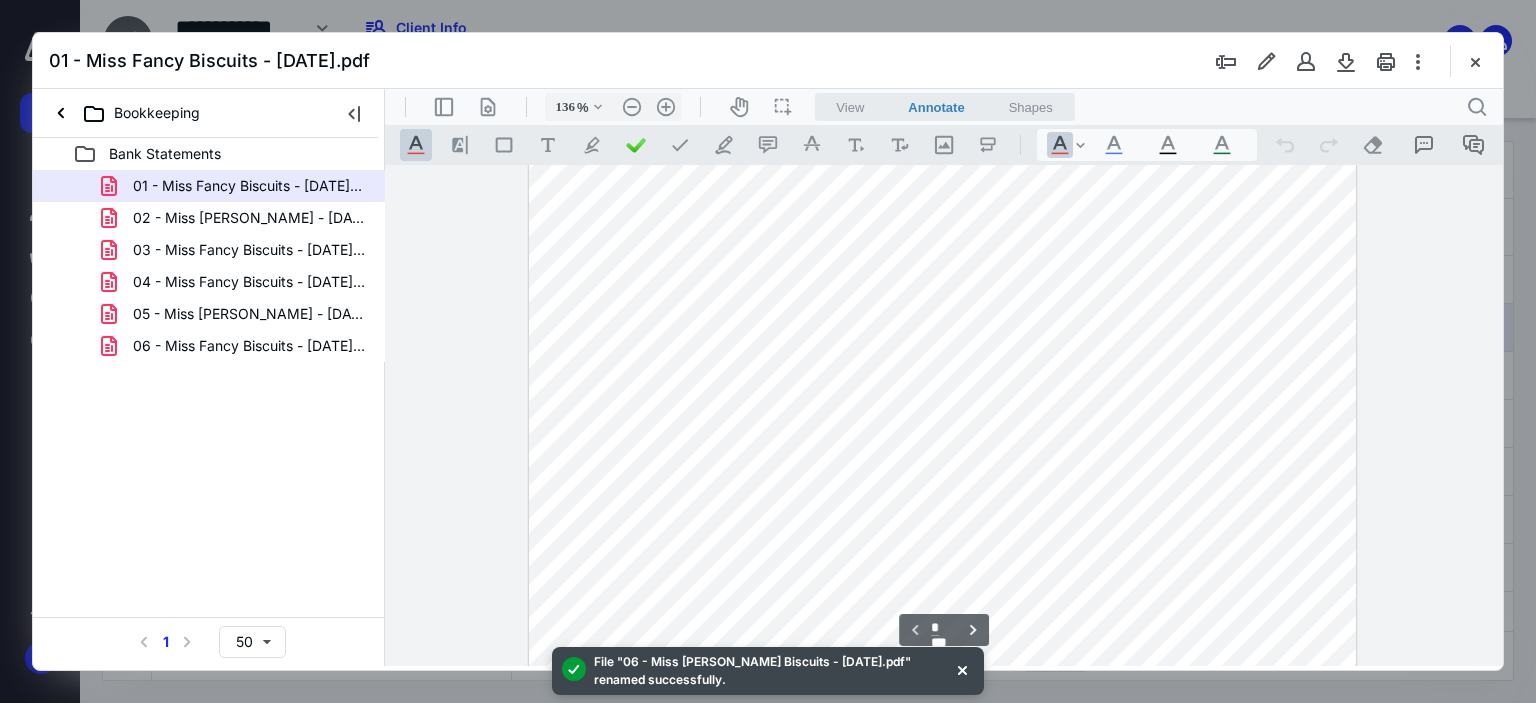 scroll, scrollTop: 18, scrollLeft: 0, axis: vertical 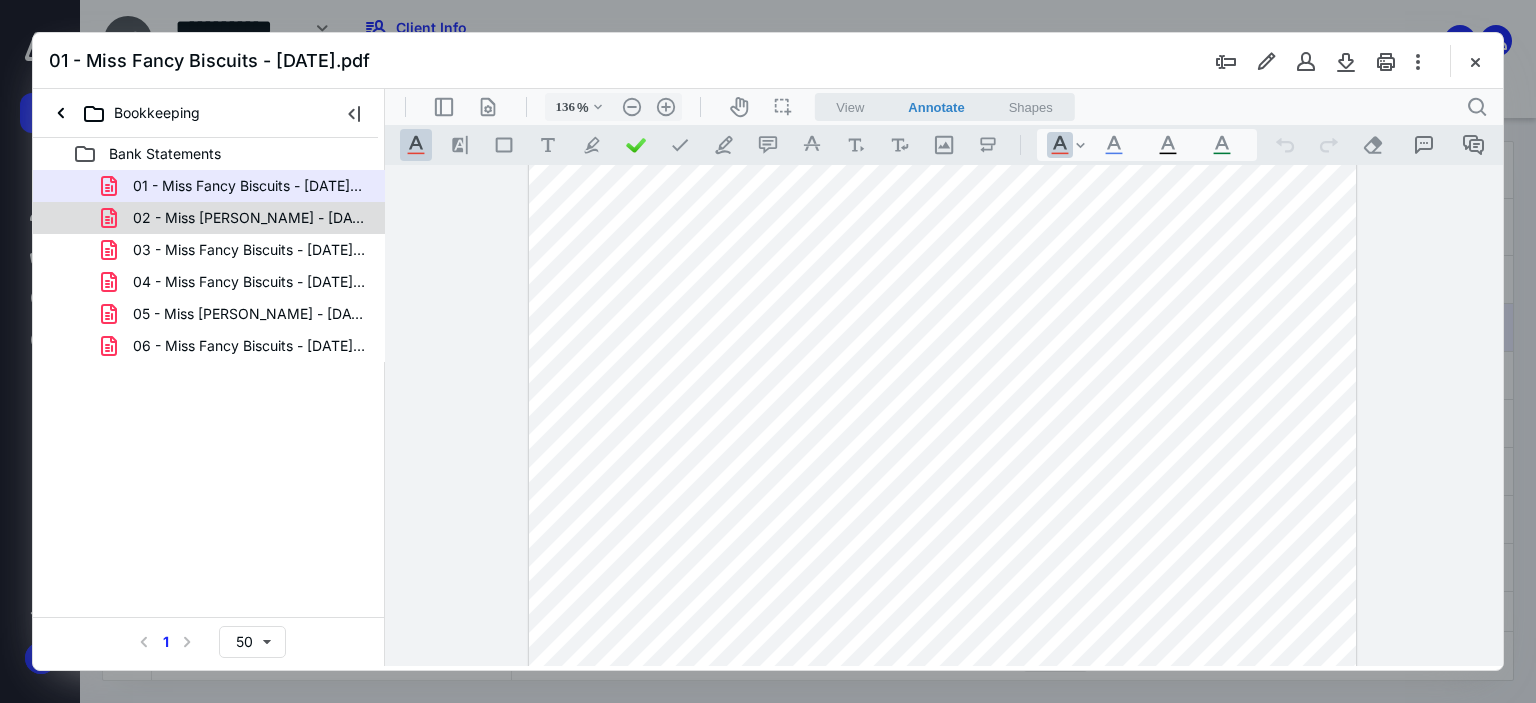 click on "02 - Miss [PERSON_NAME] - [DATE] Stmt.pdf" at bounding box center [237, 218] 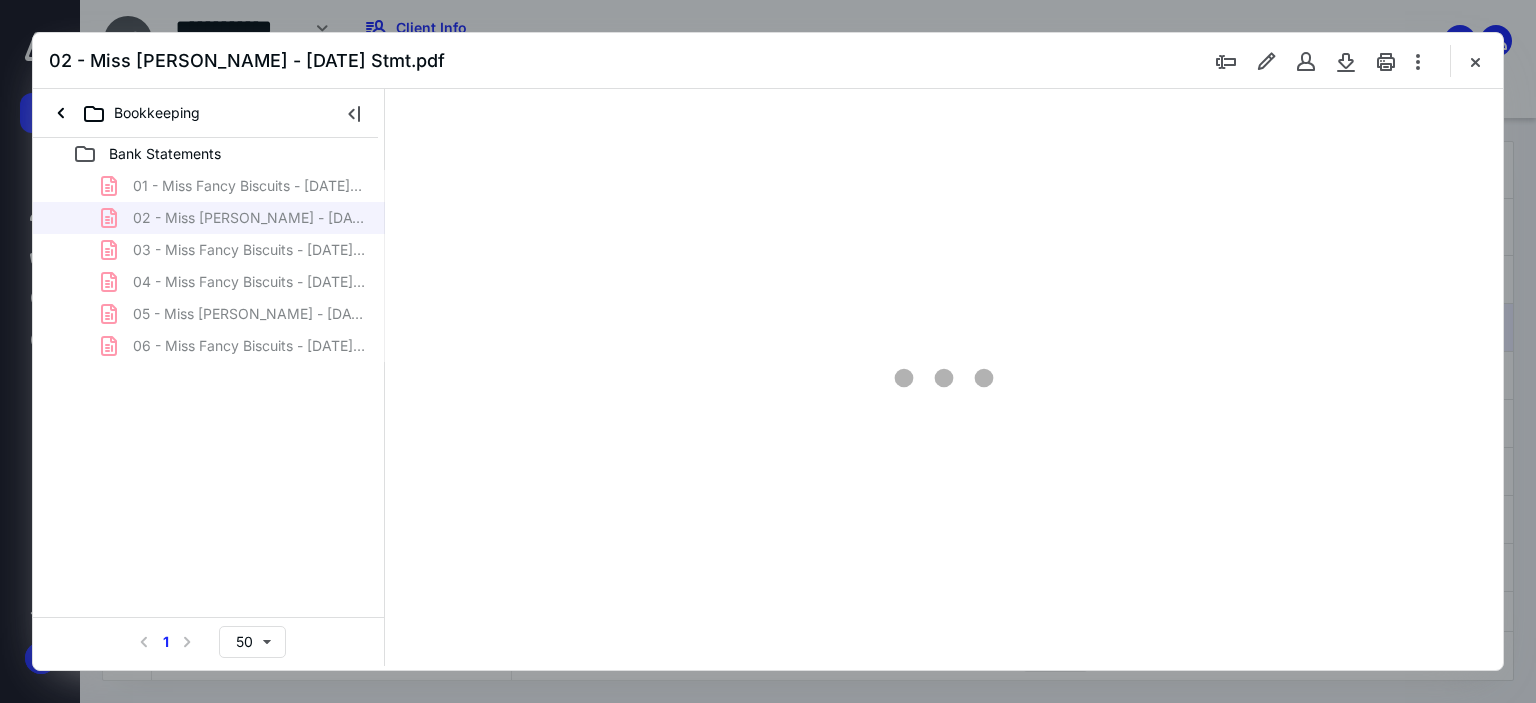 scroll, scrollTop: 0, scrollLeft: 0, axis: both 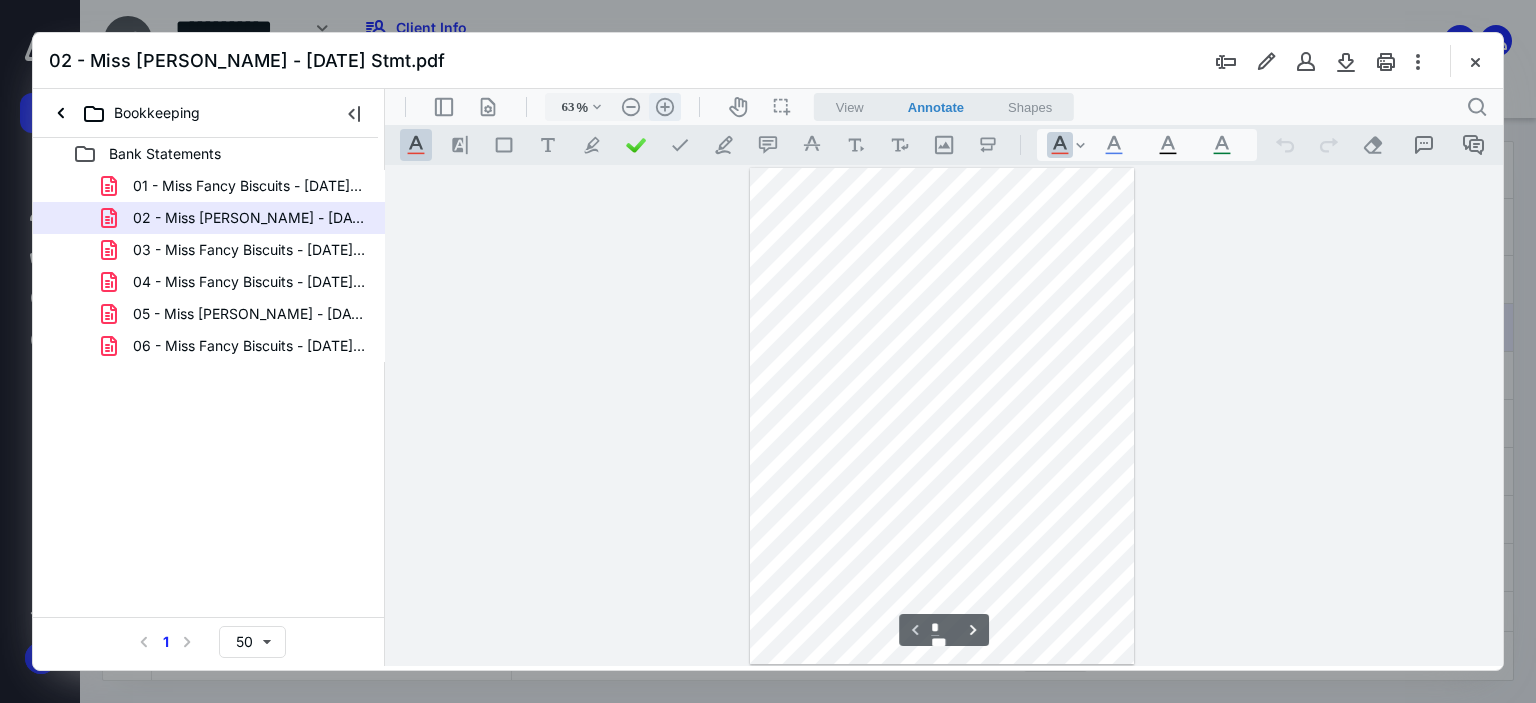 click on ".cls-1{fill:#abb0c4;} icon - header - zoom - in - line" at bounding box center (665, 107) 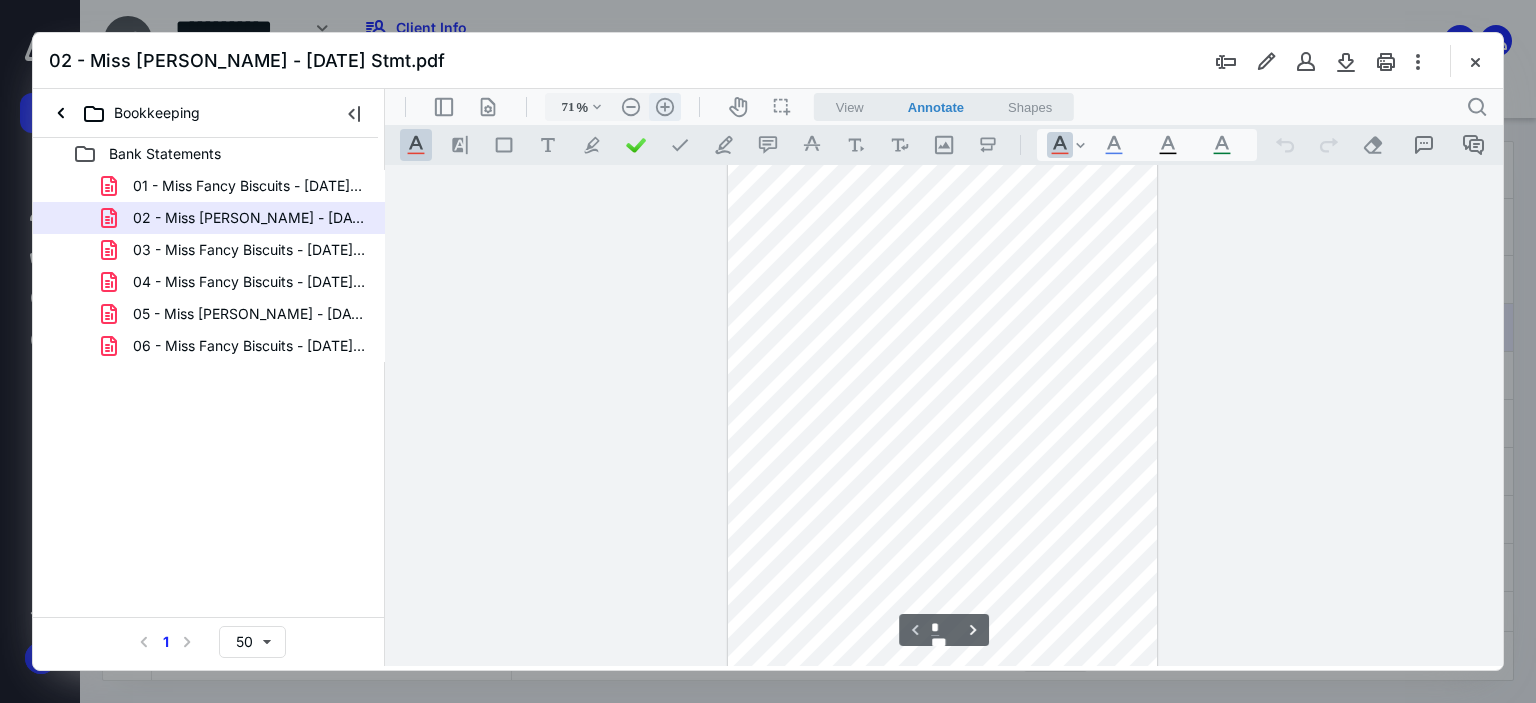 click on ".cls-1{fill:#abb0c4;} icon - header - zoom - in - line" at bounding box center [665, 107] 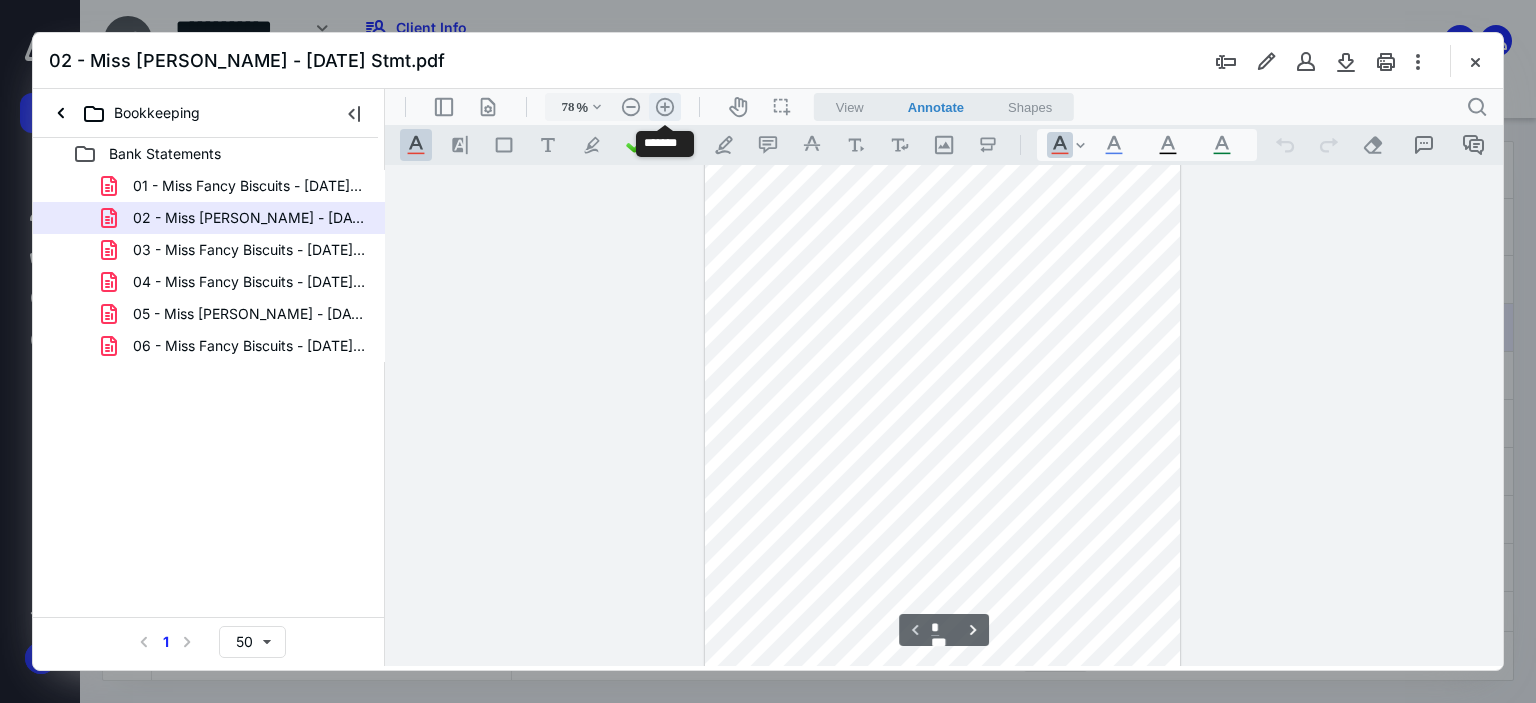 click on ".cls-1{fill:#abb0c4;} icon - header - zoom - in - line" at bounding box center (665, 107) 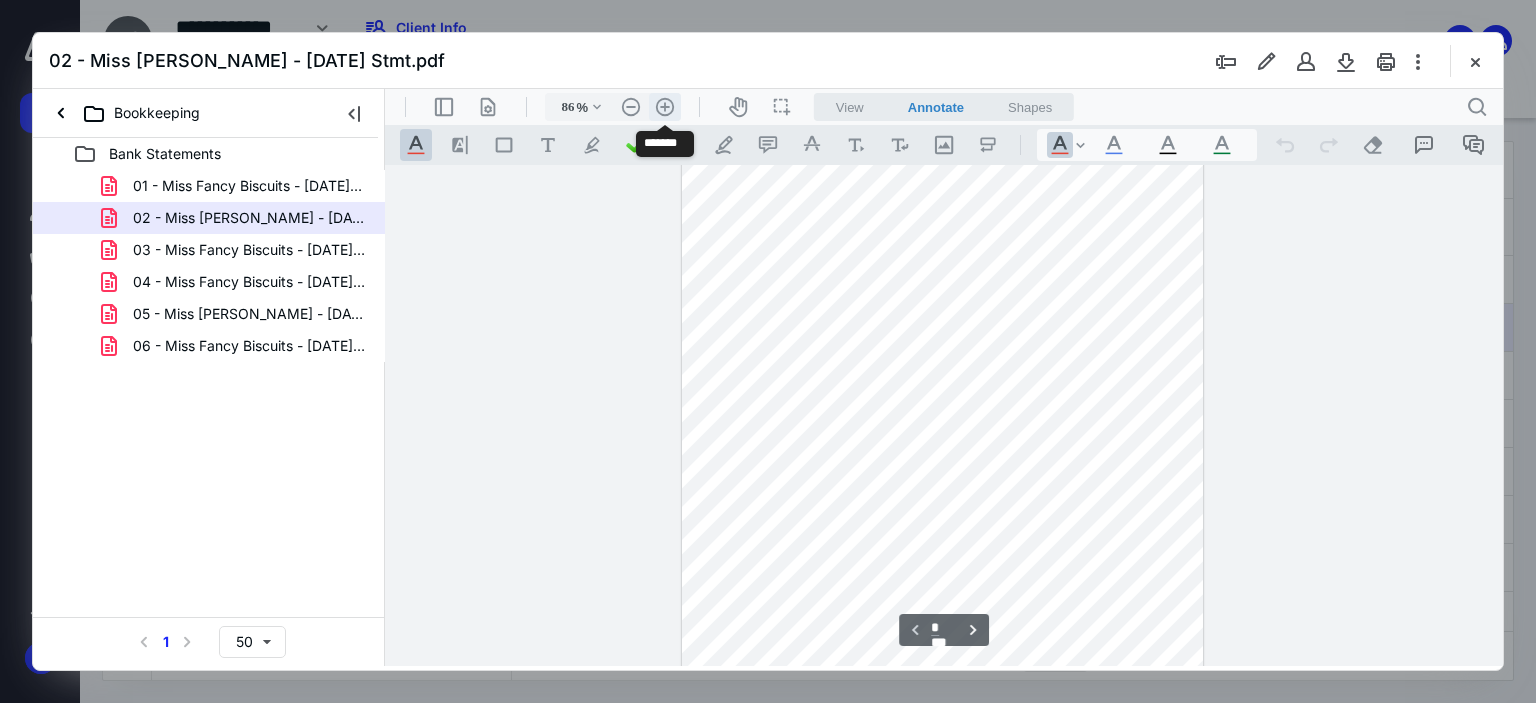click on ".cls-1{fill:#abb0c4;} icon - header - zoom - in - line" at bounding box center (665, 107) 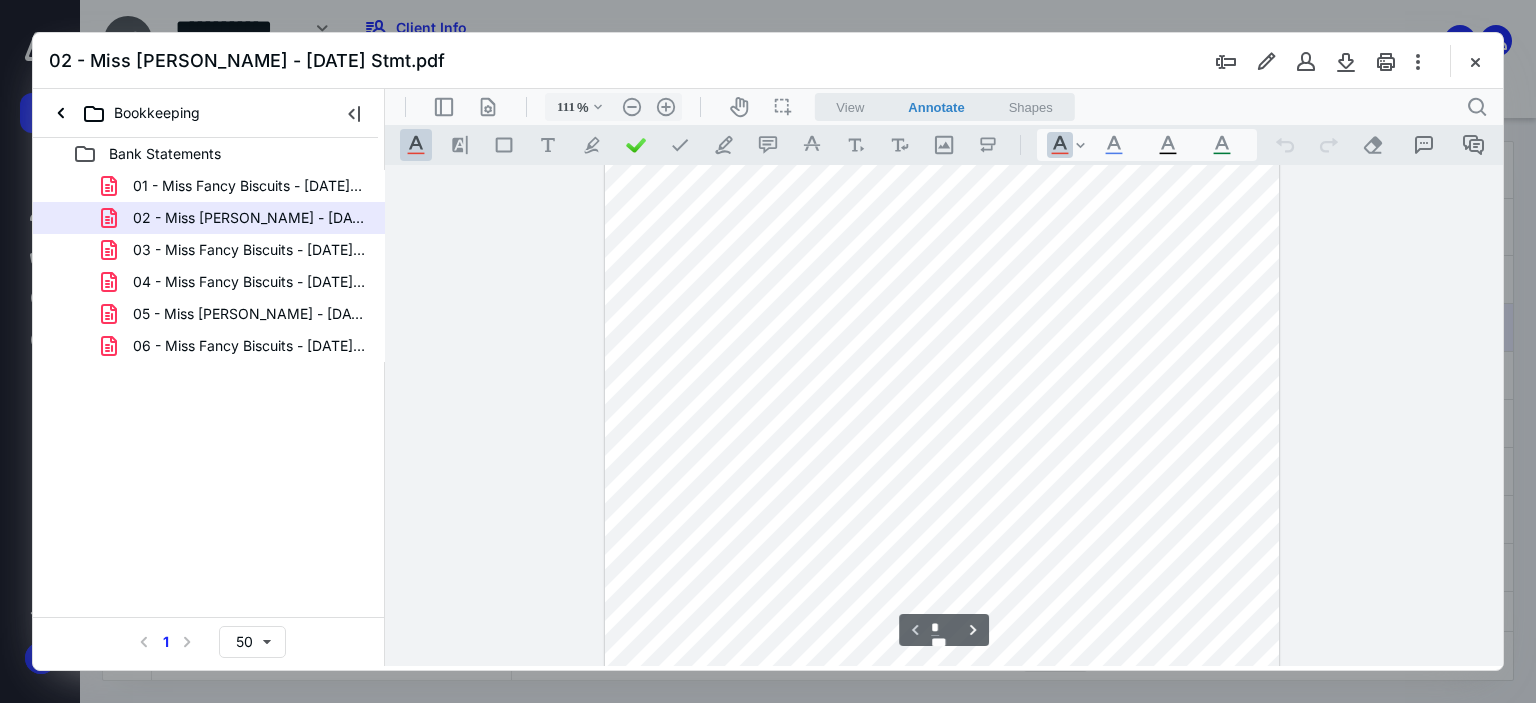 scroll, scrollTop: 0, scrollLeft: 0, axis: both 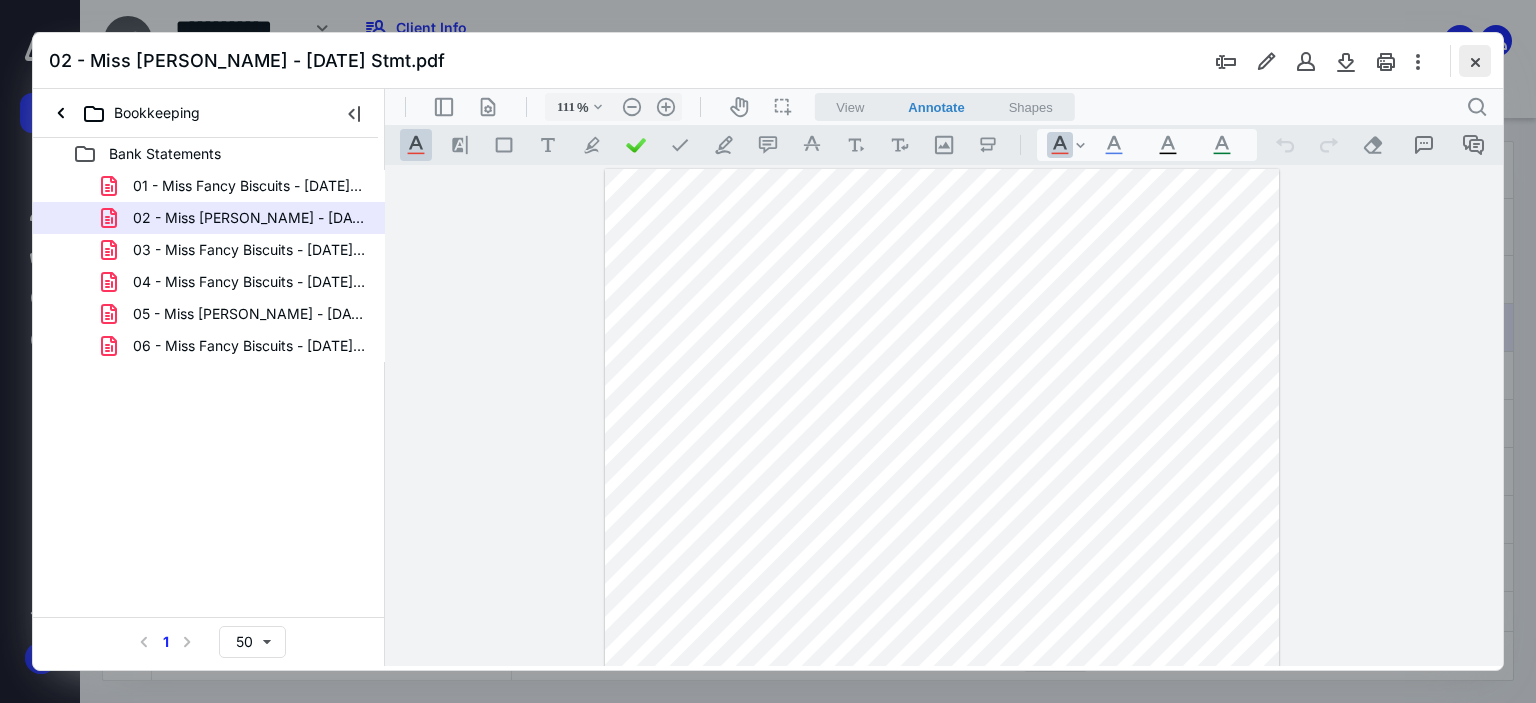 click at bounding box center [1475, 61] 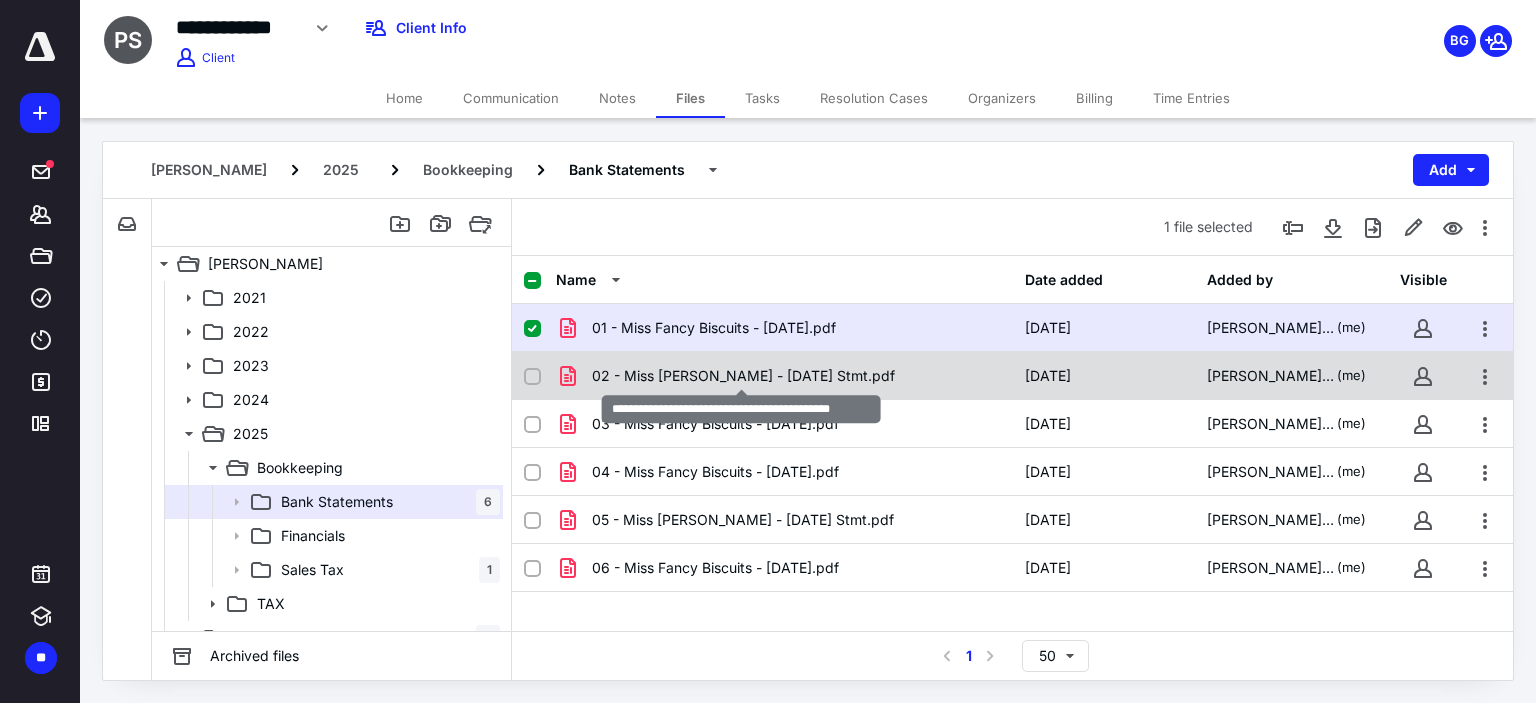click on "02 - Miss [PERSON_NAME] - [DATE] Stmt.pdf" at bounding box center [743, 376] 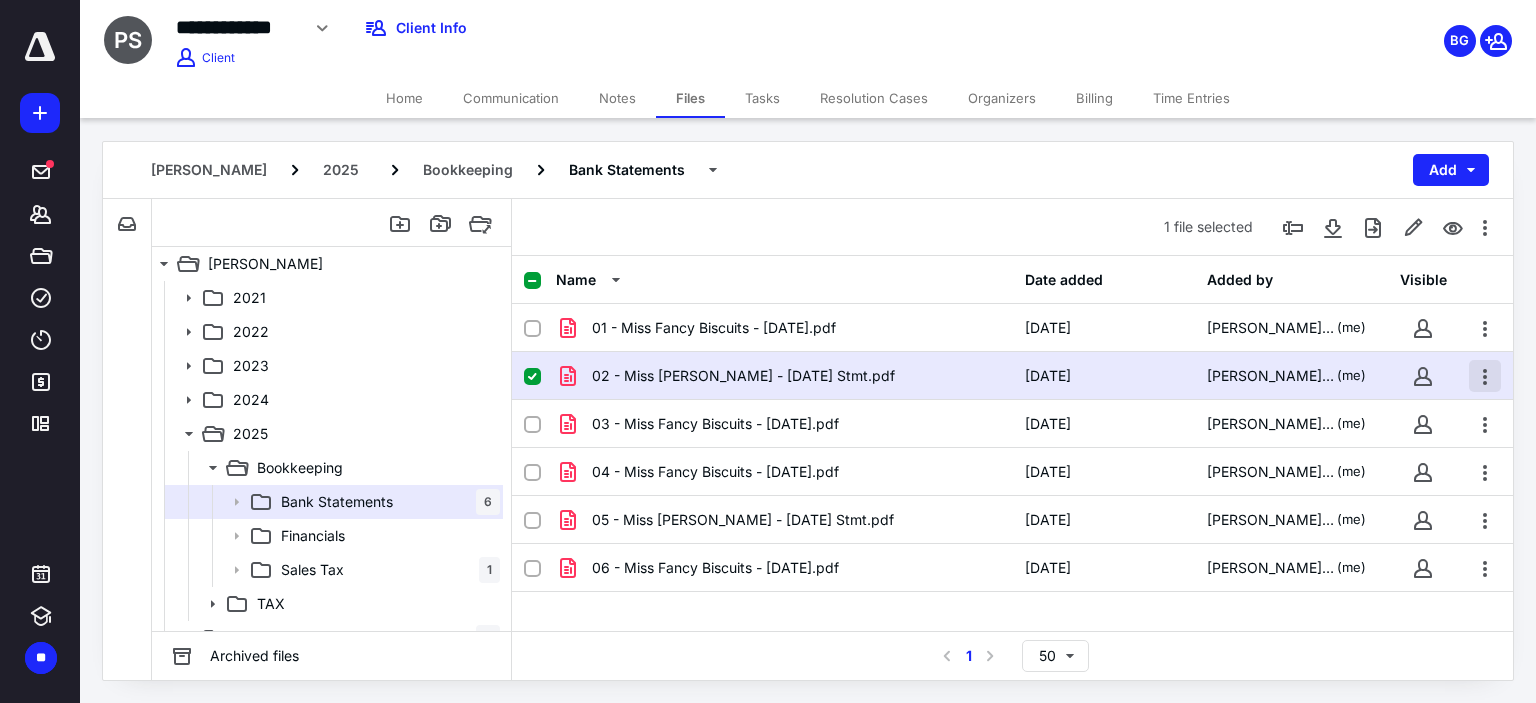 click at bounding box center [1485, 376] 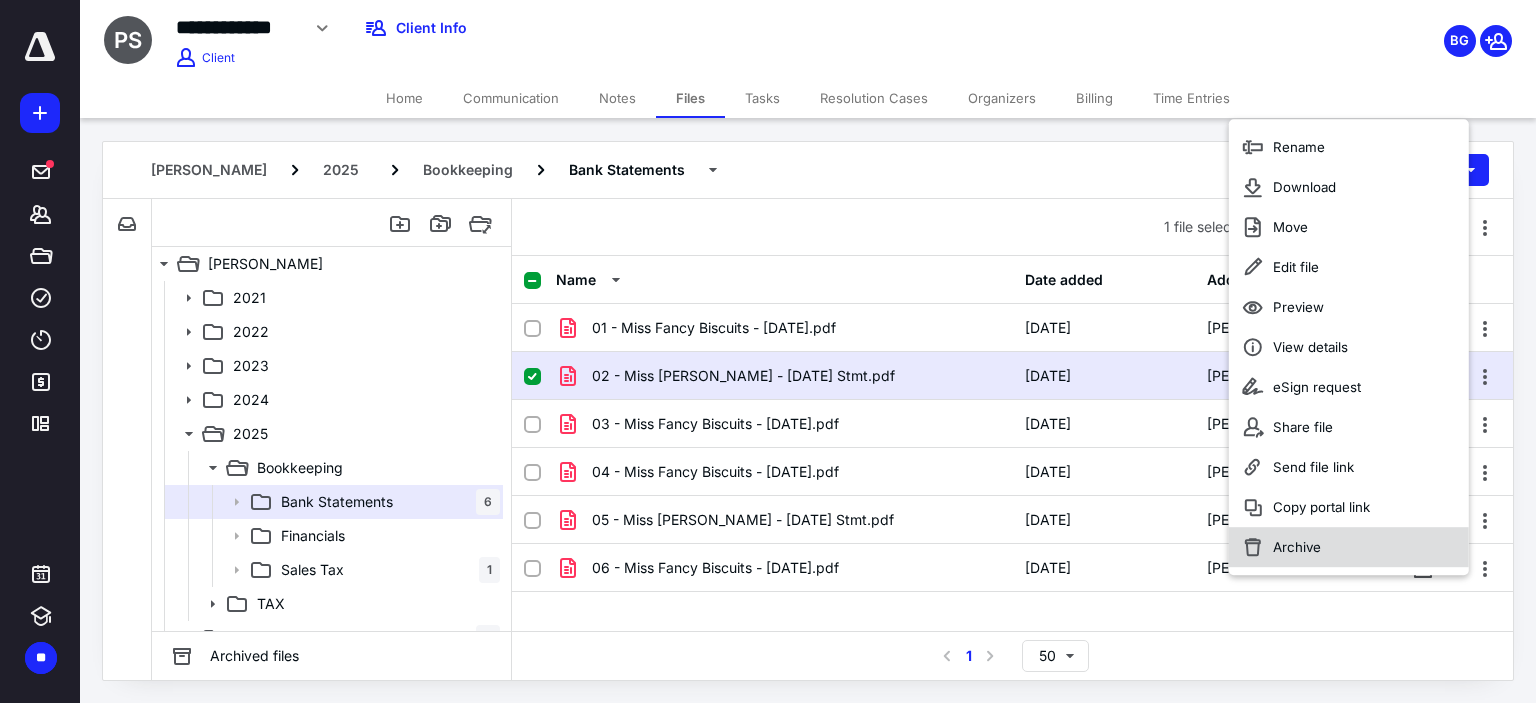 click on "Archive" at bounding box center (1297, 547) 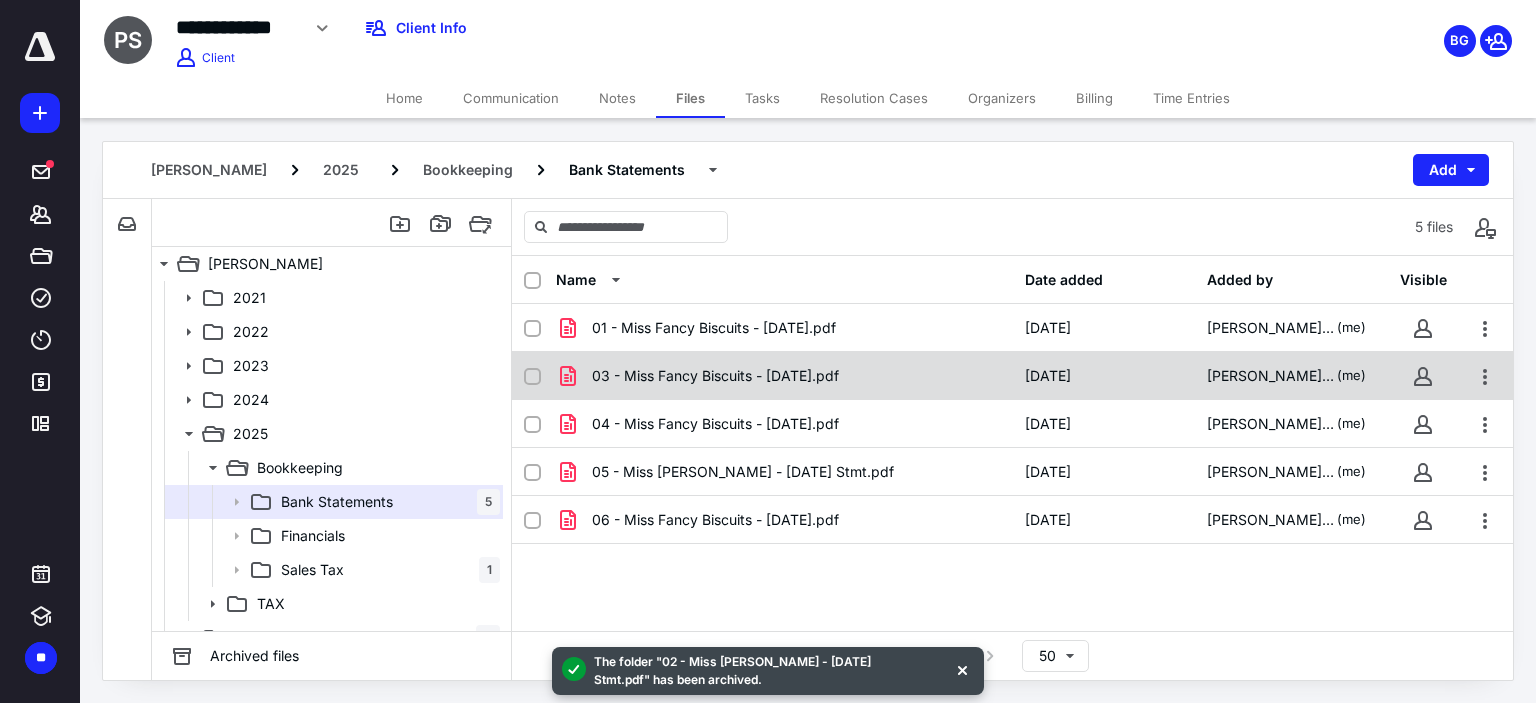click on "03 - Miss Fancy Biscuits - [DATE].pdf" at bounding box center (715, 376) 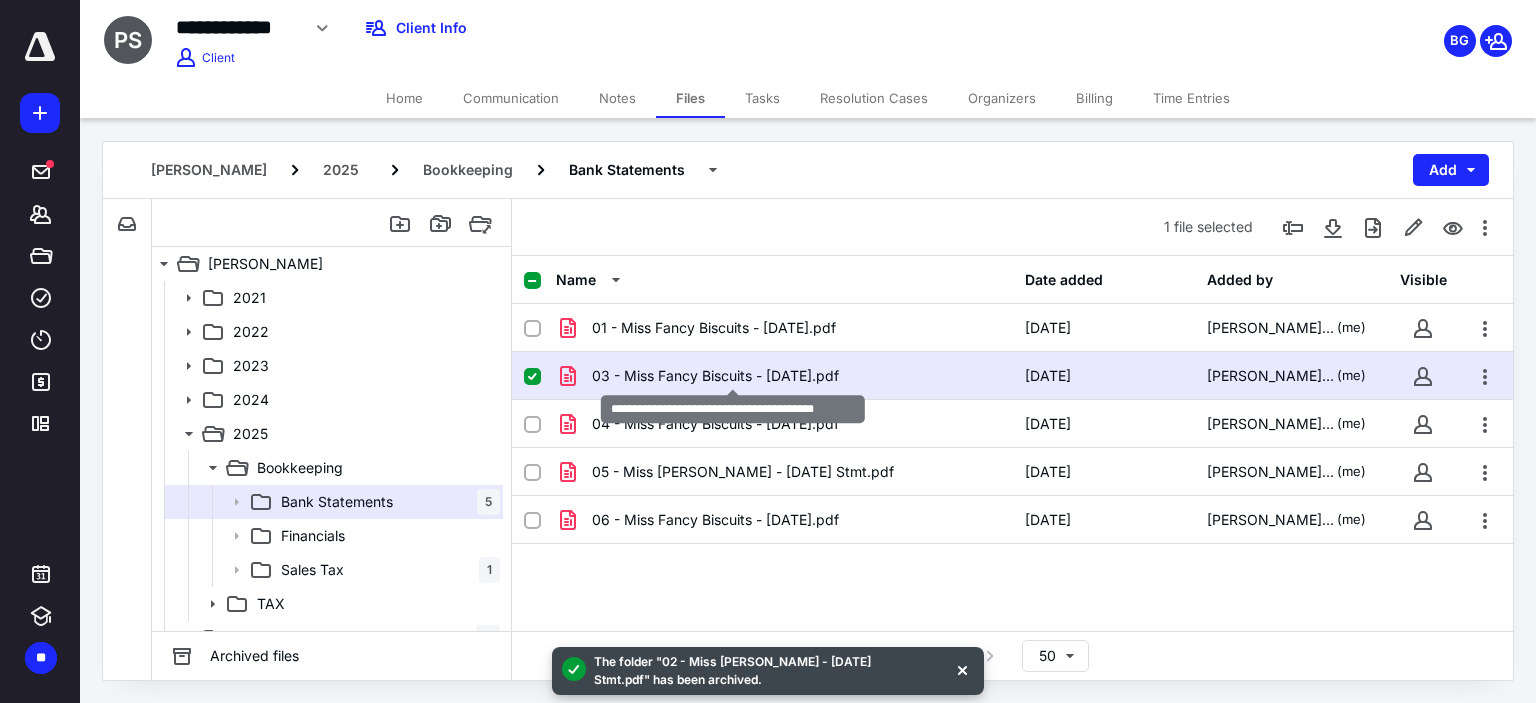 click on "03 - Miss Fancy Biscuits - [DATE].pdf" at bounding box center (715, 376) 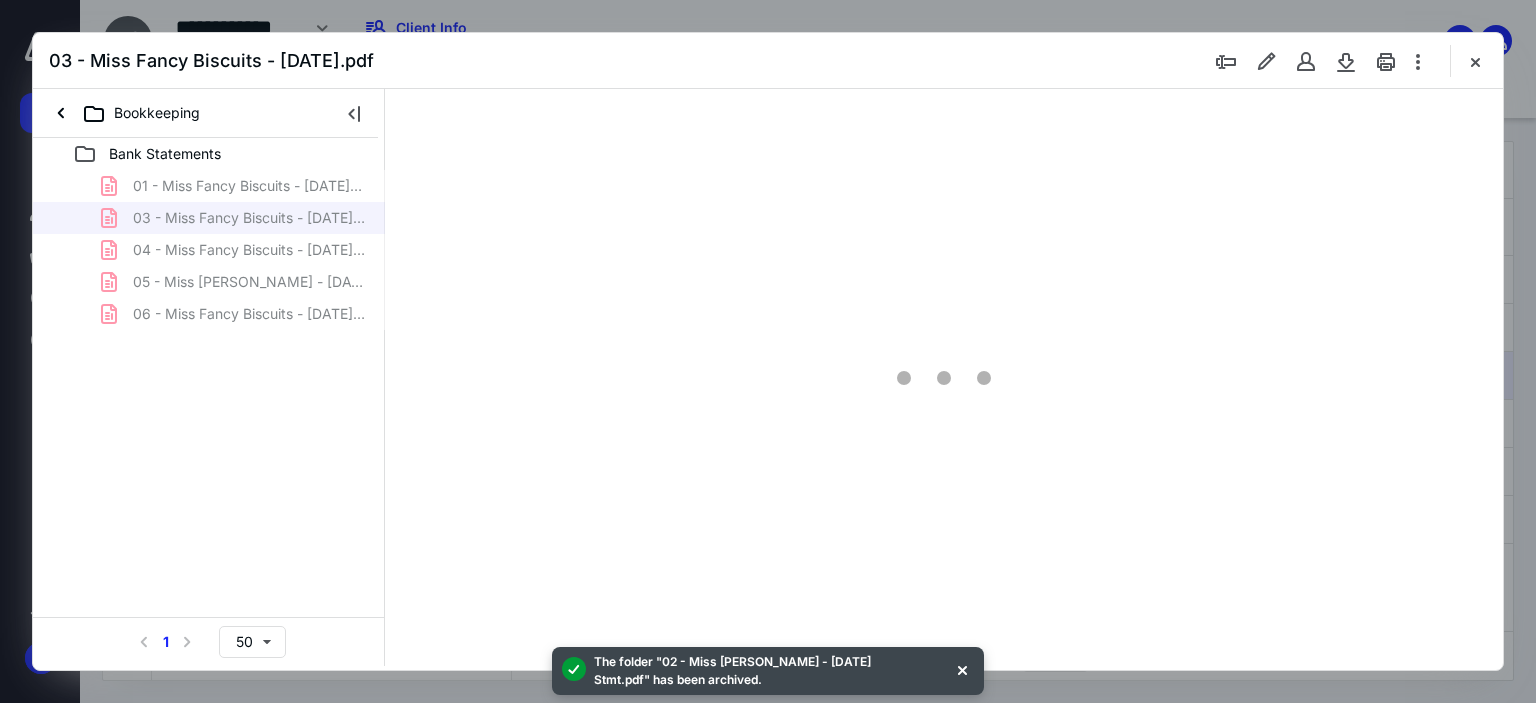 scroll, scrollTop: 0, scrollLeft: 0, axis: both 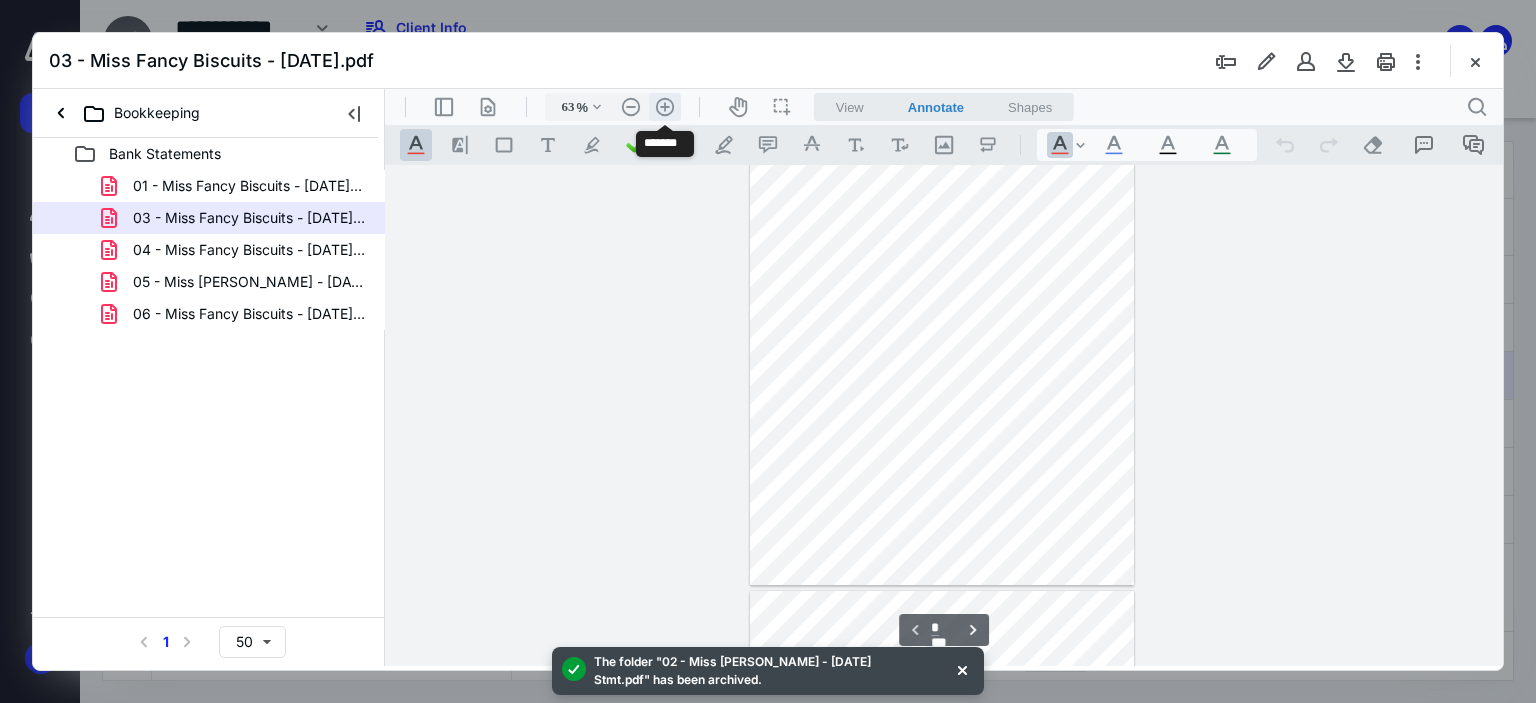 click on ".cls-1{fill:#abb0c4;} icon - header - zoom - in - line" at bounding box center (665, 107) 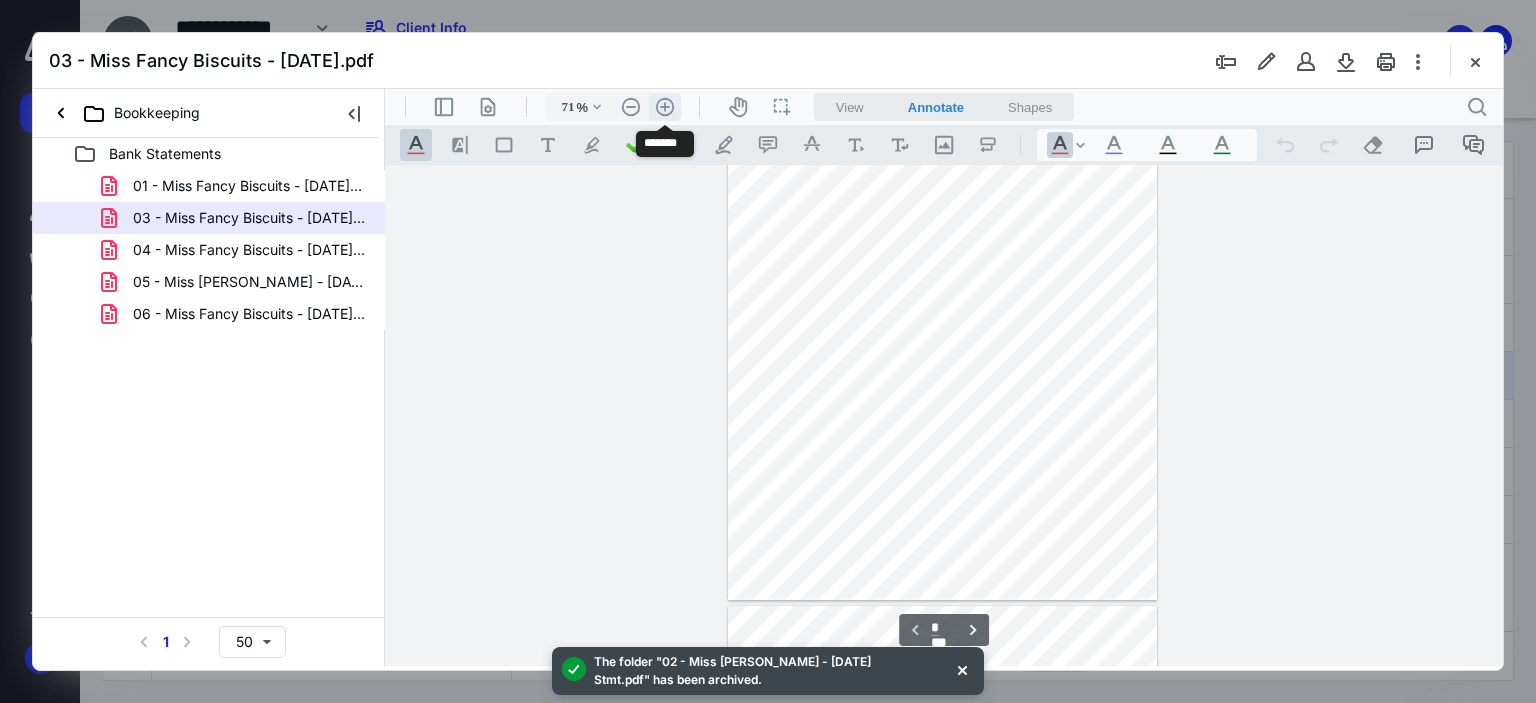 click on ".cls-1{fill:#abb0c4;} icon - header - zoom - in - line" at bounding box center [665, 107] 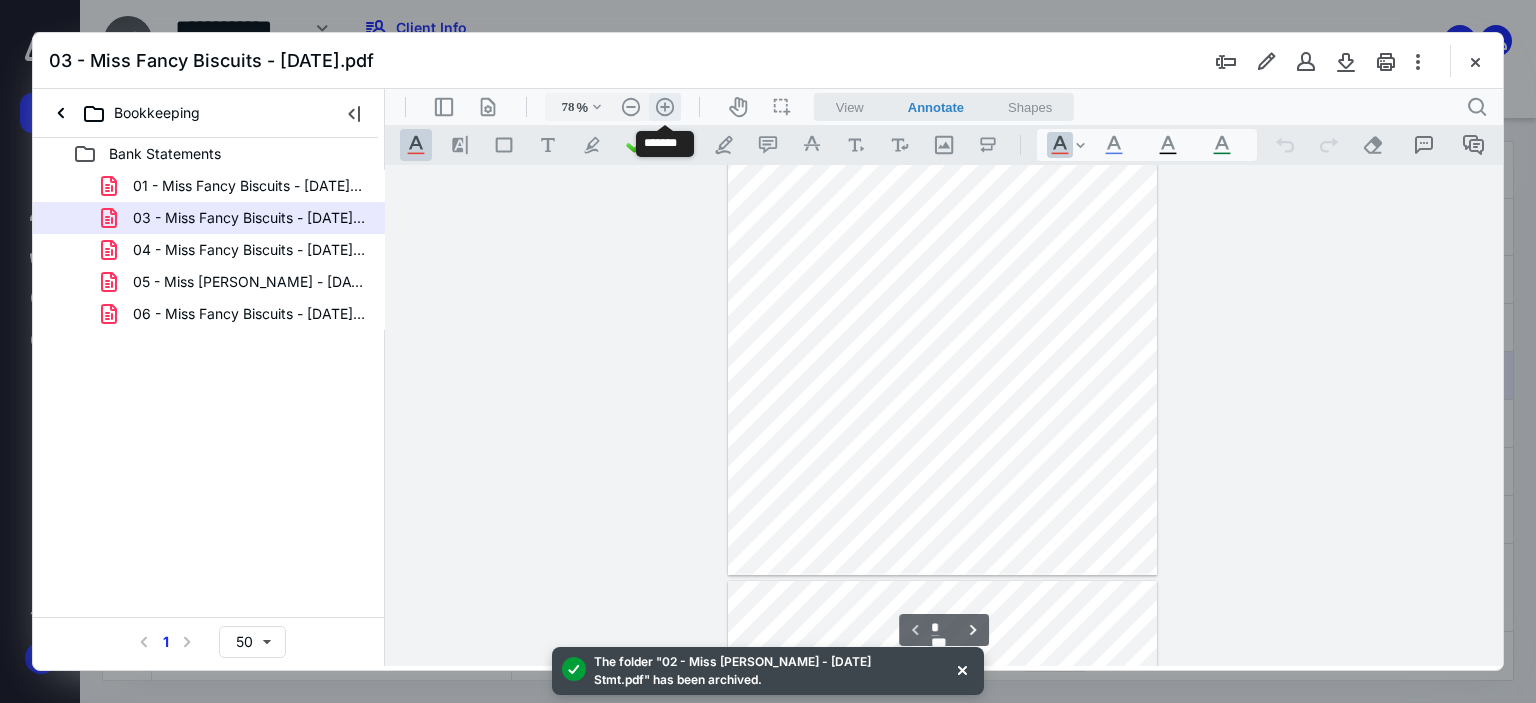 click on ".cls-1{fill:#abb0c4;} icon - header - zoom - in - line" at bounding box center (665, 107) 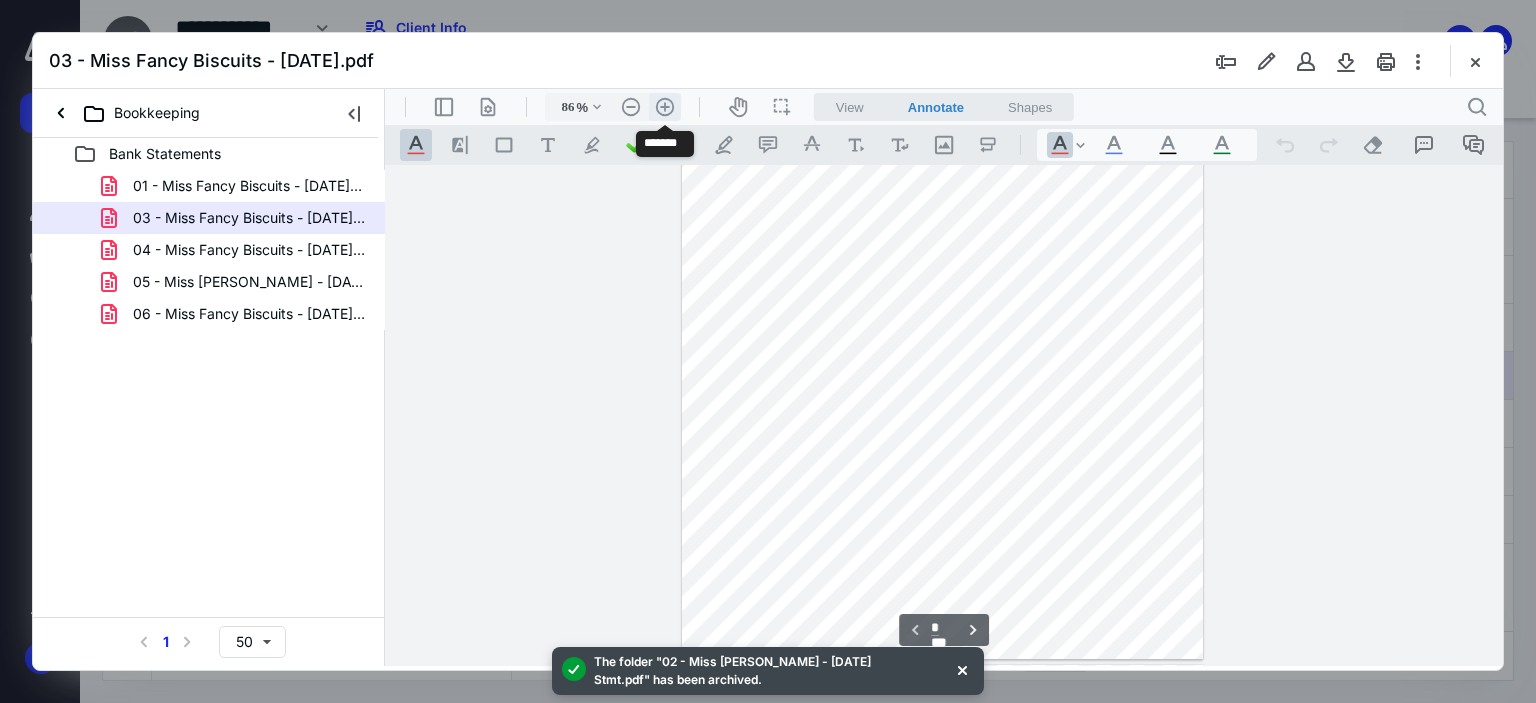 click on ".cls-1{fill:#abb0c4;} icon - header - zoom - in - line" at bounding box center (665, 107) 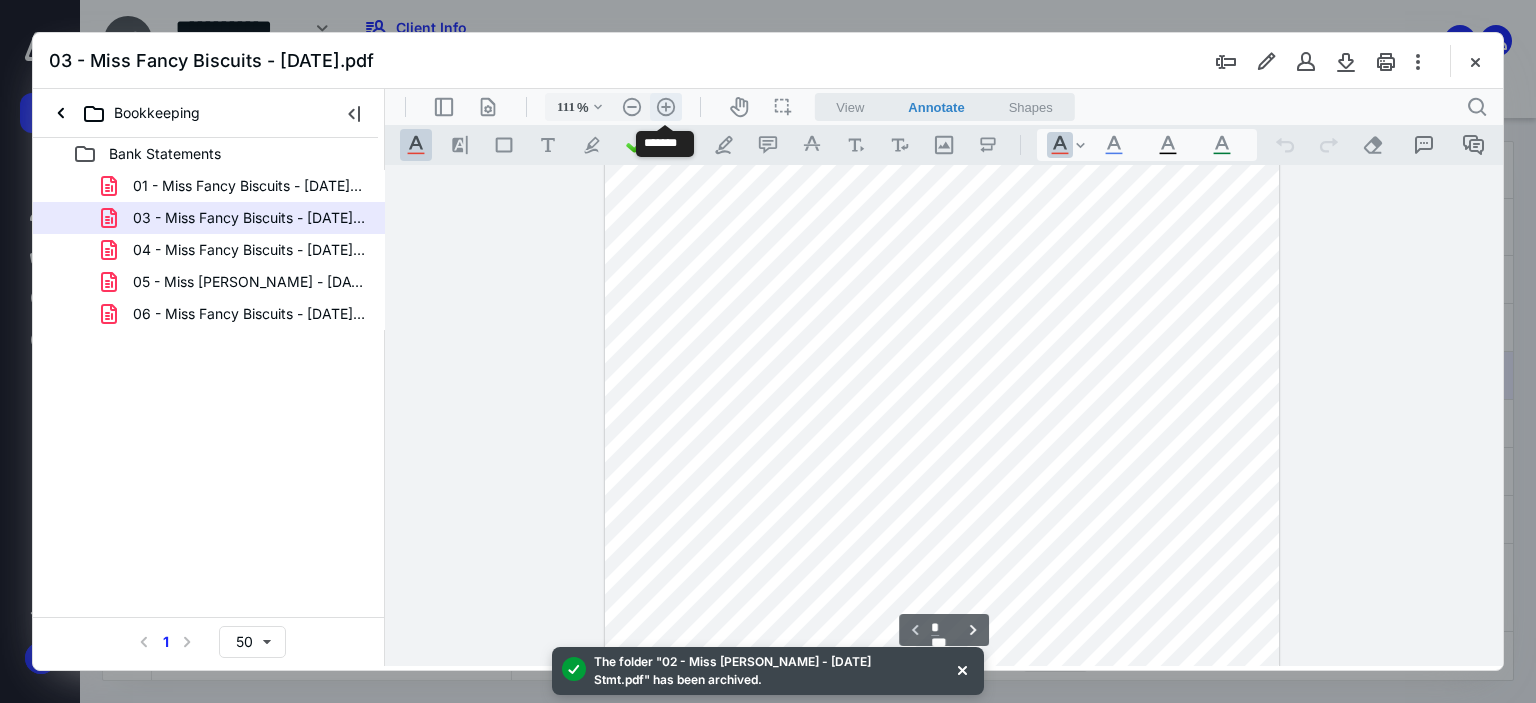 click on ".cls-1{fill:#abb0c4;} icon - header - zoom - in - line" at bounding box center [666, 107] 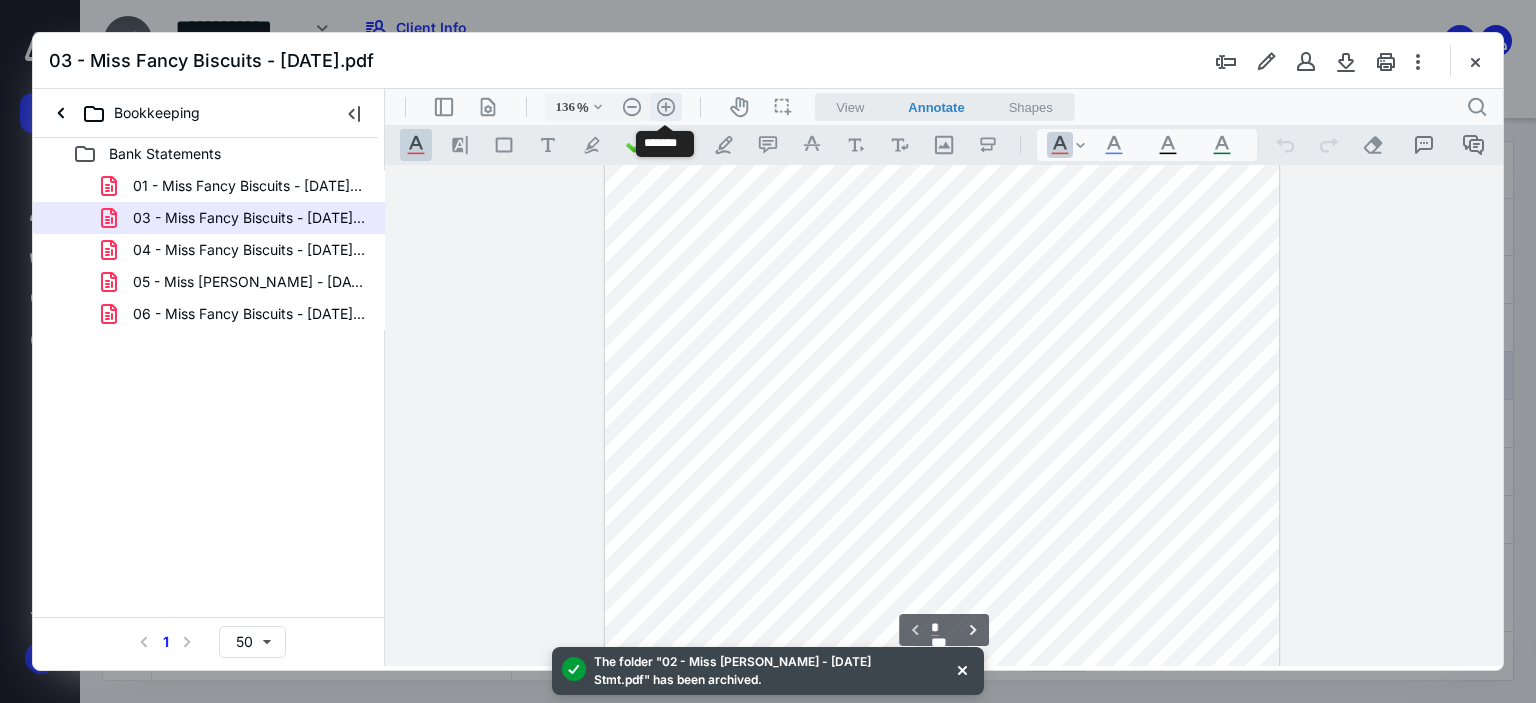 scroll, scrollTop: 418, scrollLeft: 0, axis: vertical 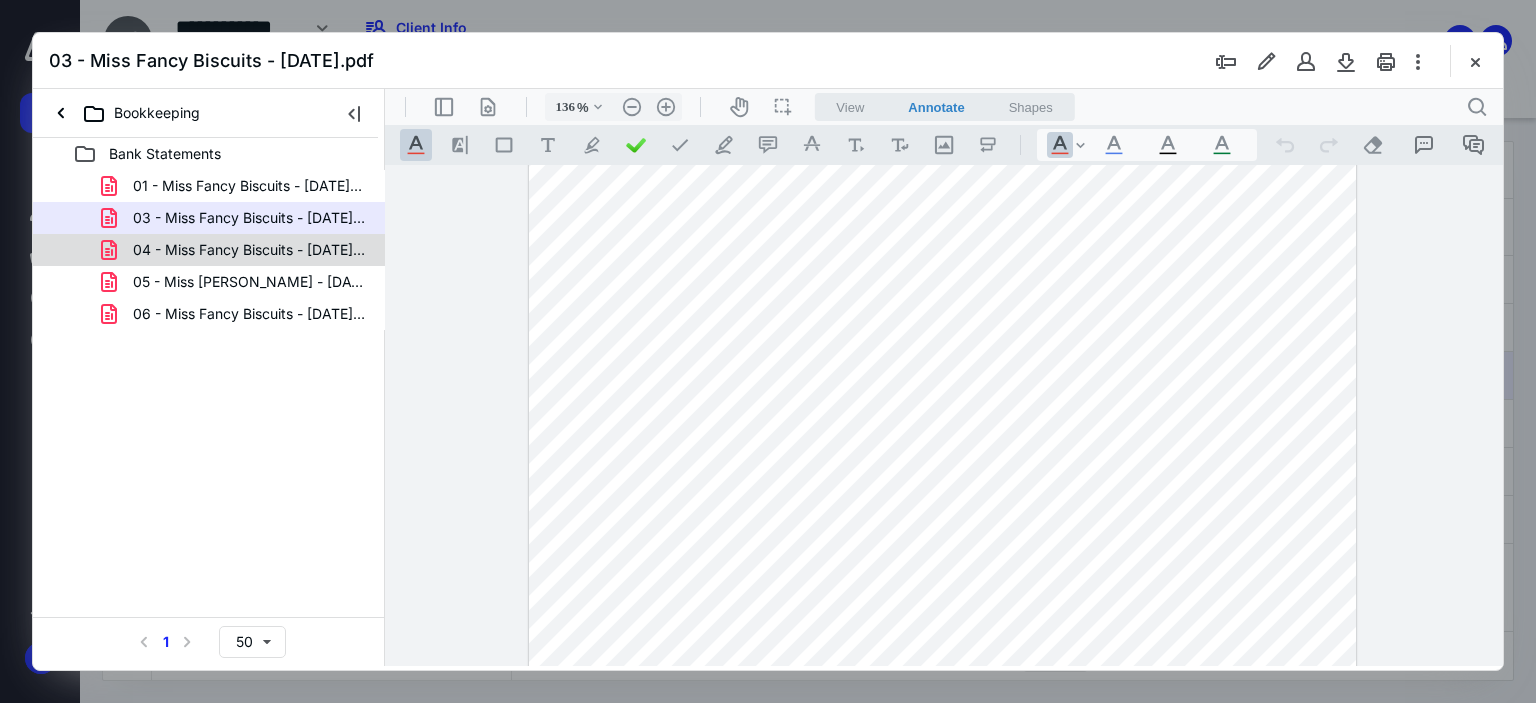 click on "04 - Miss Fancy Biscuits - [DATE].pdf" at bounding box center [209, 250] 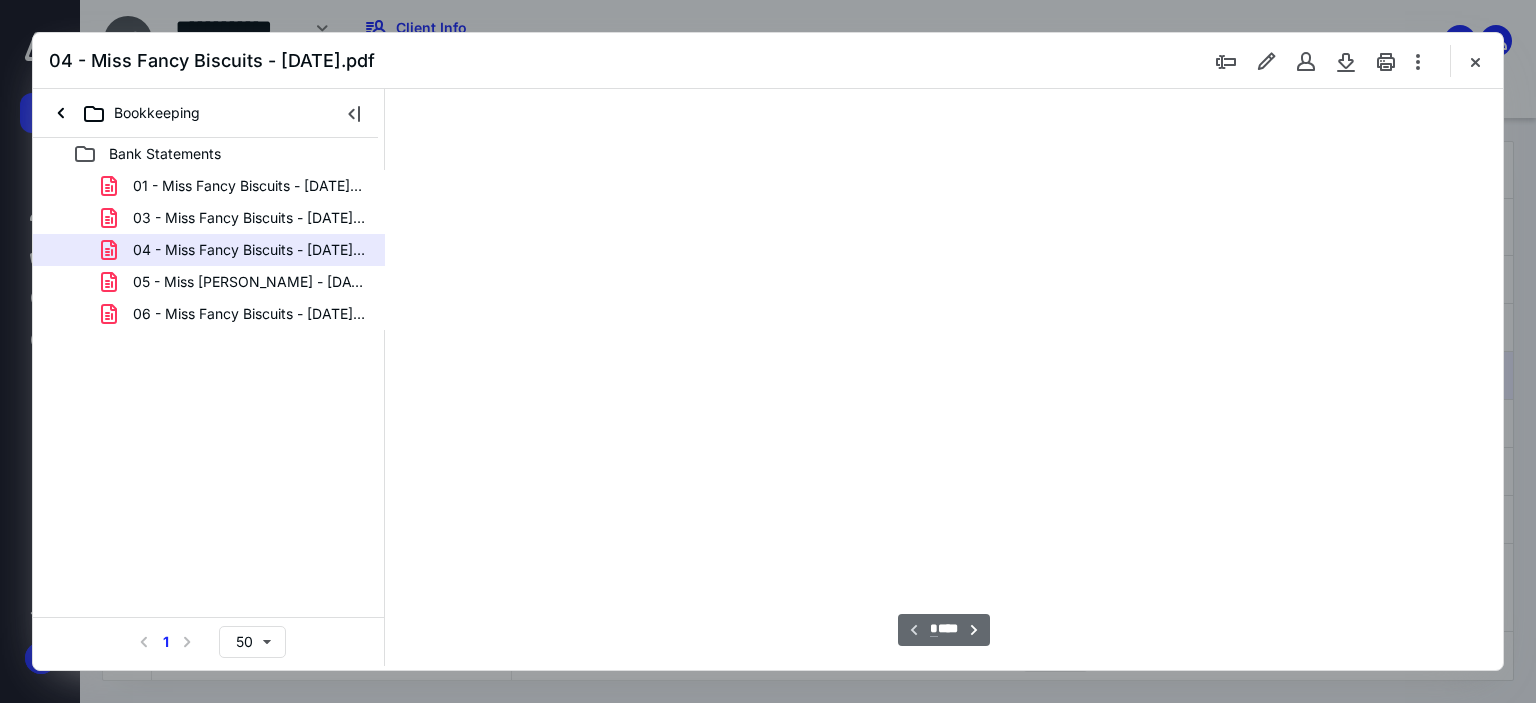 scroll, scrollTop: 0, scrollLeft: 0, axis: both 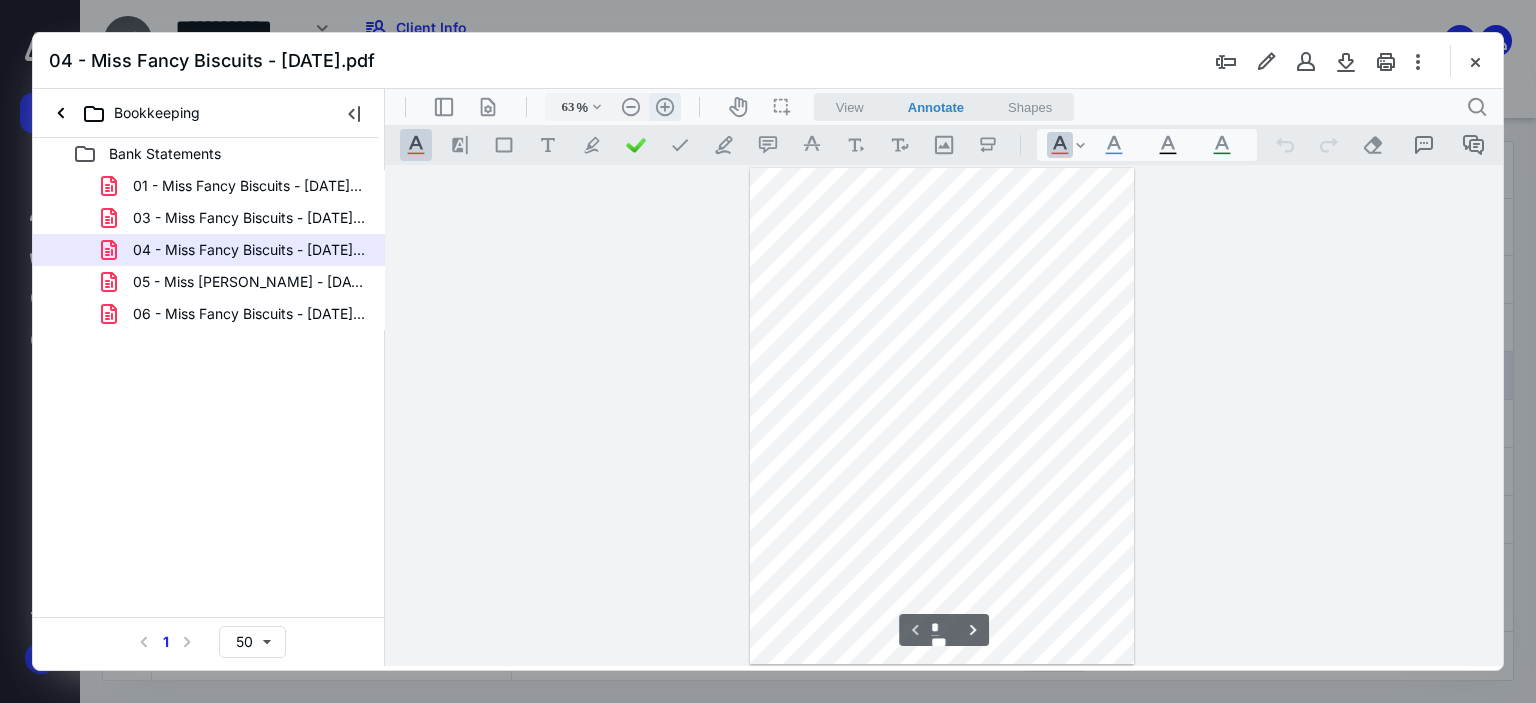 click on ".cls-1{fill:#abb0c4;} icon - header - zoom - in - line" at bounding box center [665, 107] 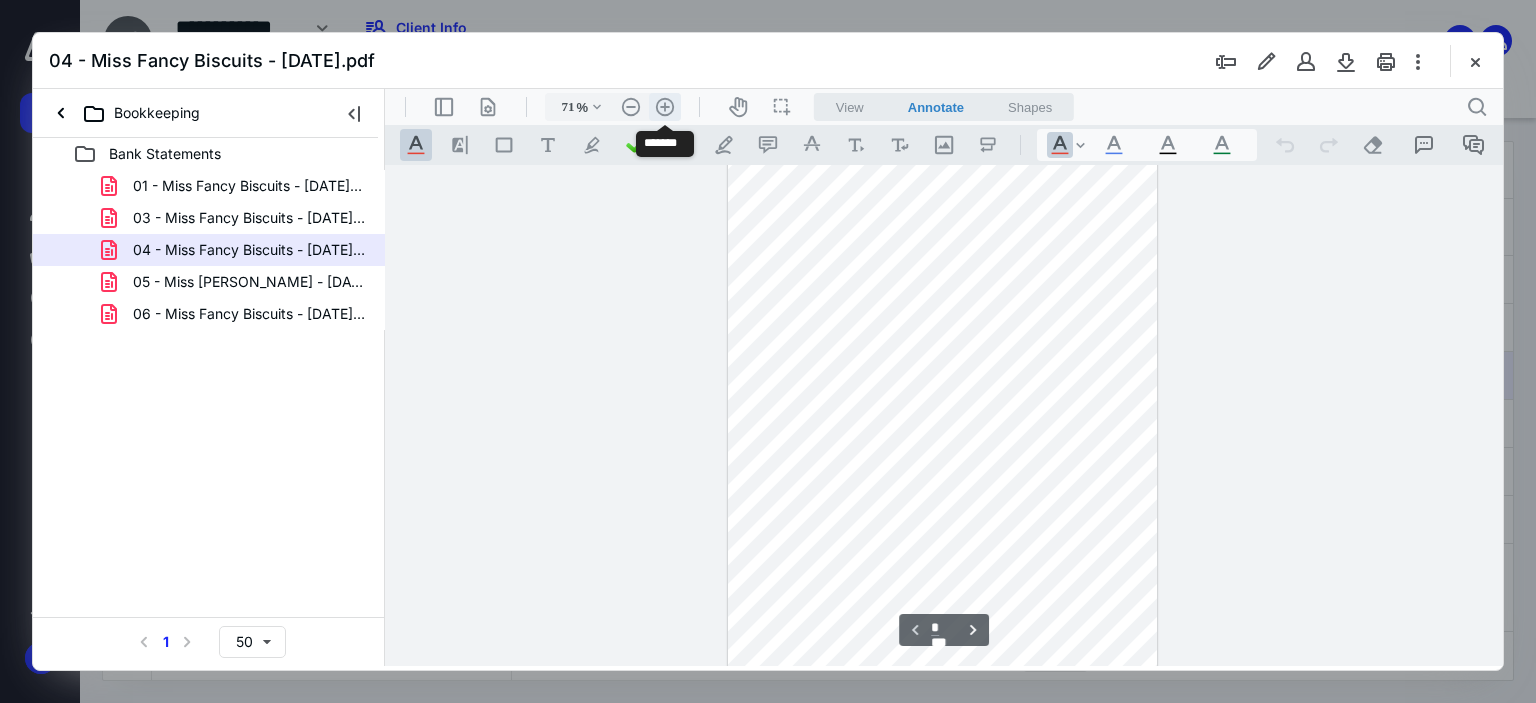 click on ".cls-1{fill:#abb0c4;} icon - header - zoom - in - line" at bounding box center (665, 107) 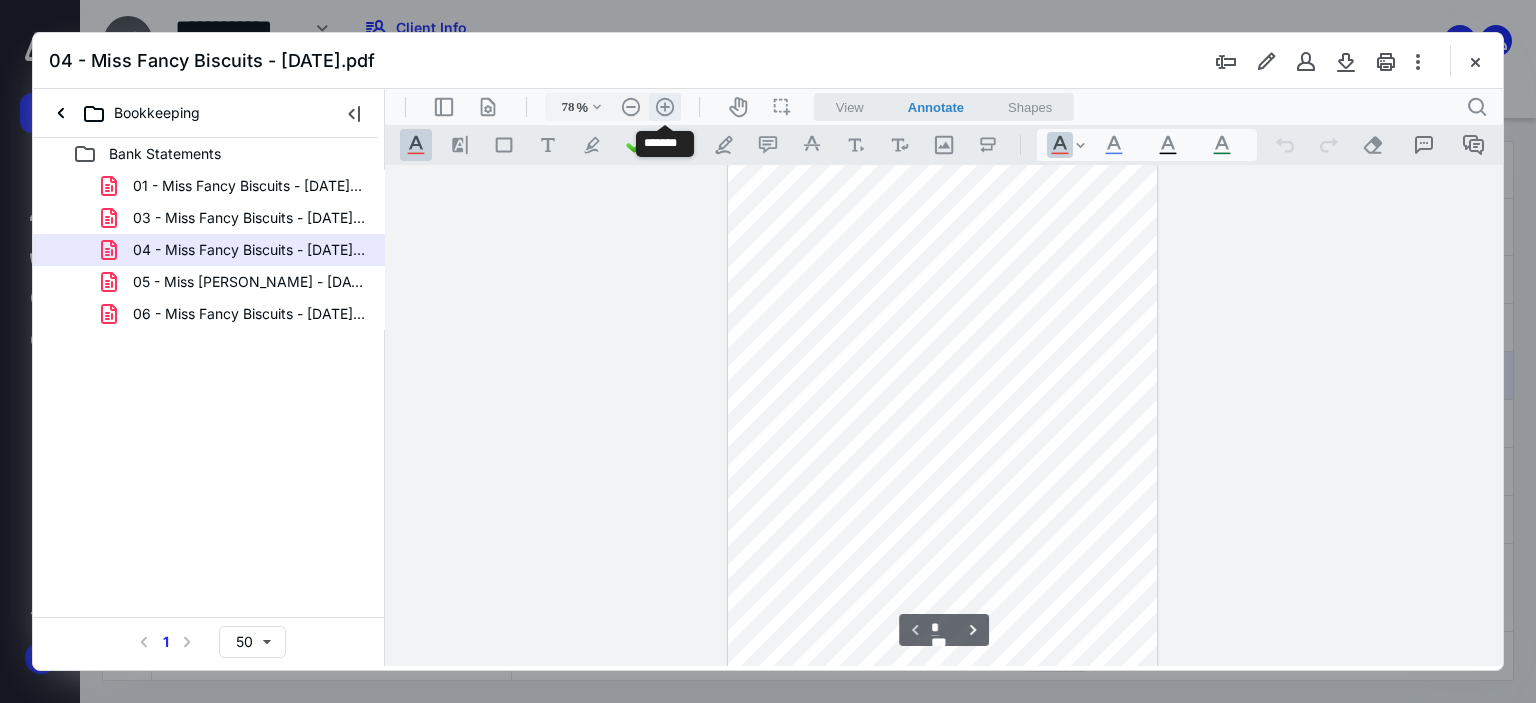 click on ".cls-1{fill:#abb0c4;} icon - header - zoom - in - line" at bounding box center [665, 107] 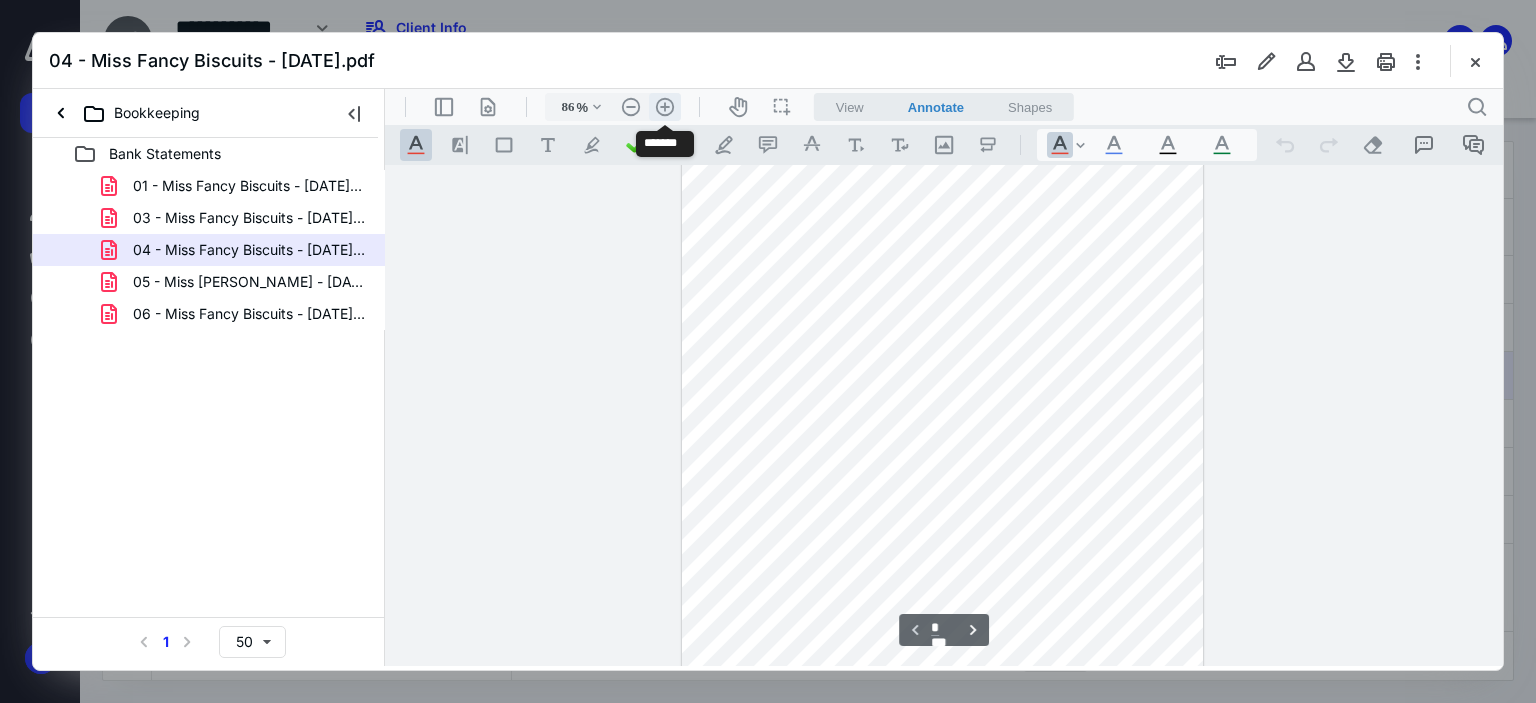 click on ".cls-1{fill:#abb0c4;} icon - header - zoom - in - line" at bounding box center [665, 107] 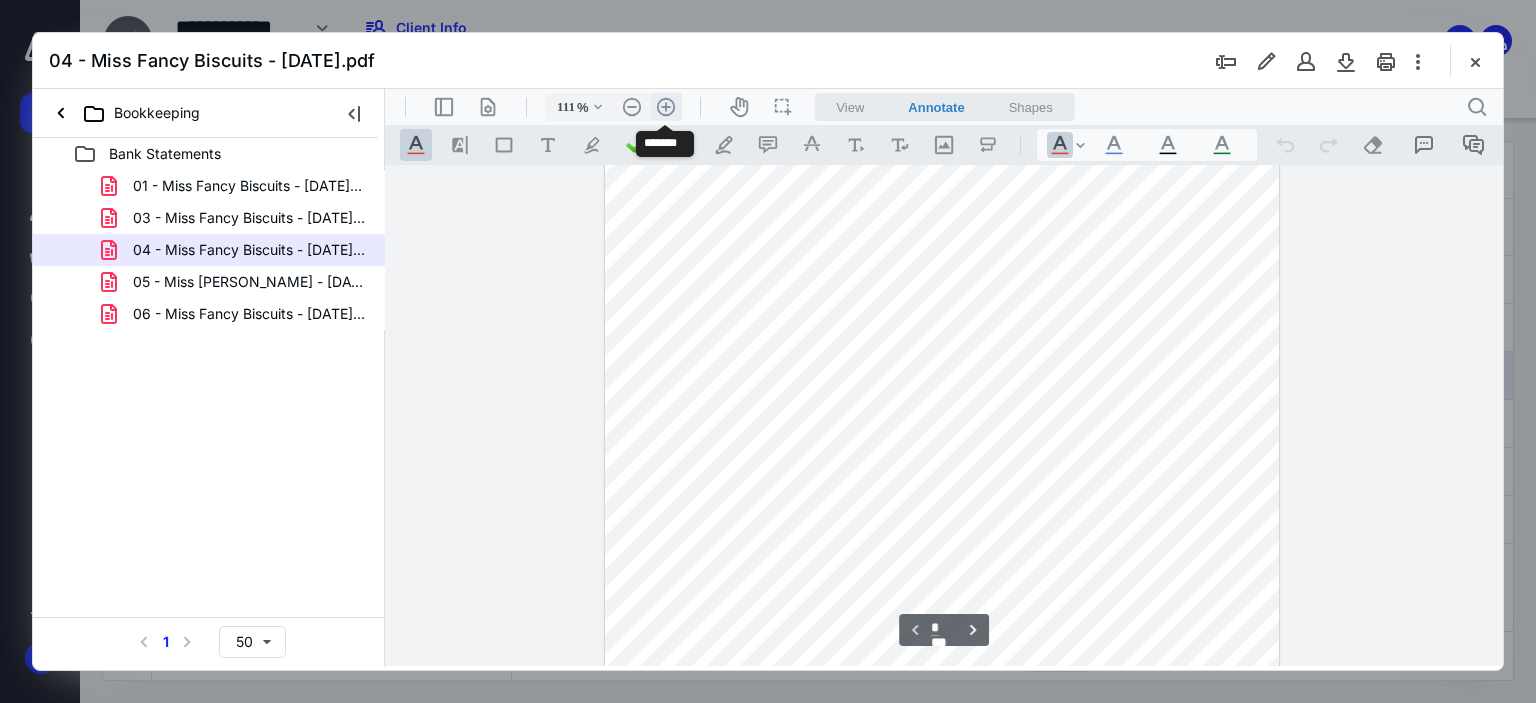 click on ".cls-1{fill:#abb0c4;} icon - header - zoom - in - line" at bounding box center (666, 107) 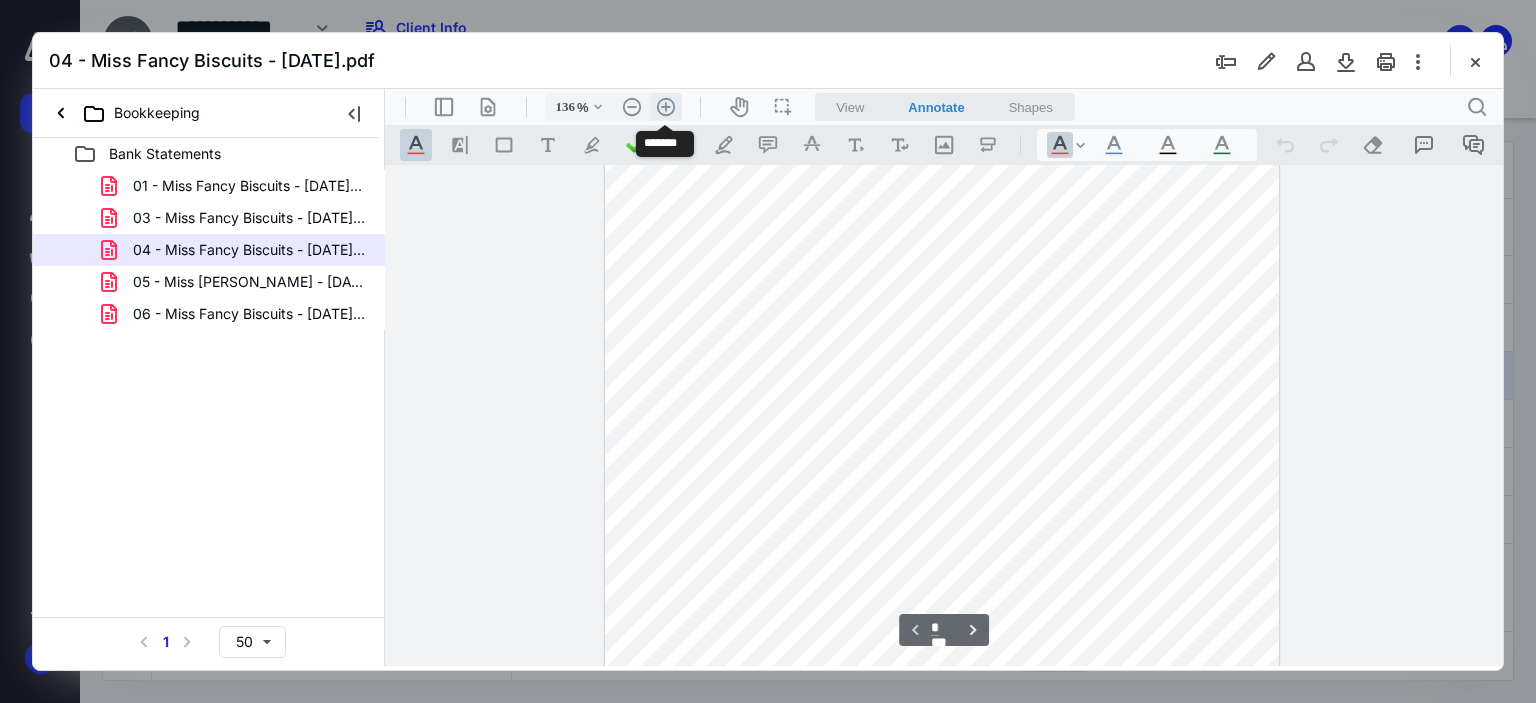 scroll, scrollTop: 246, scrollLeft: 0, axis: vertical 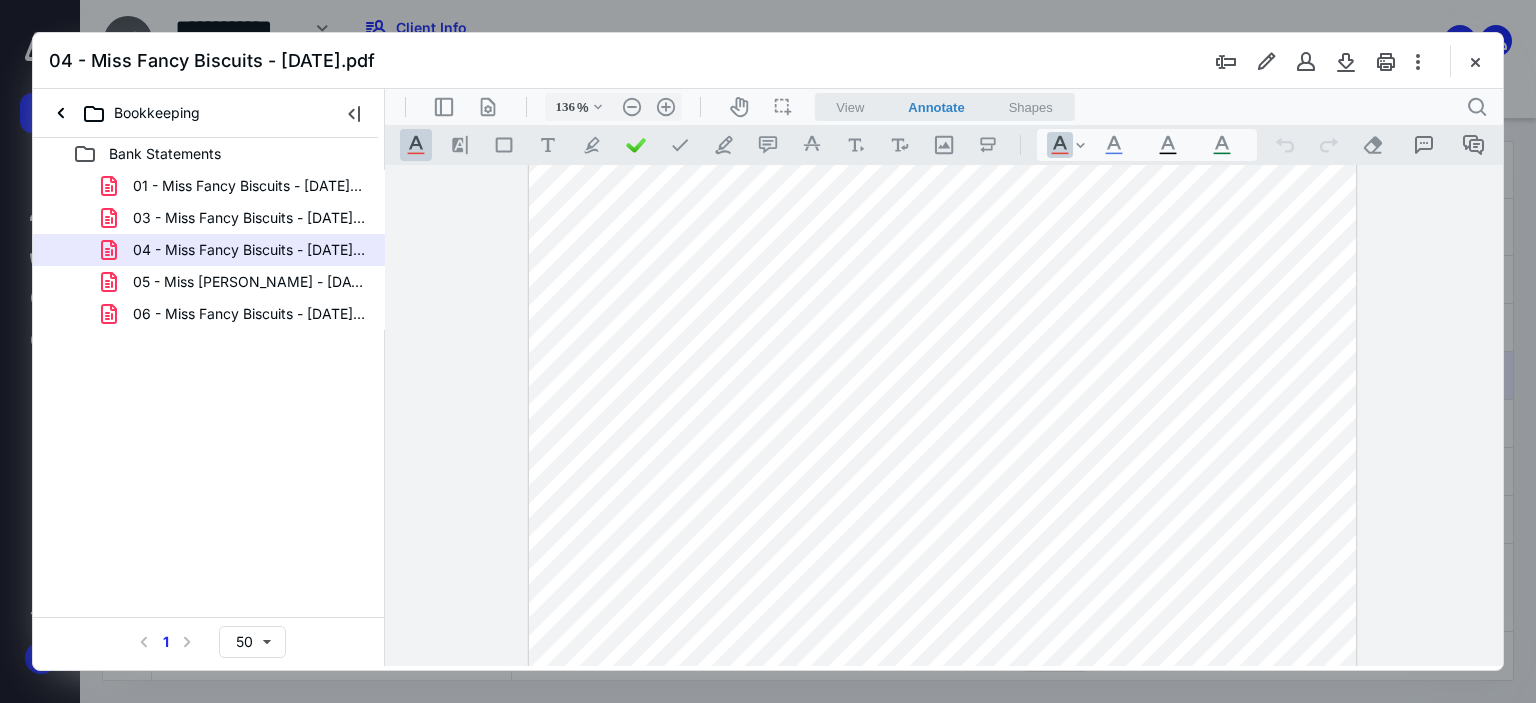 click on "05 - Miss [PERSON_NAME] - [DATE] Stmt.pdf" at bounding box center [249, 282] 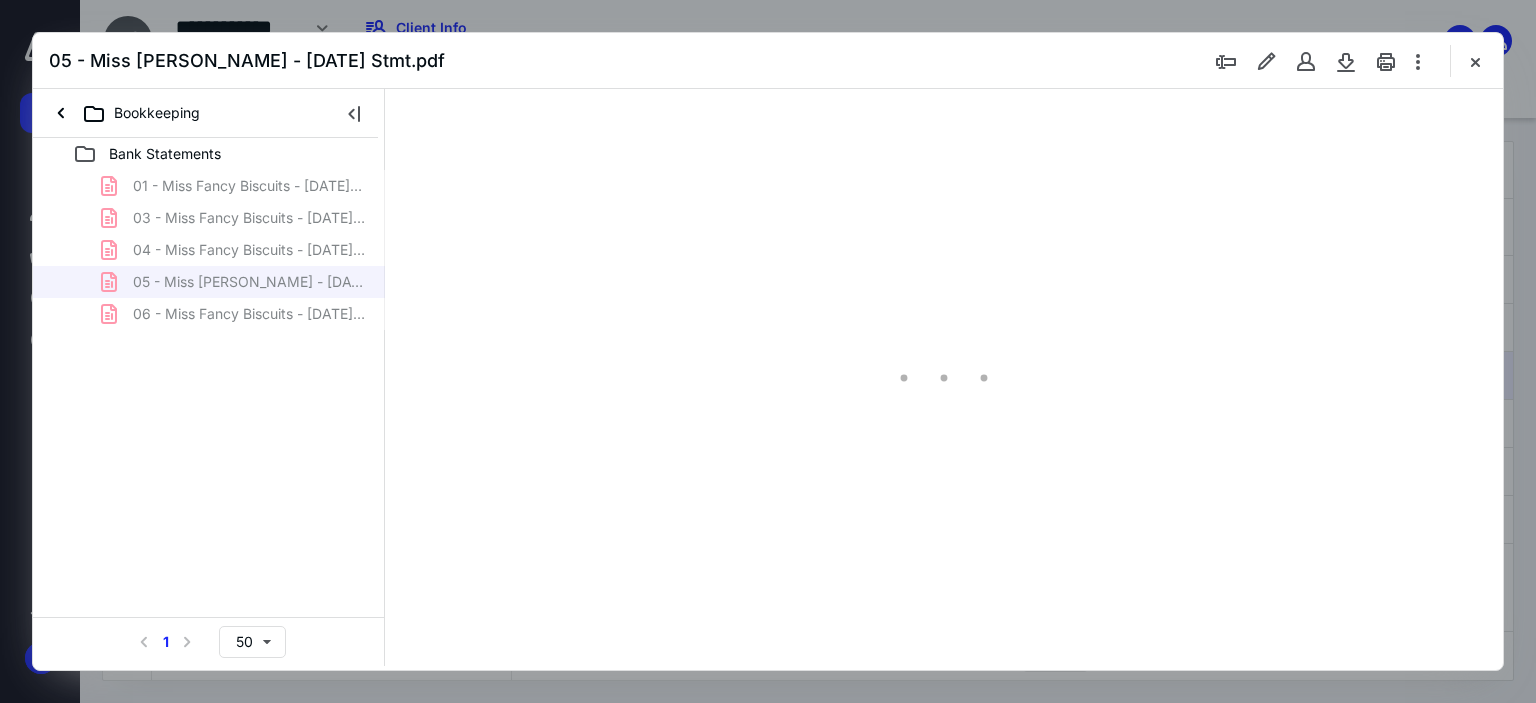 scroll, scrollTop: 0, scrollLeft: 0, axis: both 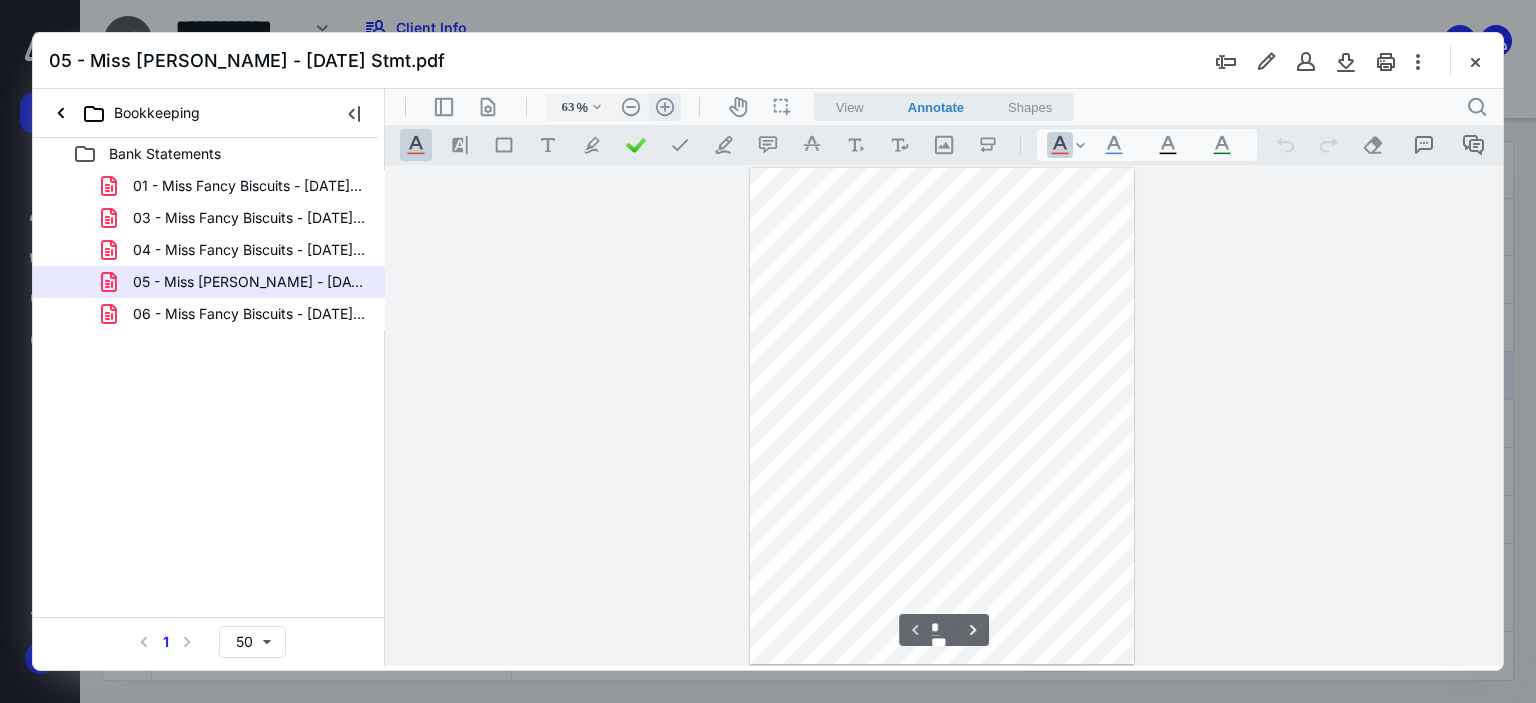 click on ".cls-1{fill:#abb0c4;} icon - header - zoom - in - line" at bounding box center [665, 107] 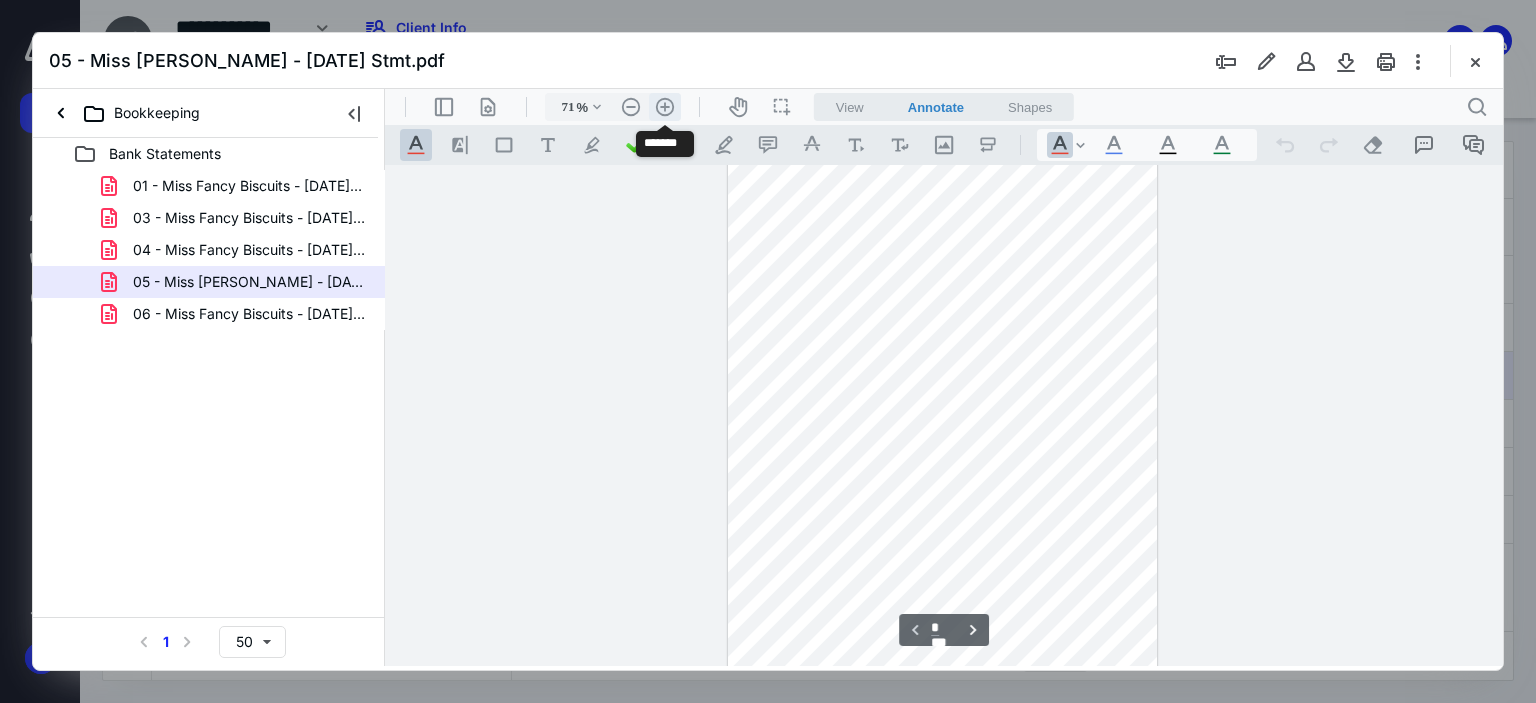 click on ".cls-1{fill:#abb0c4;} icon - header - zoom - in - line" at bounding box center (665, 107) 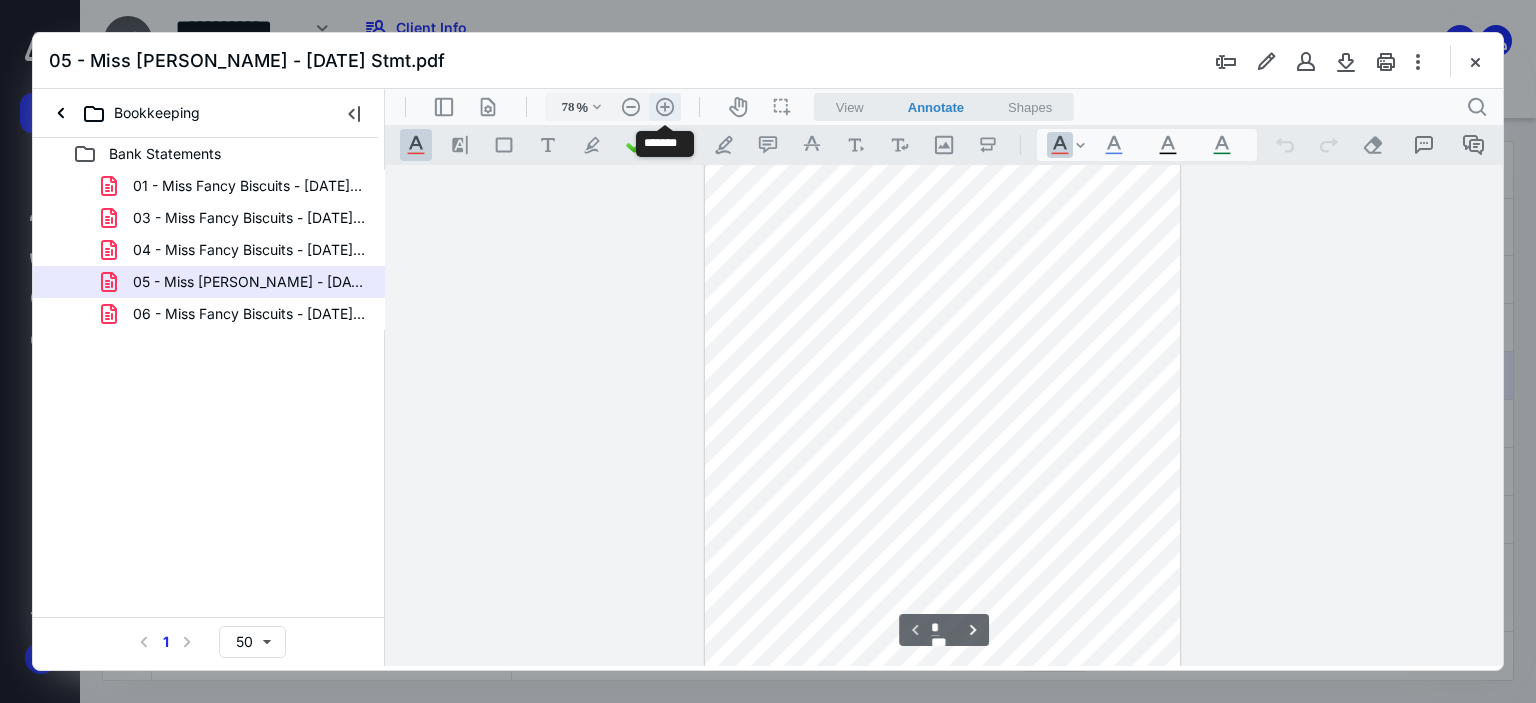 click on ".cls-1{fill:#abb0c4;} icon - header - zoom - in - line" at bounding box center (665, 107) 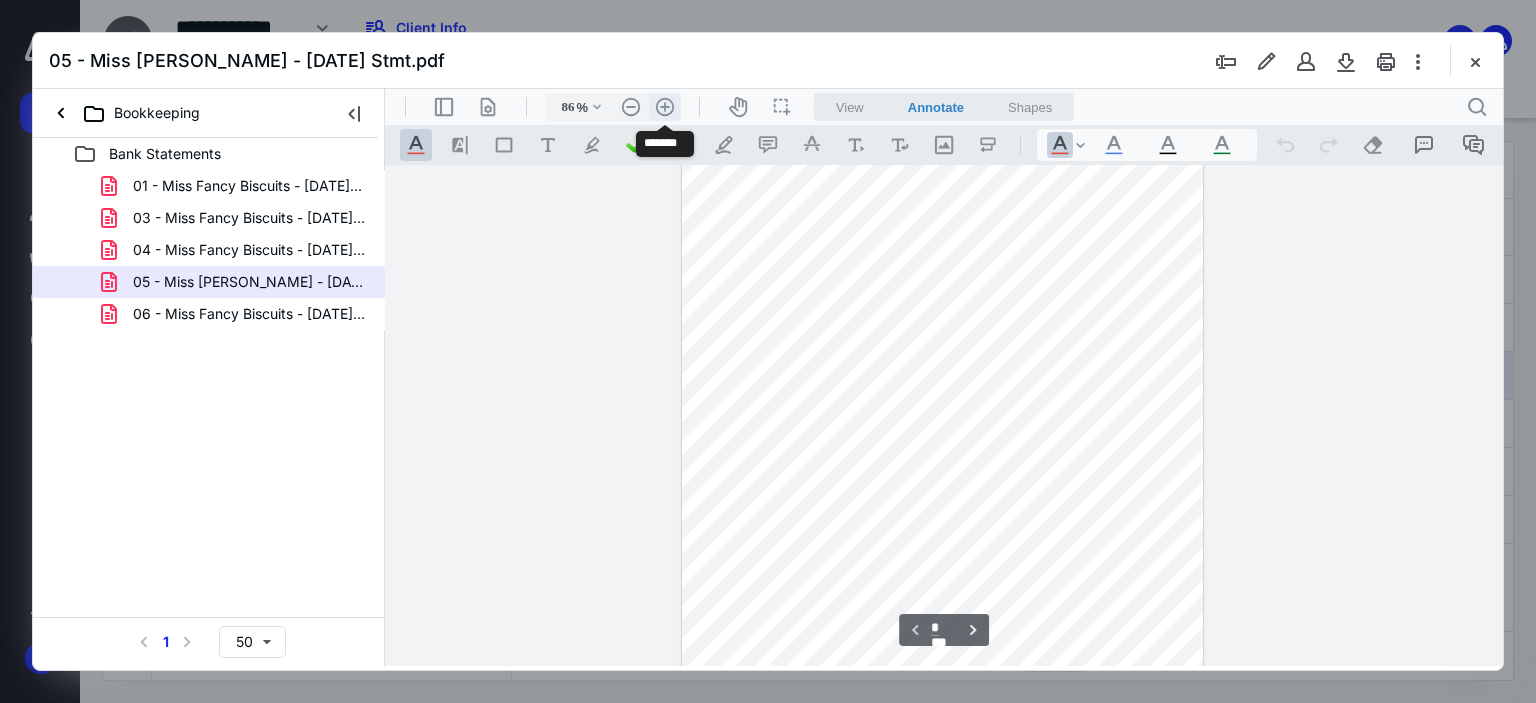 click on ".cls-1{fill:#abb0c4;} icon - header - zoom - in - line" at bounding box center [665, 107] 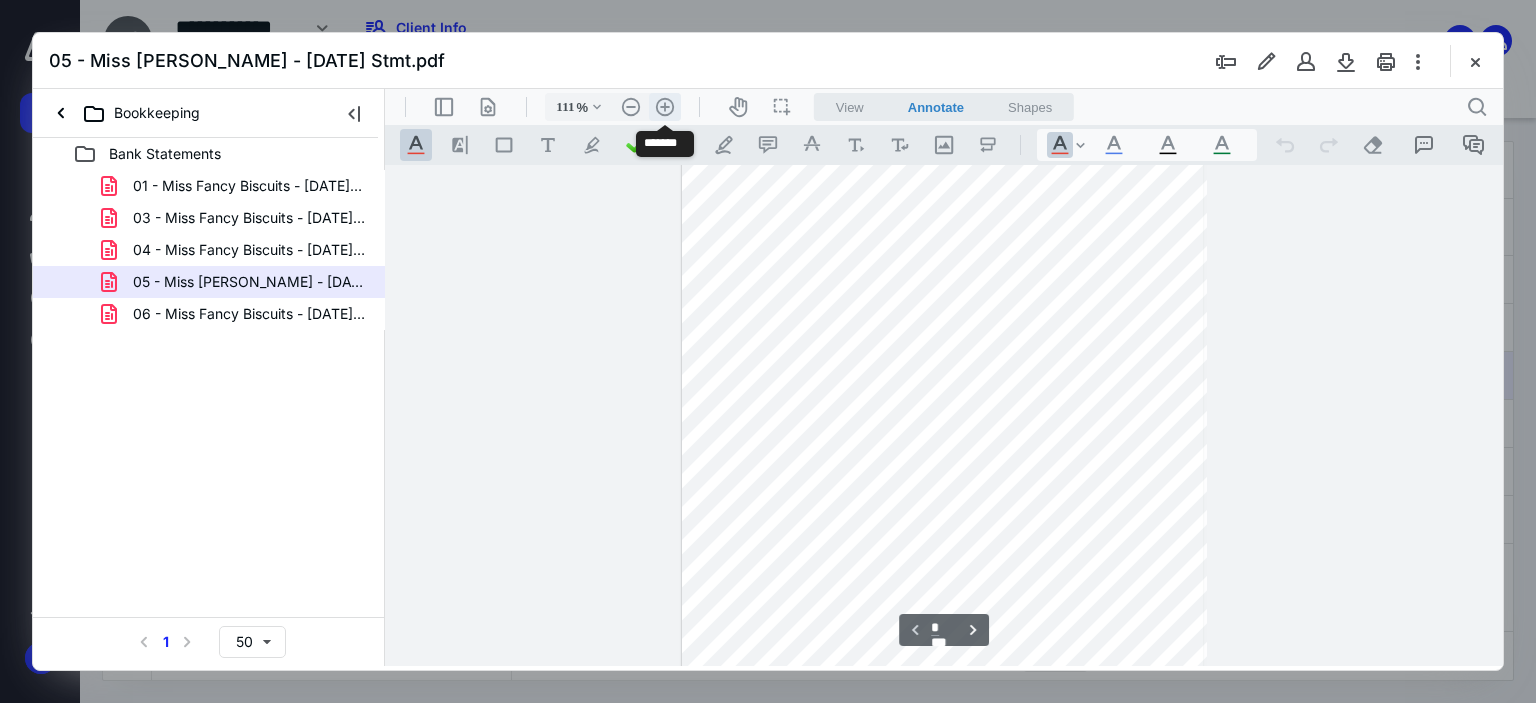 scroll, scrollTop: 161, scrollLeft: 0, axis: vertical 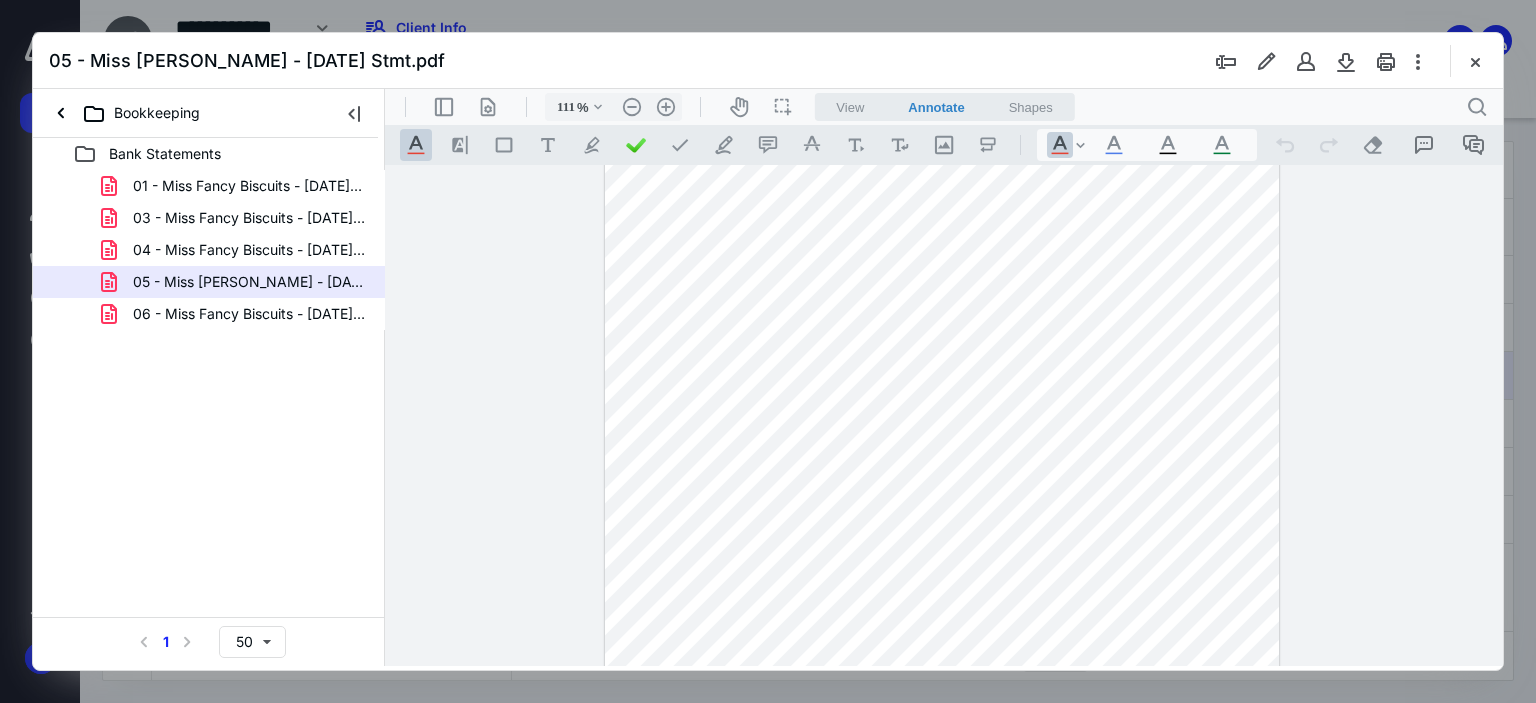 click on "06 - Miss Fancy Biscuits - [DATE].pdf" at bounding box center [249, 314] 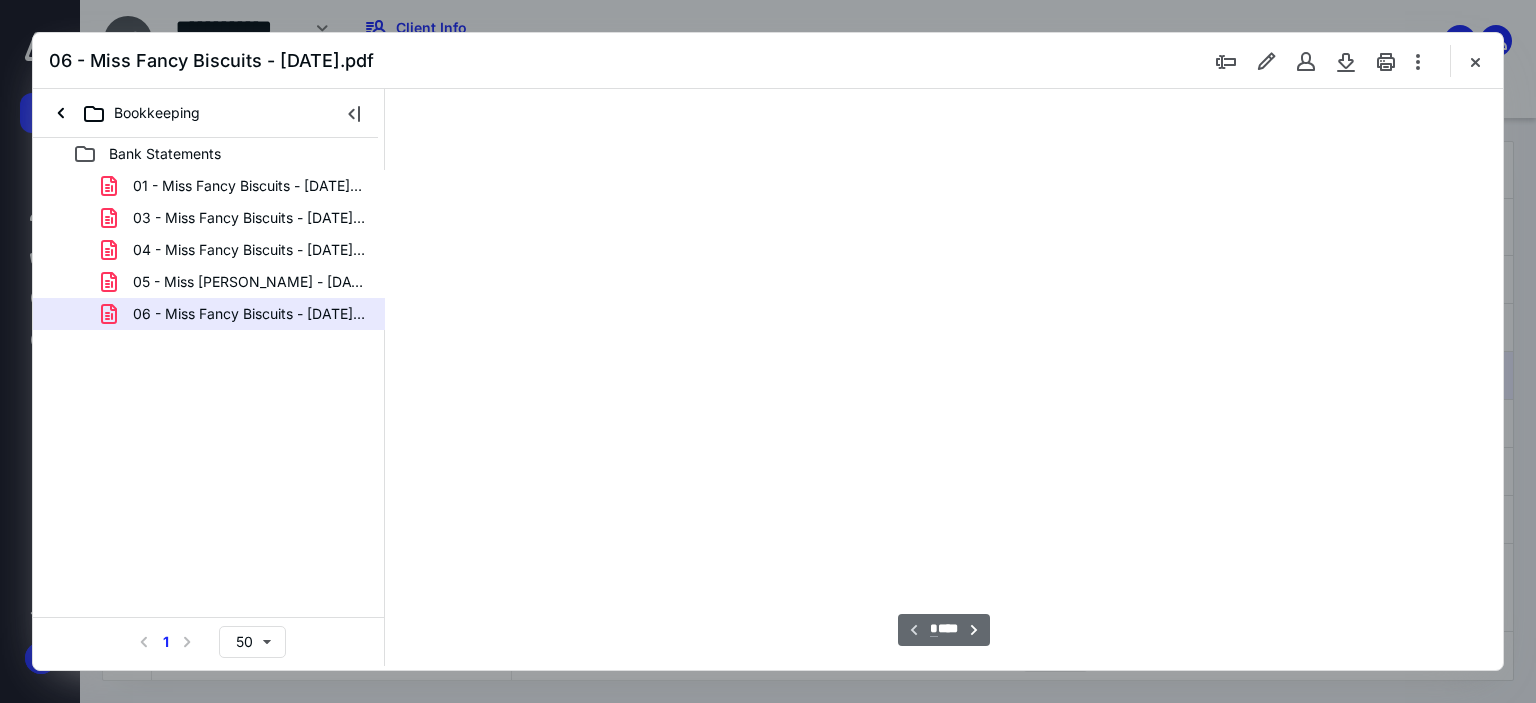 scroll, scrollTop: 0, scrollLeft: 0, axis: both 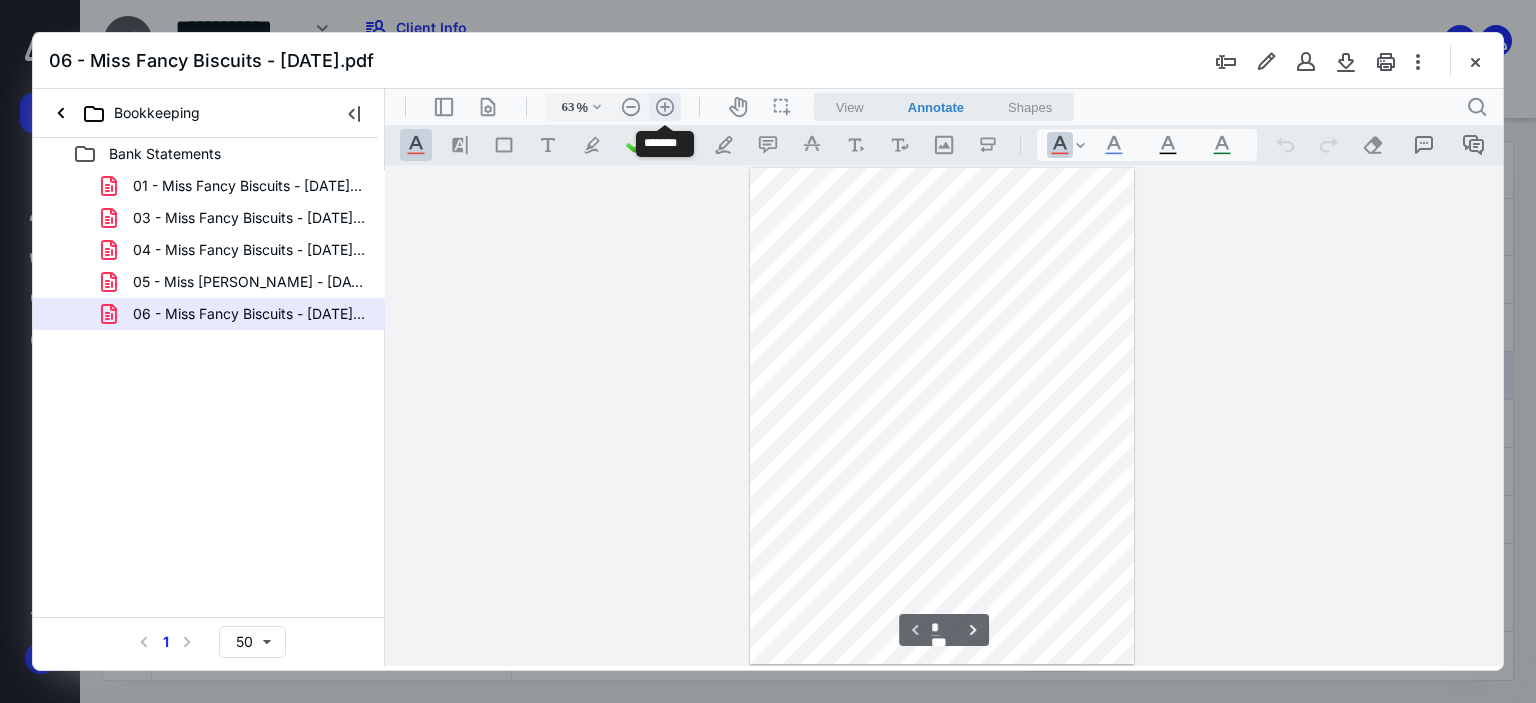 click on ".cls-1{fill:#abb0c4;} icon - header - zoom - in - line" at bounding box center (665, 107) 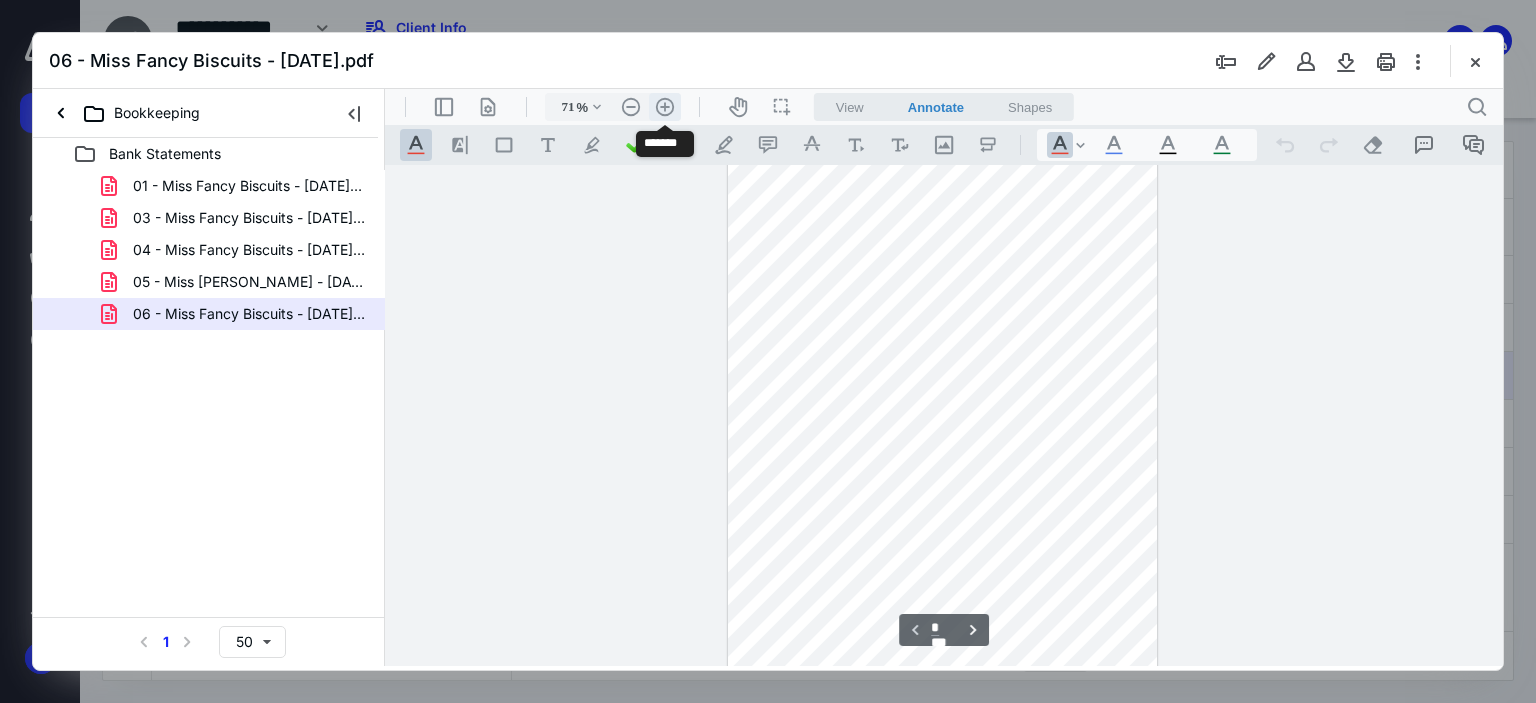 click on ".cls-1{fill:#abb0c4;} icon - header - zoom - in - line" at bounding box center (665, 107) 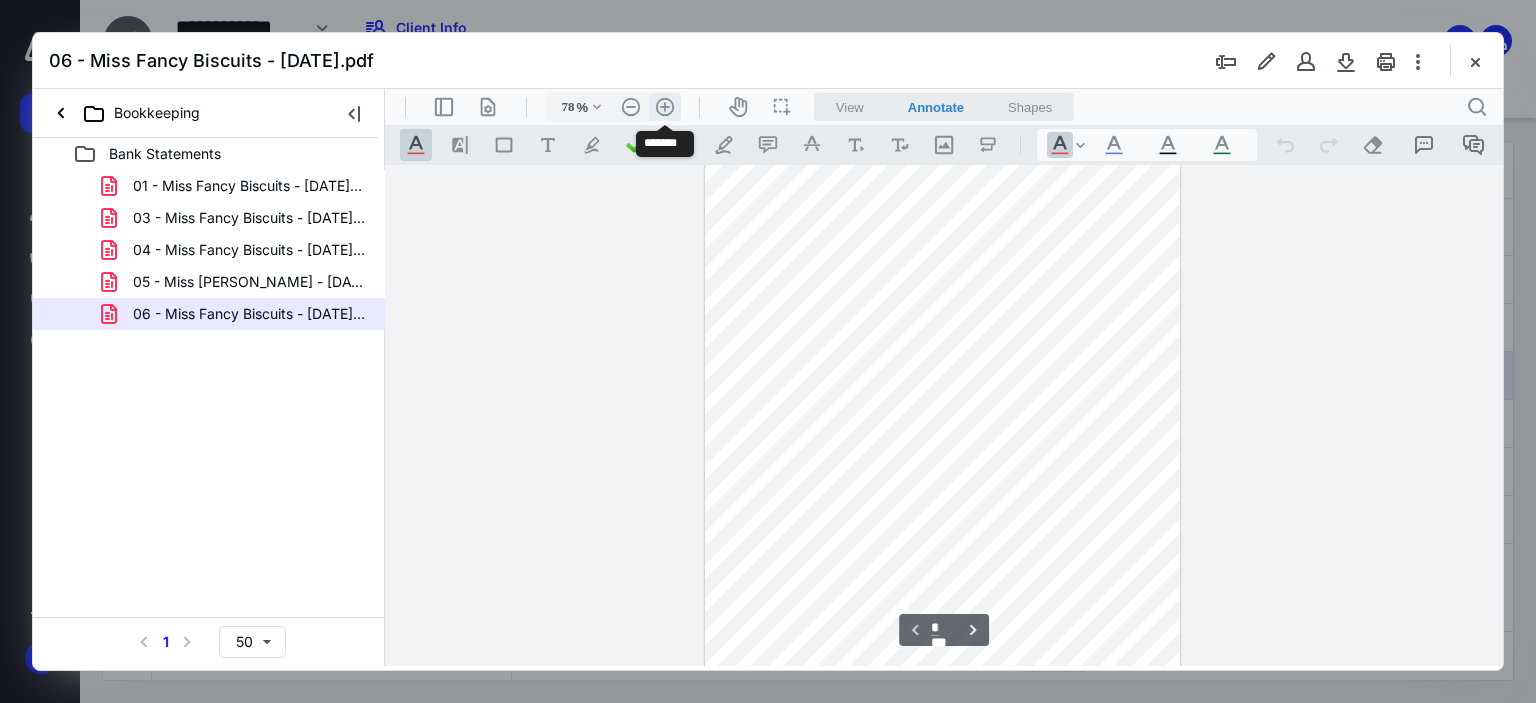 click on ".cls-1{fill:#abb0c4;} icon - header - zoom - in - line" at bounding box center [665, 107] 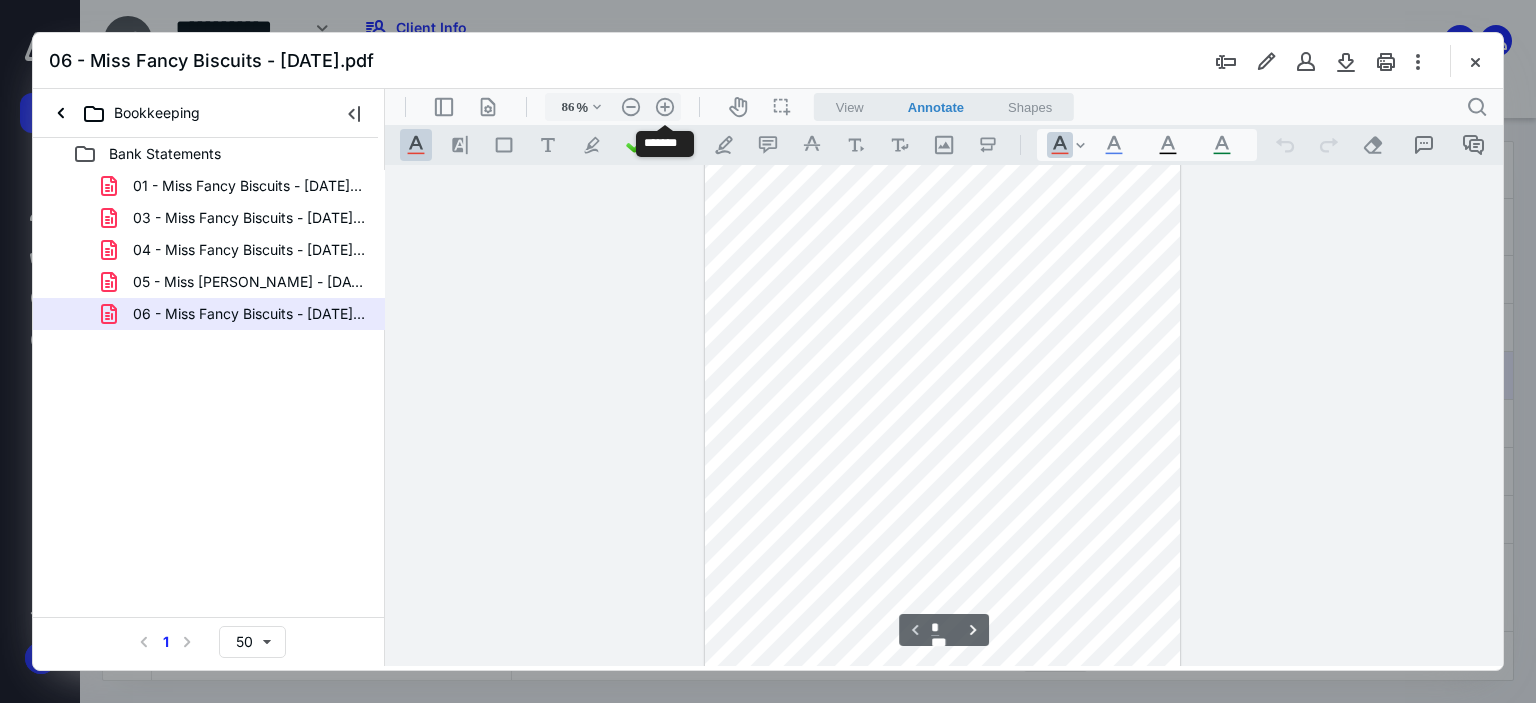 scroll, scrollTop: 76, scrollLeft: 0, axis: vertical 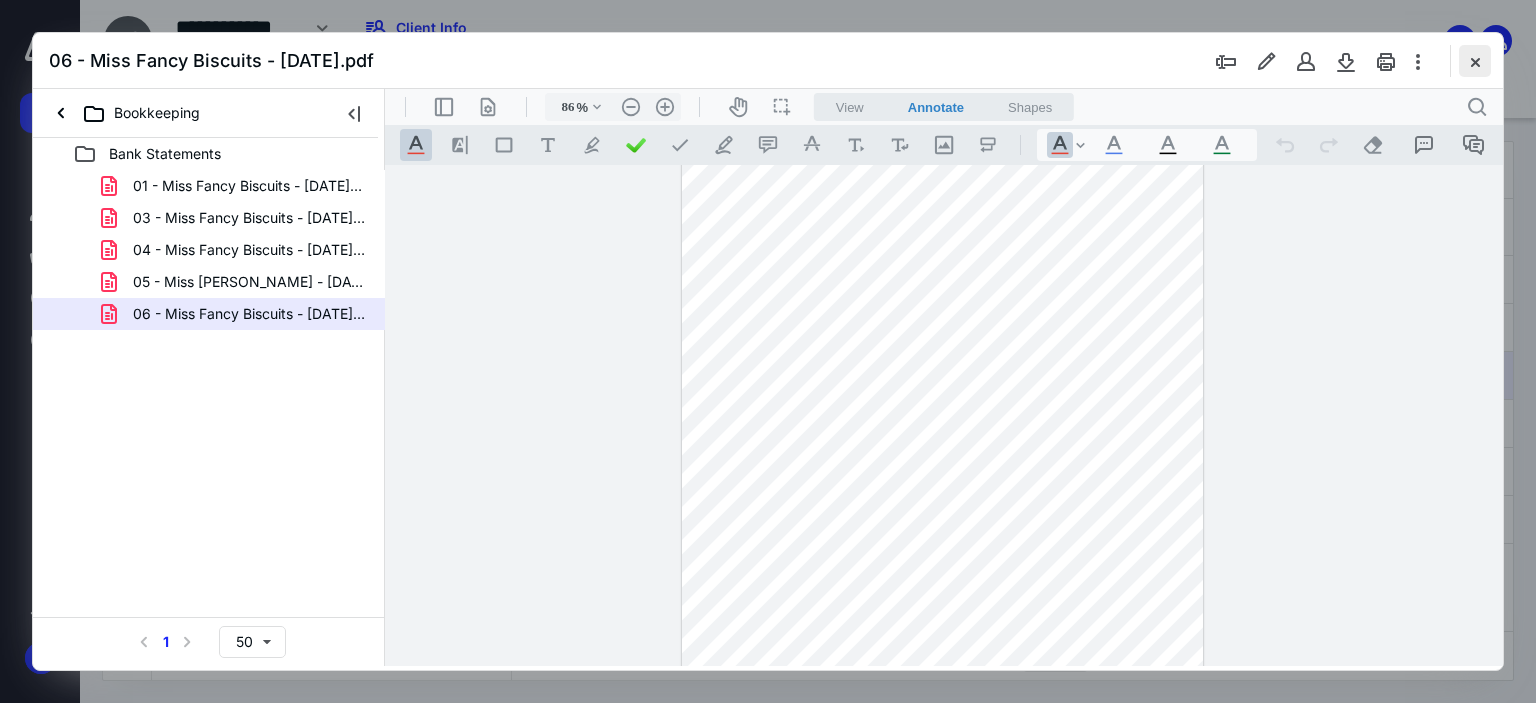 click at bounding box center (1475, 61) 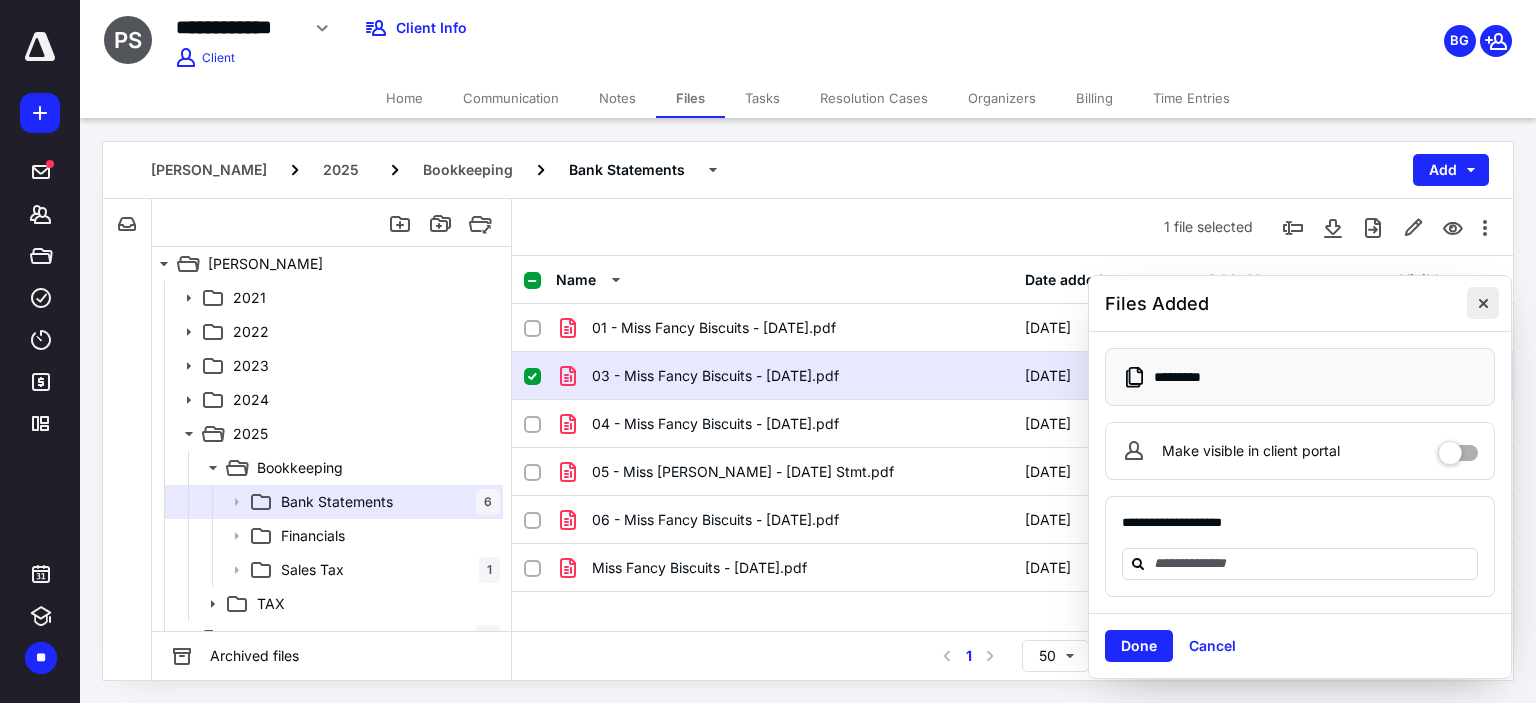click at bounding box center [1483, 303] 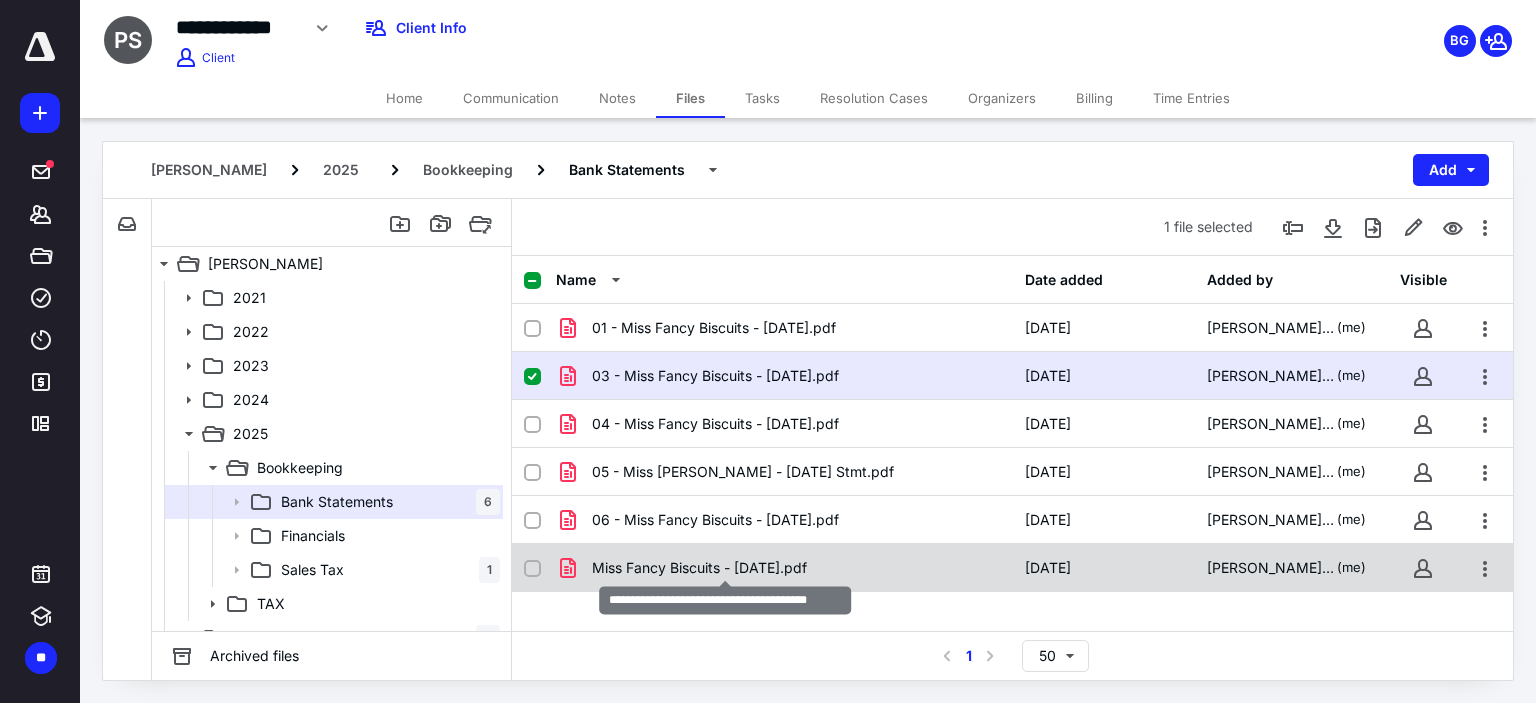 checkbox on "false" 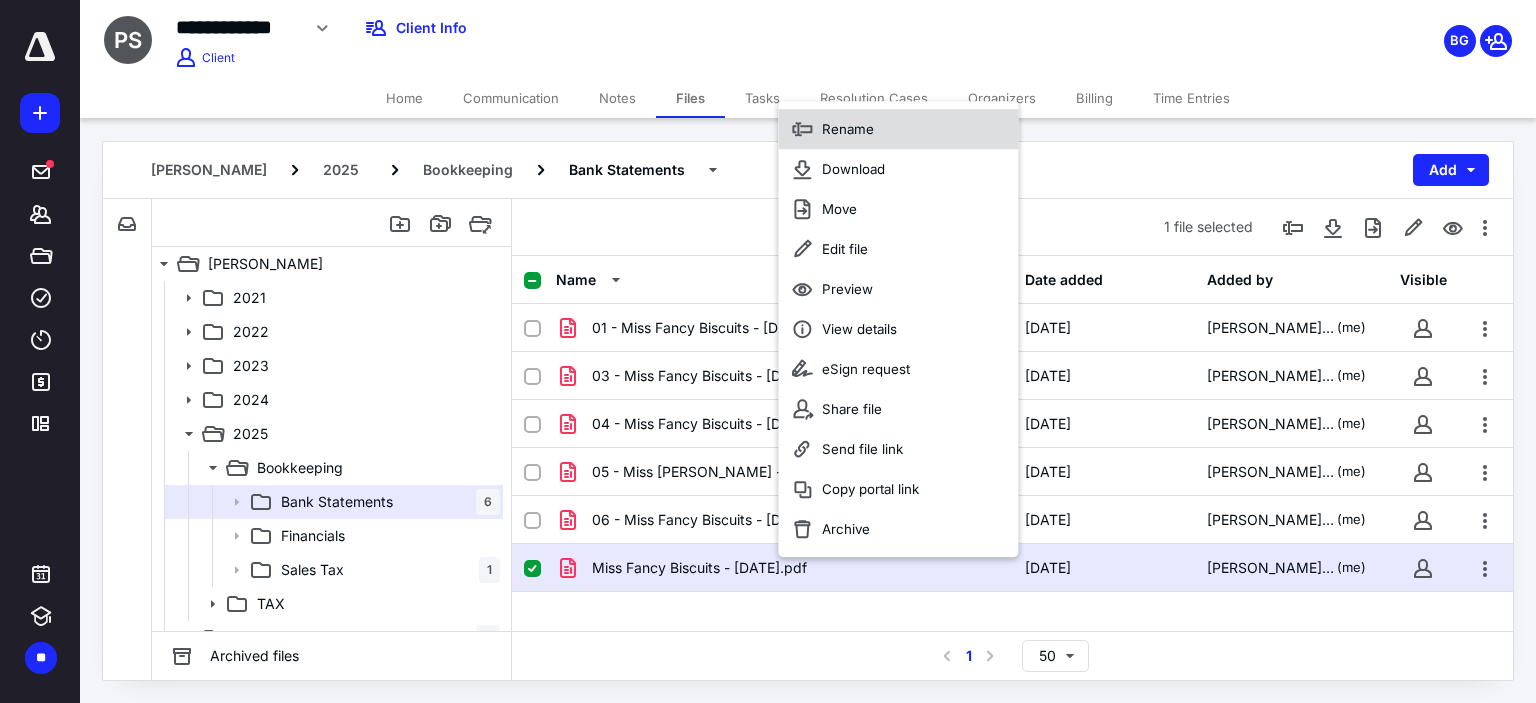 click on "Rename" at bounding box center (848, 129) 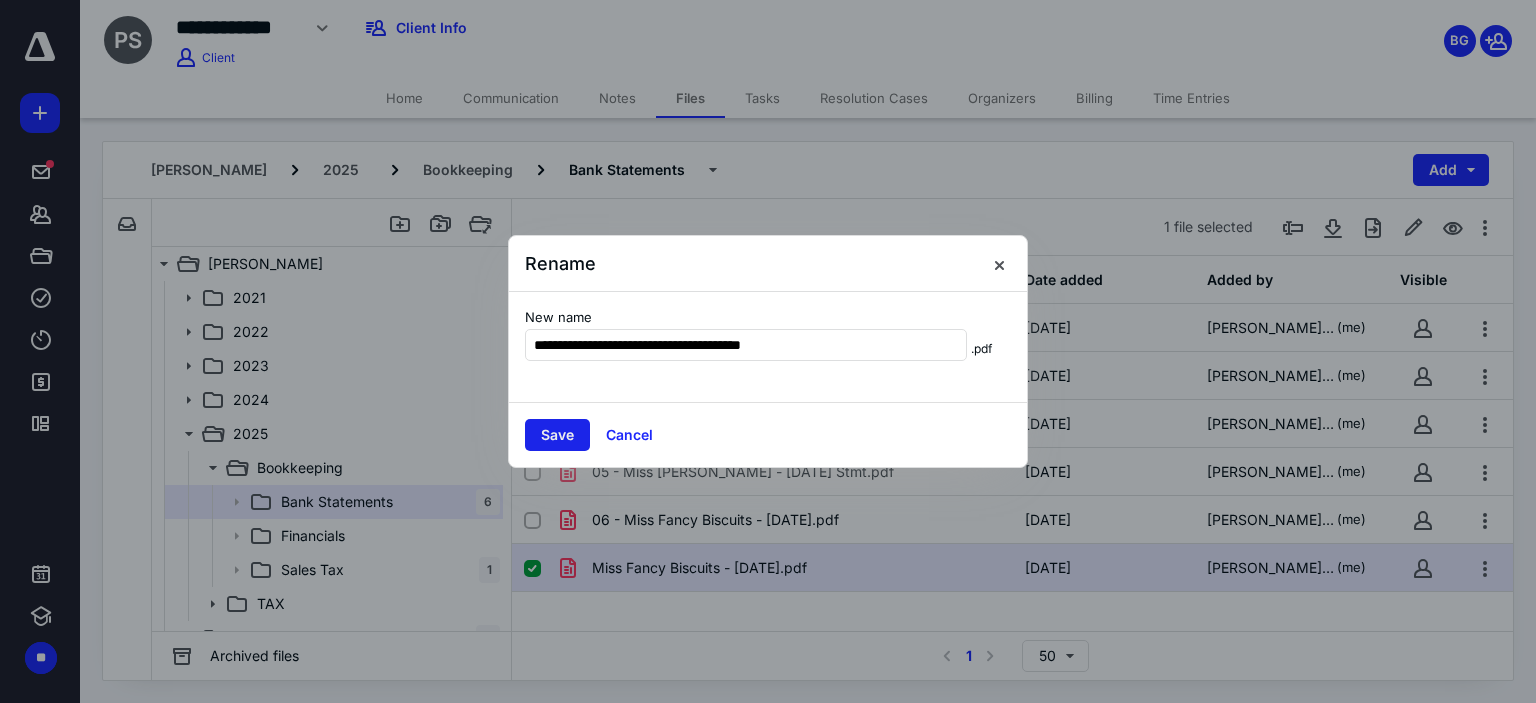 type on "**********" 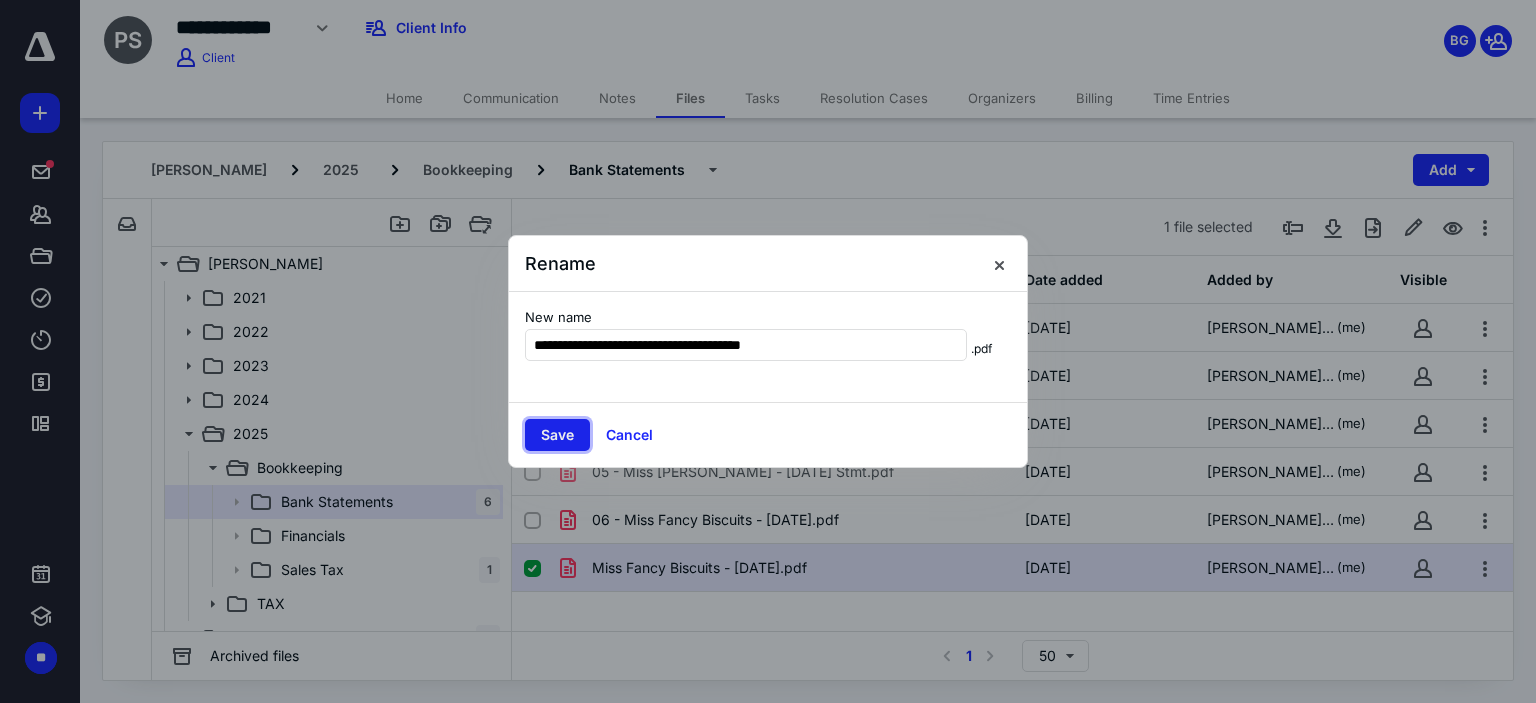 click on "Save" at bounding box center [557, 435] 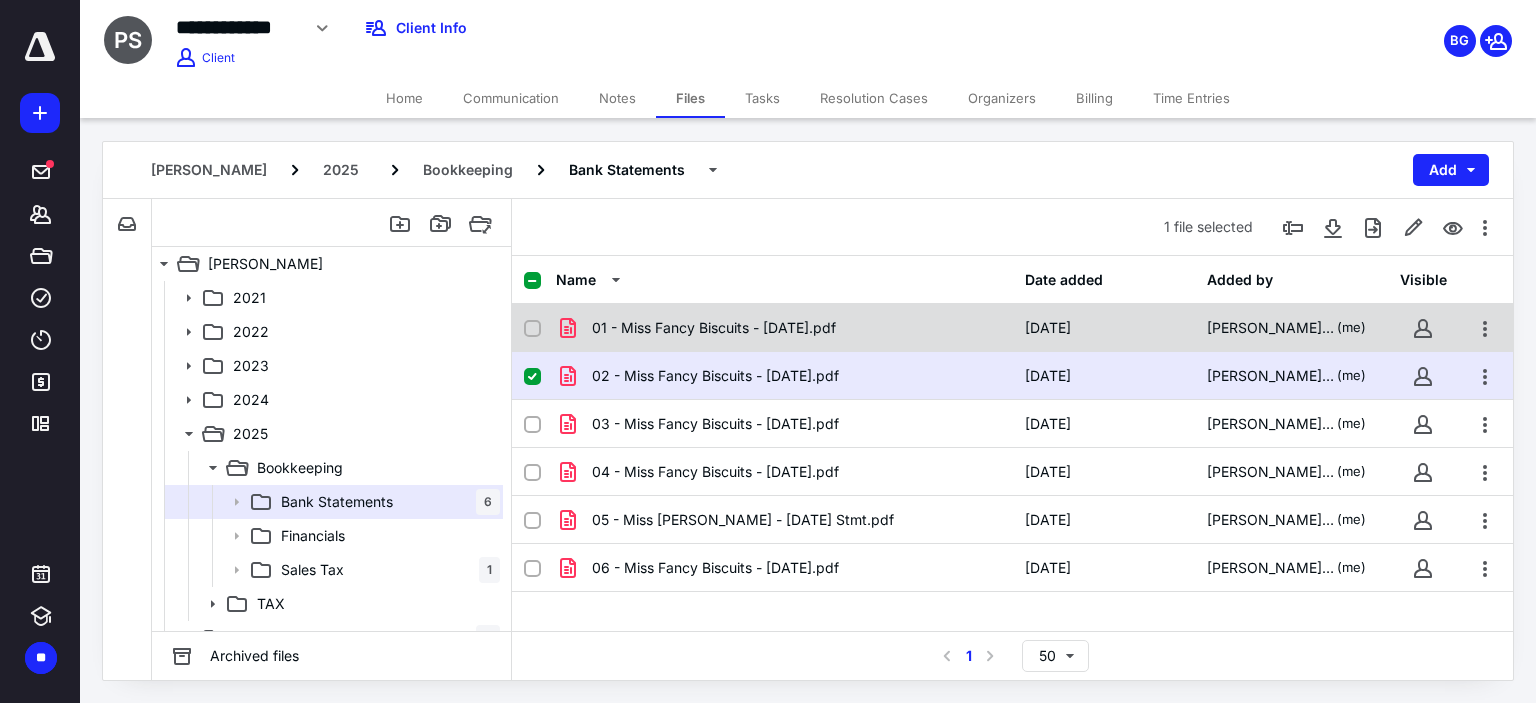 click on "01 - Miss Fancy Biscuits - [DATE].pdf" at bounding box center (714, 328) 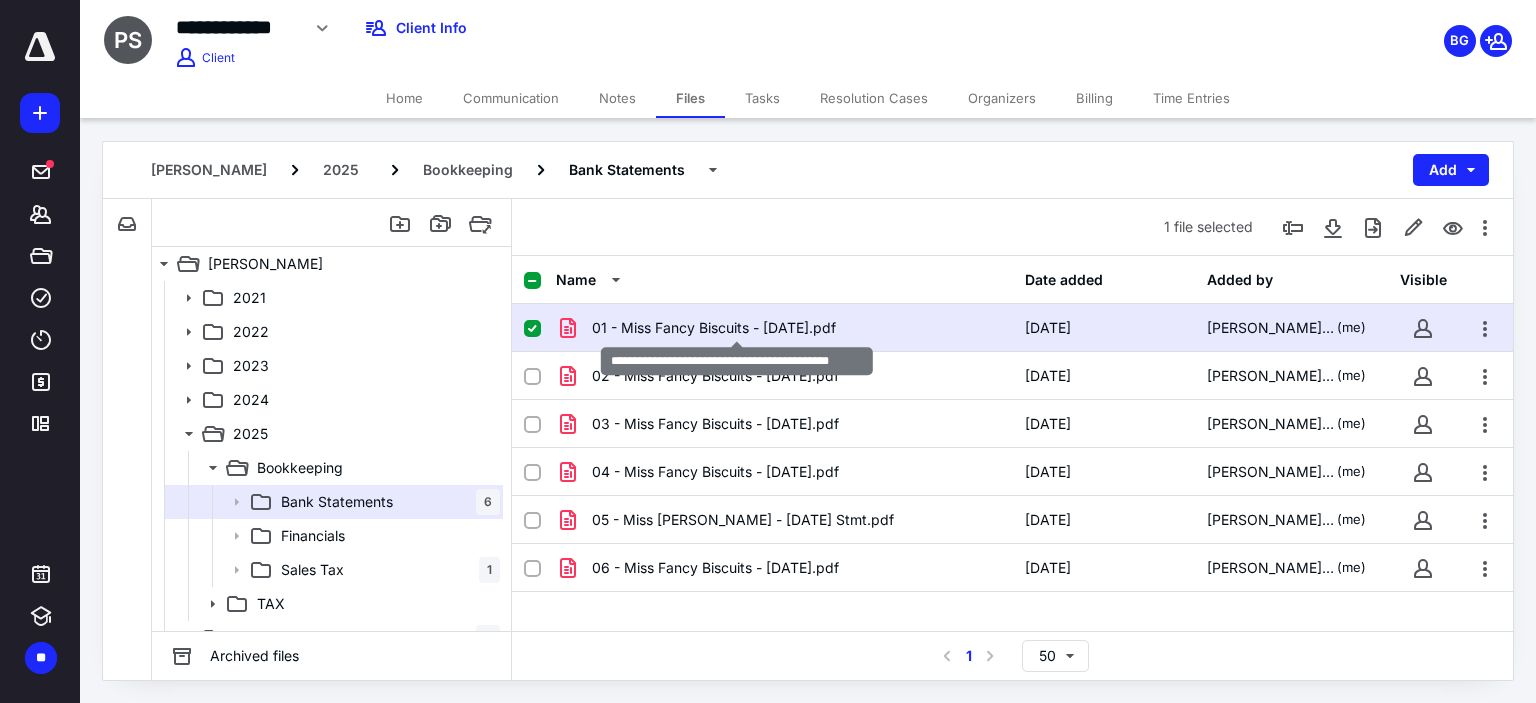 click on "01 - Miss Fancy Biscuits - [DATE].pdf" at bounding box center [714, 328] 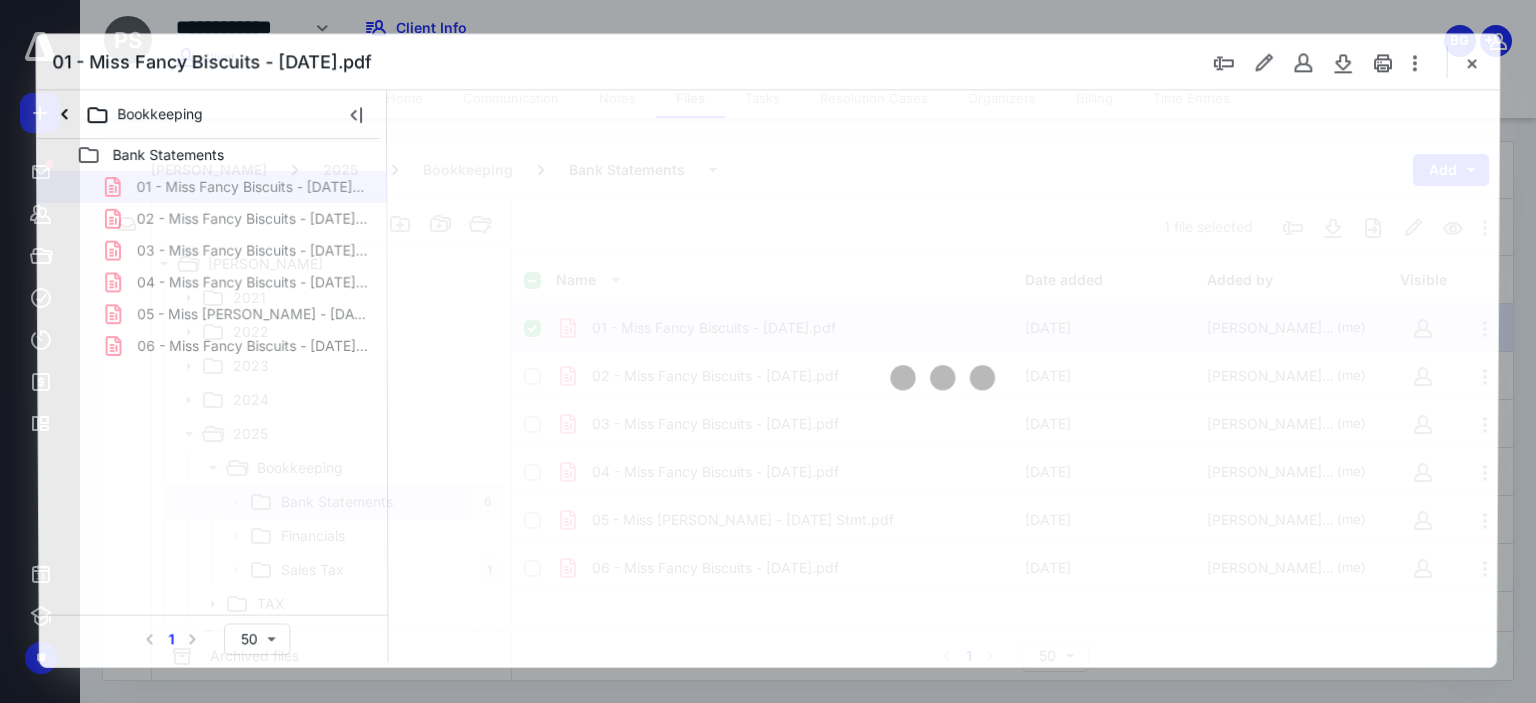 scroll, scrollTop: 0, scrollLeft: 0, axis: both 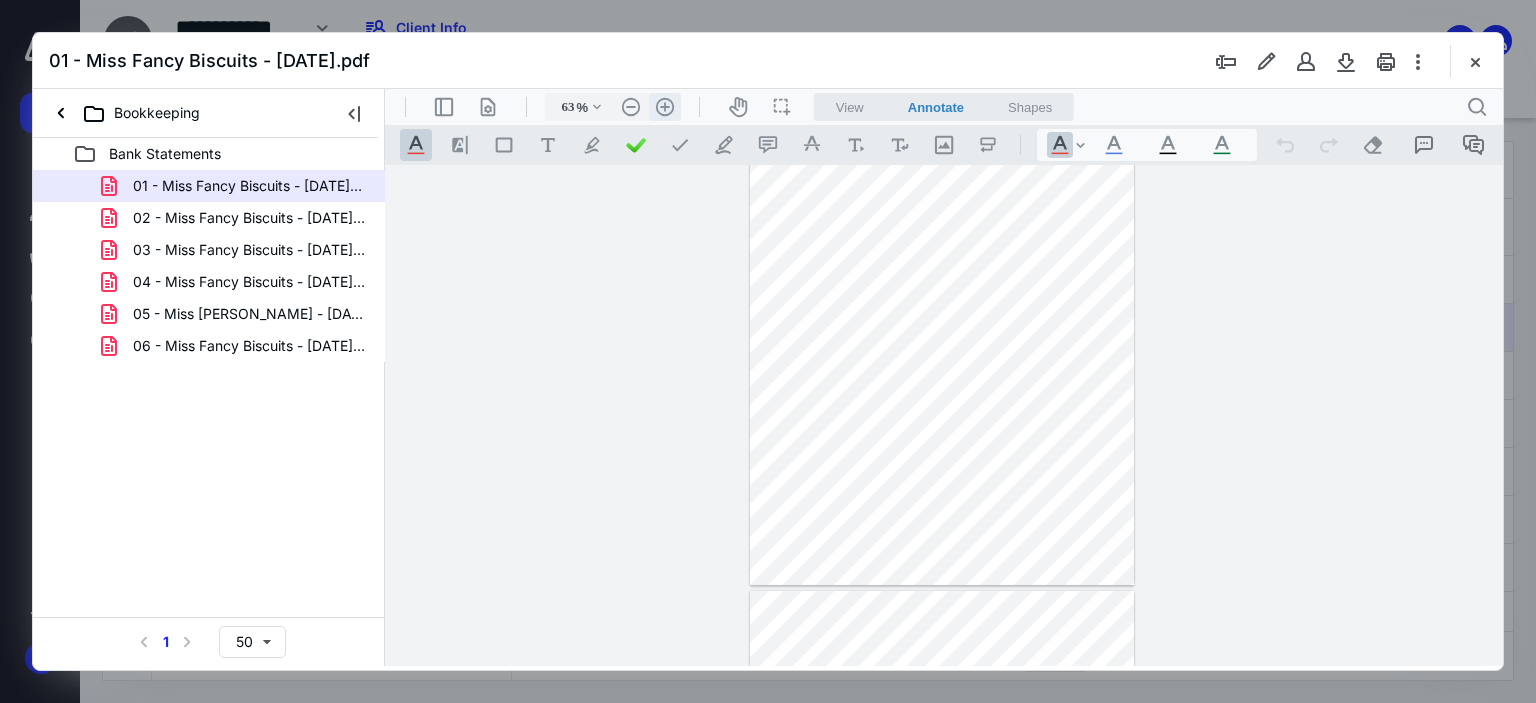 click on ".cls-1{fill:#abb0c4;} icon - header - zoom - in - line" at bounding box center [665, 107] 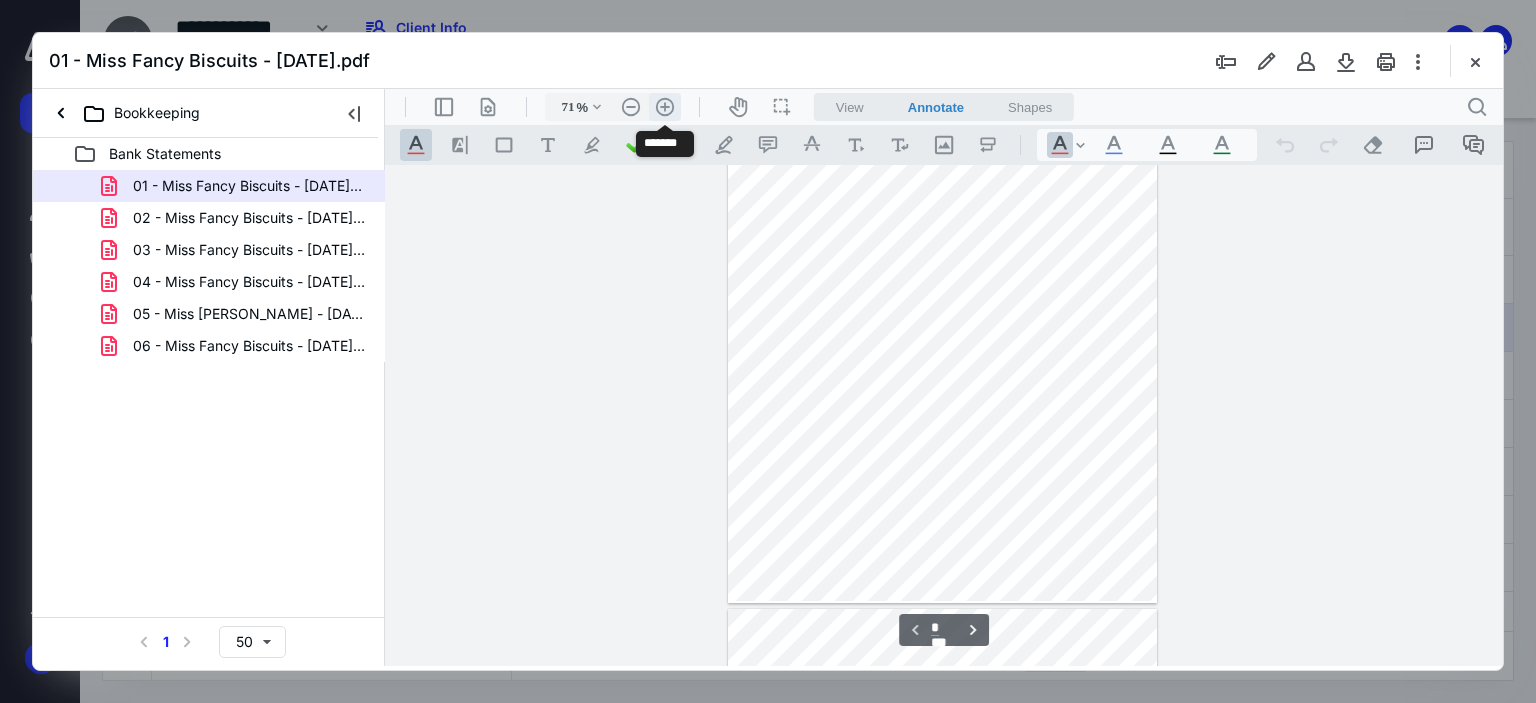 click on ".cls-1{fill:#abb0c4;} icon - header - zoom - in - line" at bounding box center [665, 107] 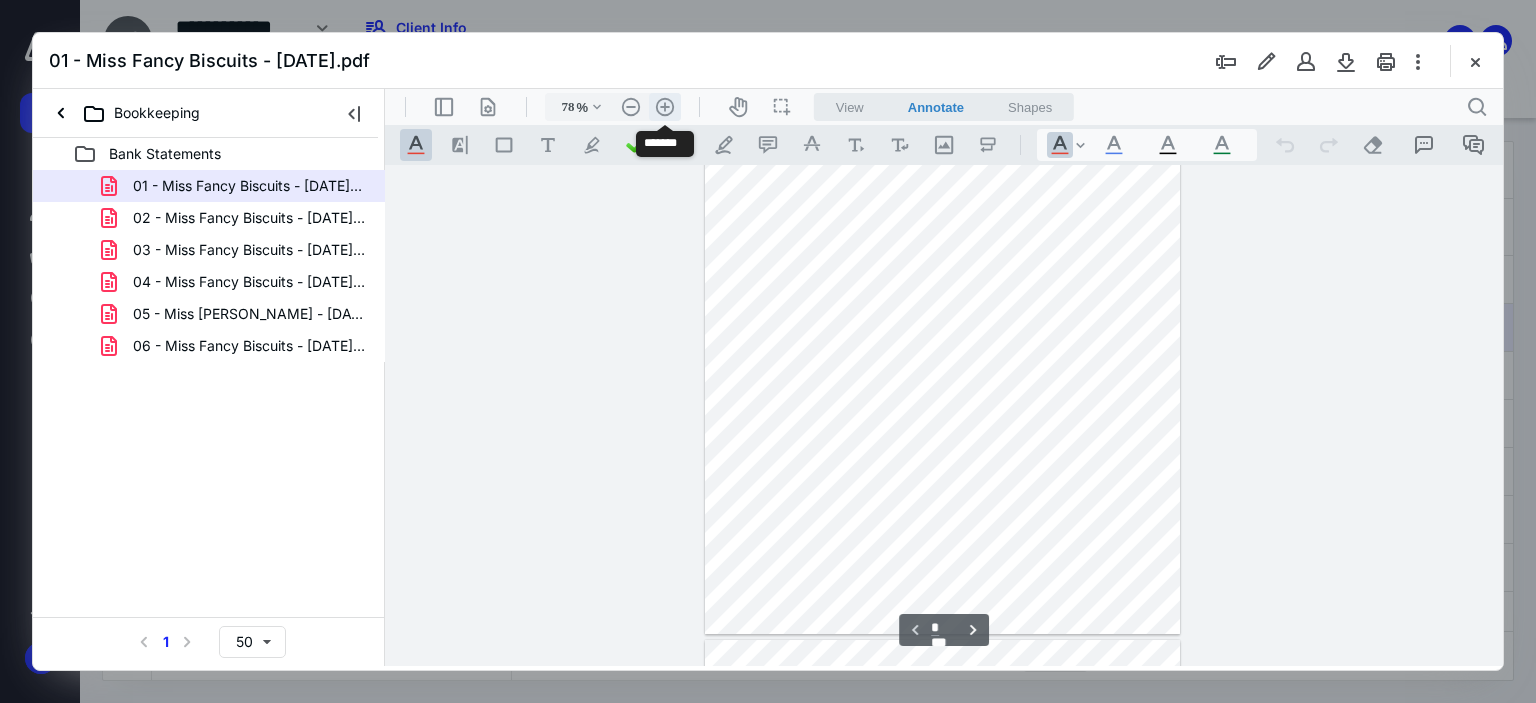 click on ".cls-1{fill:#abb0c4;} icon - header - zoom - in - line" at bounding box center (665, 107) 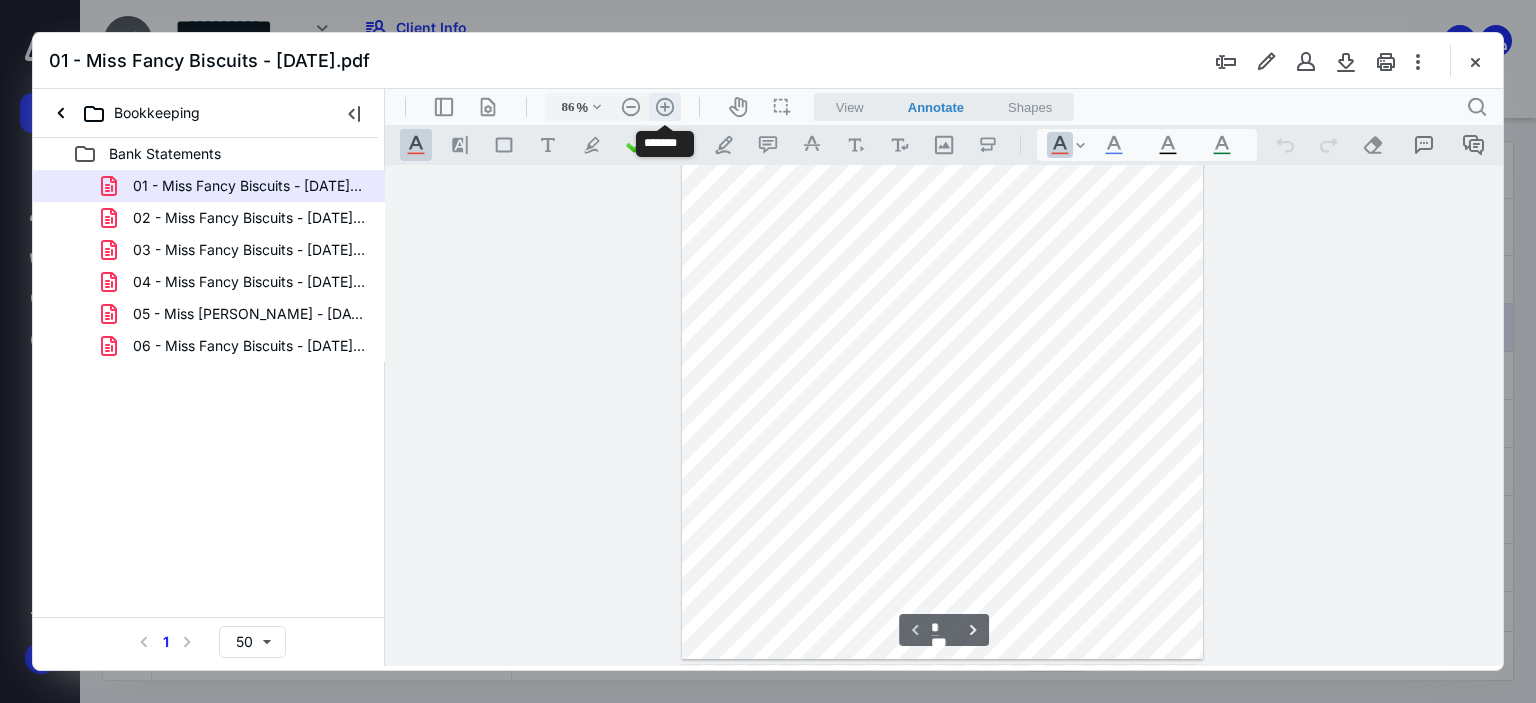 click on ".cls-1{fill:#abb0c4;} icon - header - zoom - in - line" at bounding box center (665, 107) 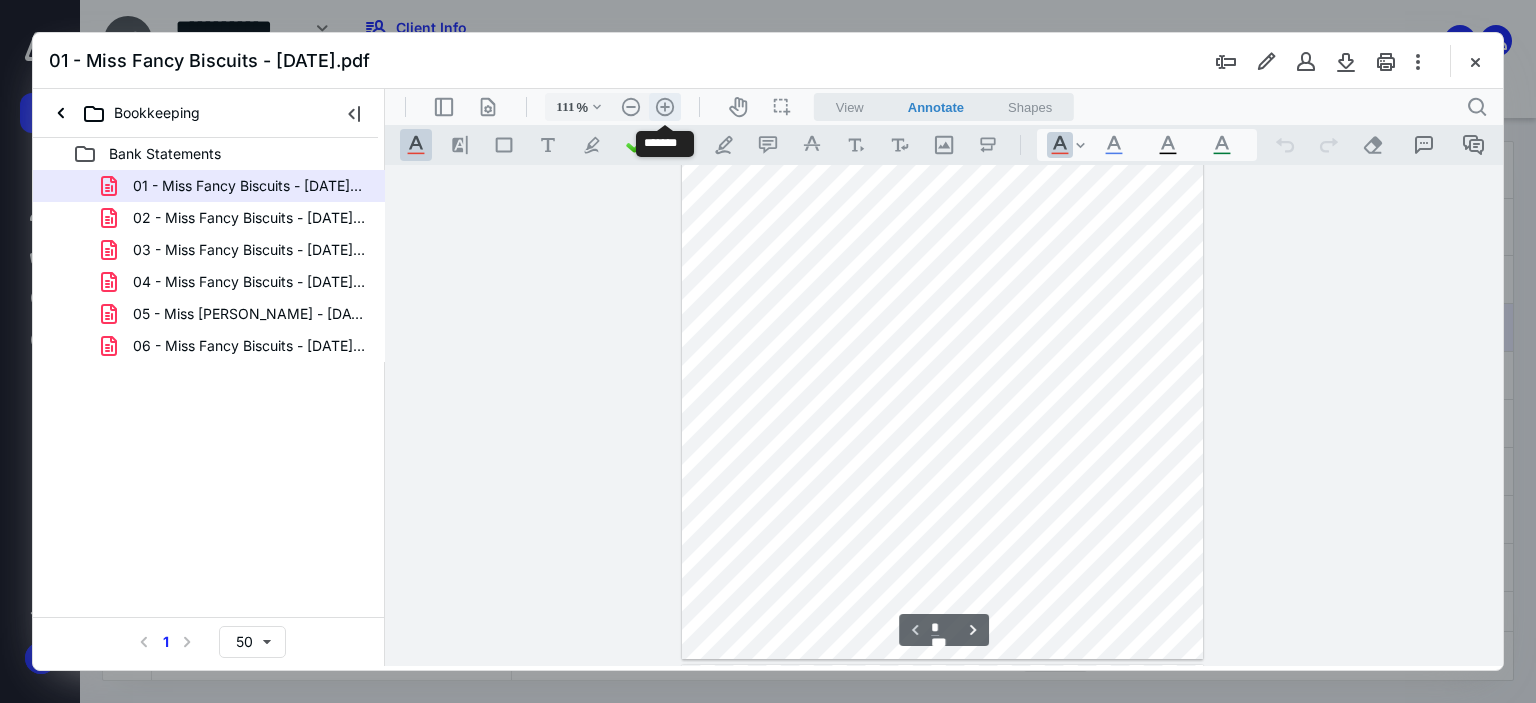 scroll, scrollTop: 301, scrollLeft: 0, axis: vertical 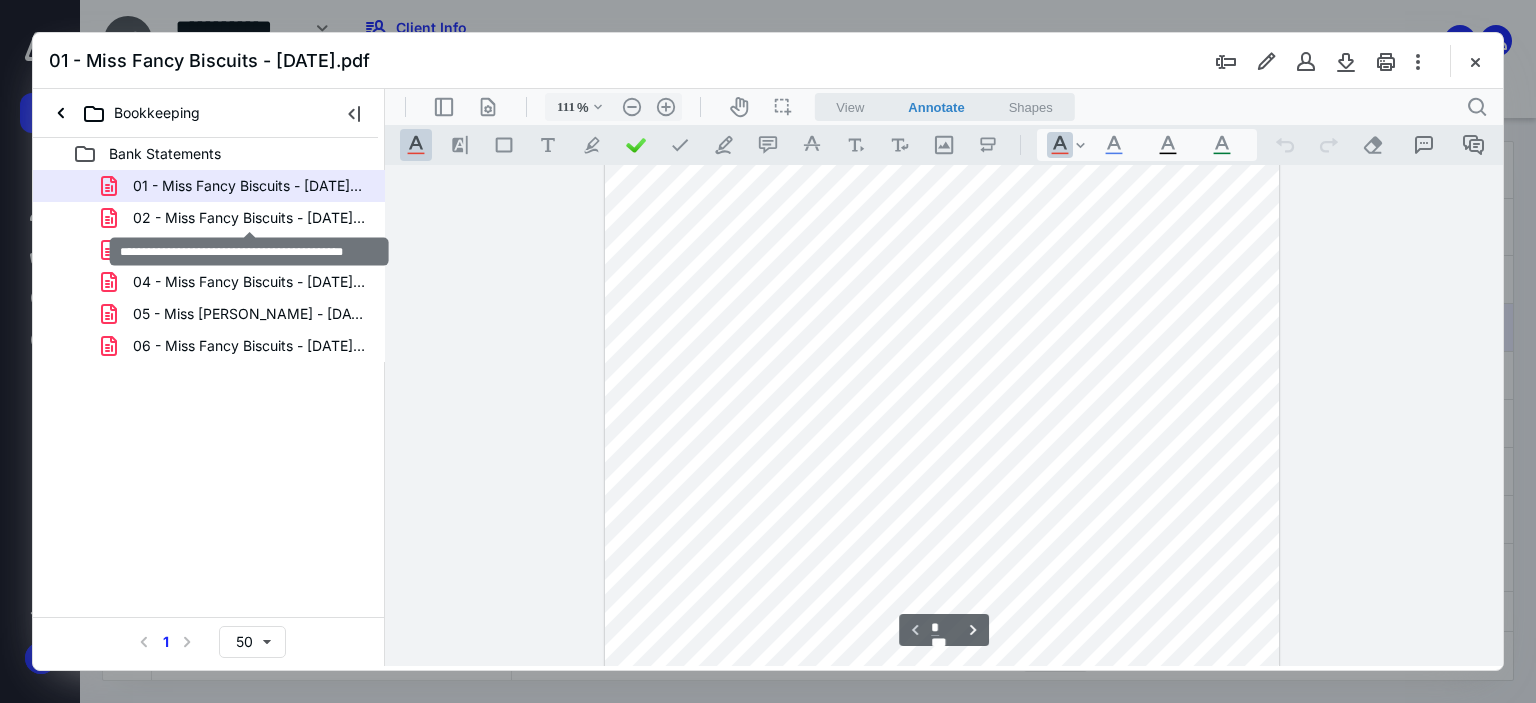 click on "02 - Miss Fancy Biscuits - [DATE].pdf" at bounding box center [249, 218] 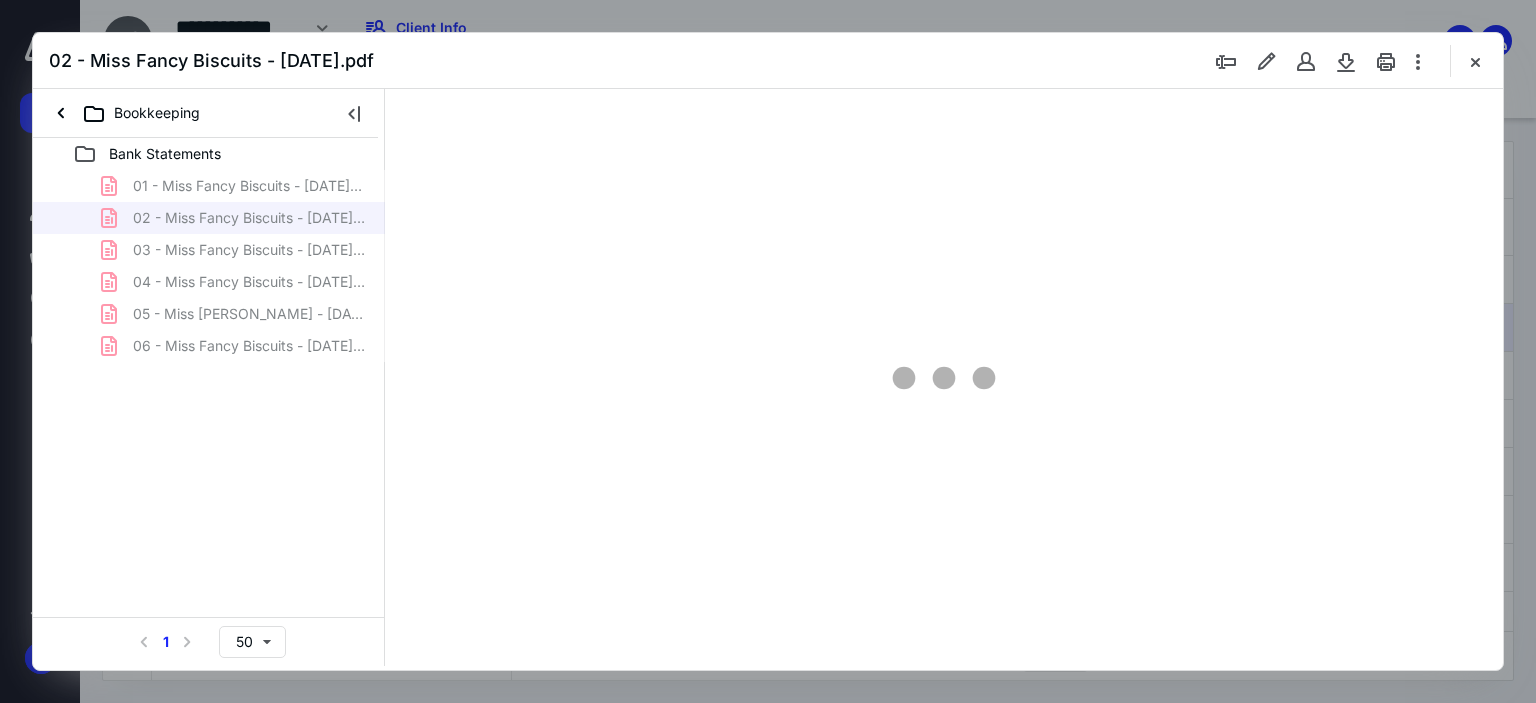 scroll, scrollTop: 79, scrollLeft: 0, axis: vertical 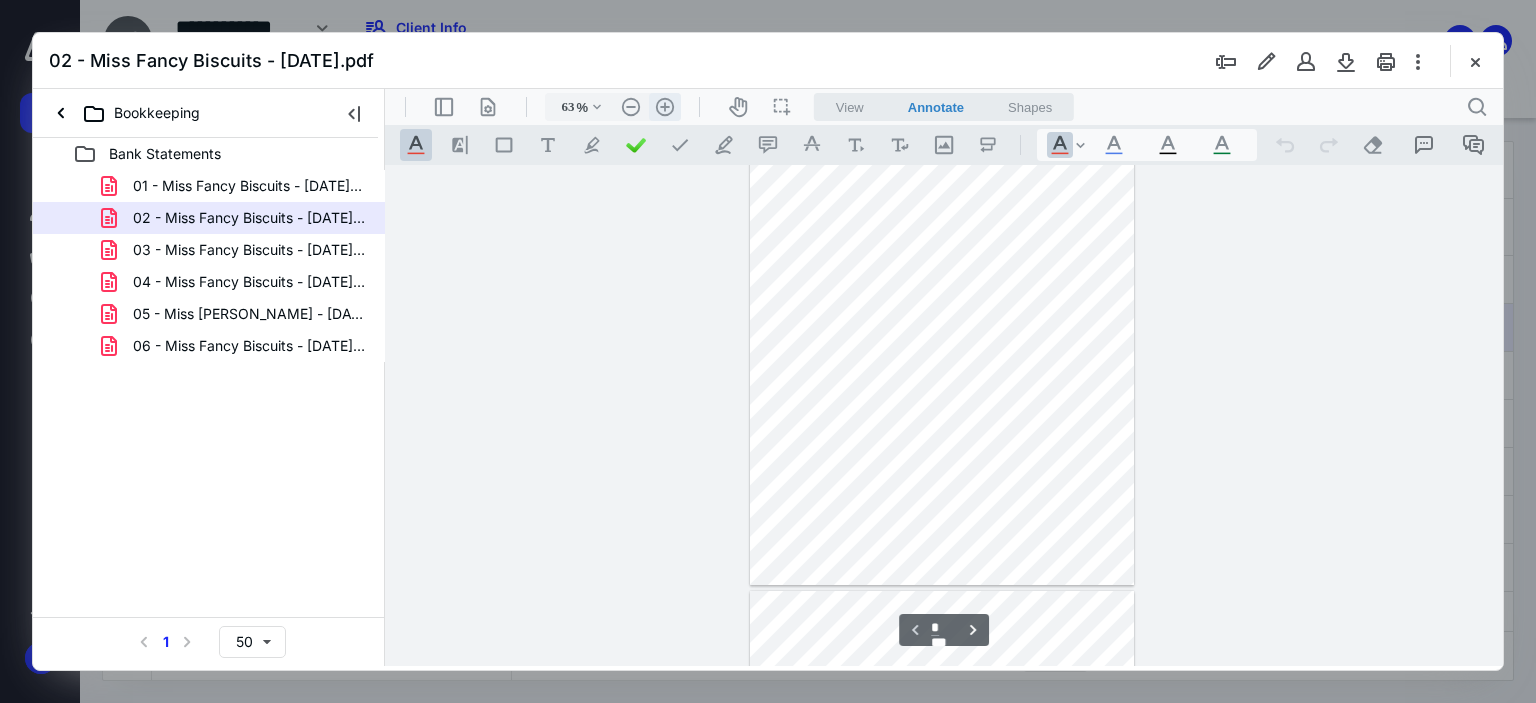click on ".cls-1{fill:#abb0c4;} icon - header - zoom - in - line" at bounding box center [665, 107] 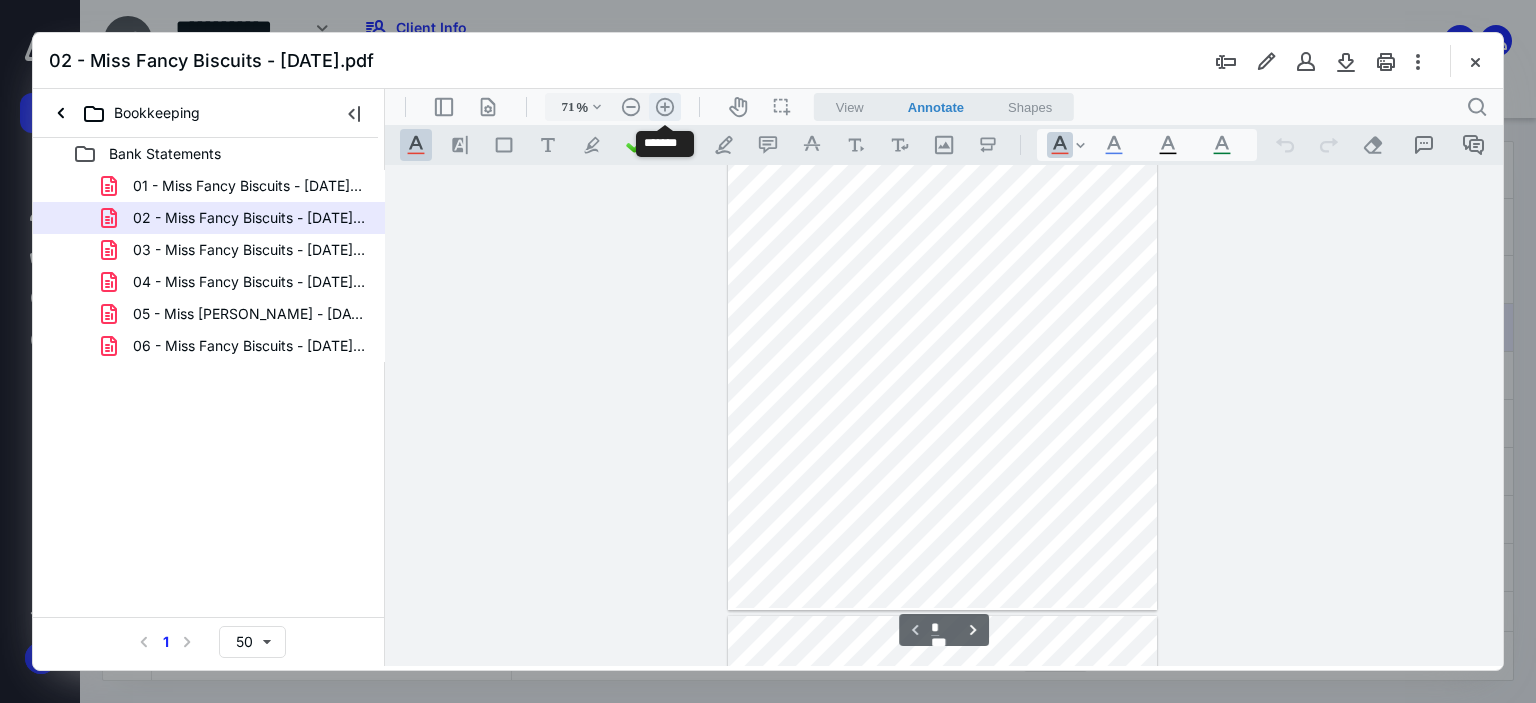 click on ".cls-1{fill:#abb0c4;} icon - header - zoom - in - line" at bounding box center [665, 107] 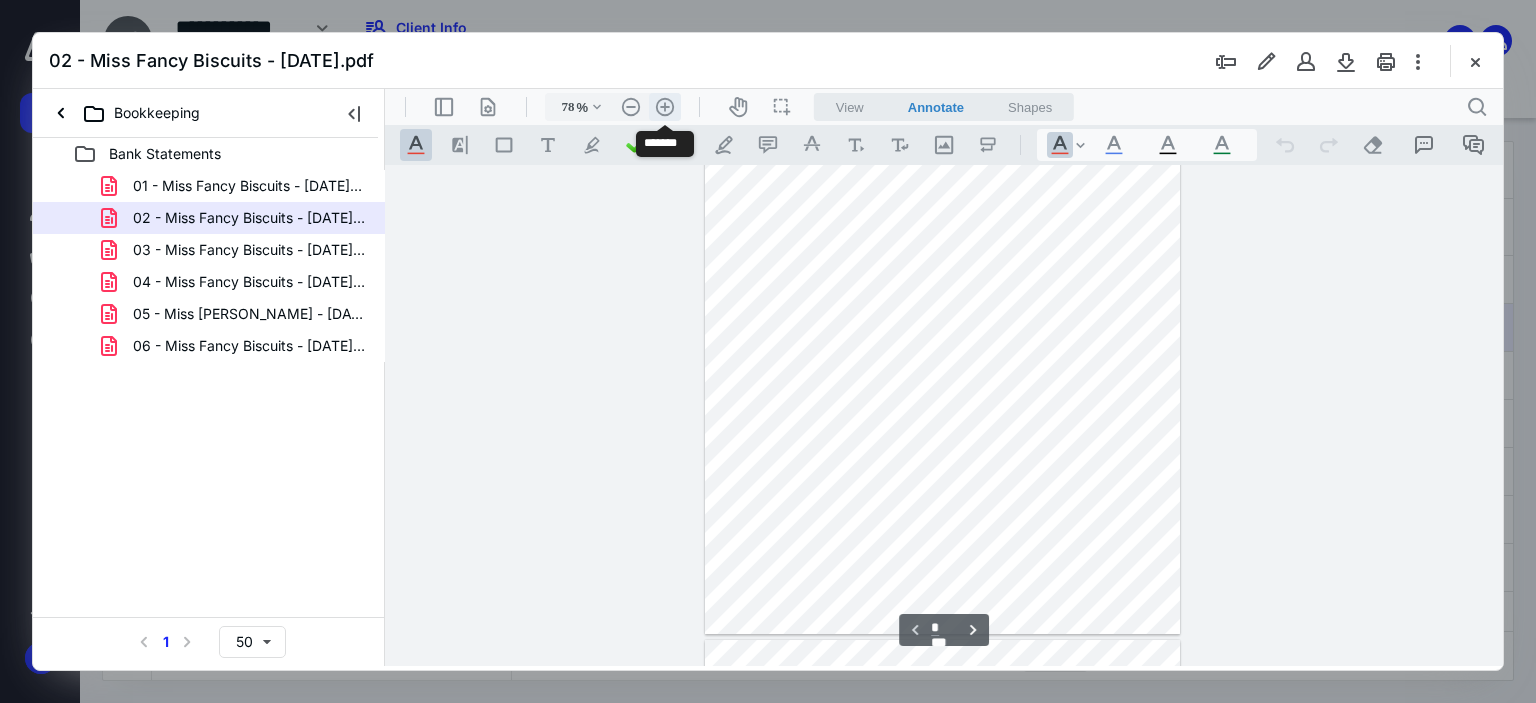 click on ".cls-1{fill:#abb0c4;} icon - header - zoom - in - line" at bounding box center [665, 107] 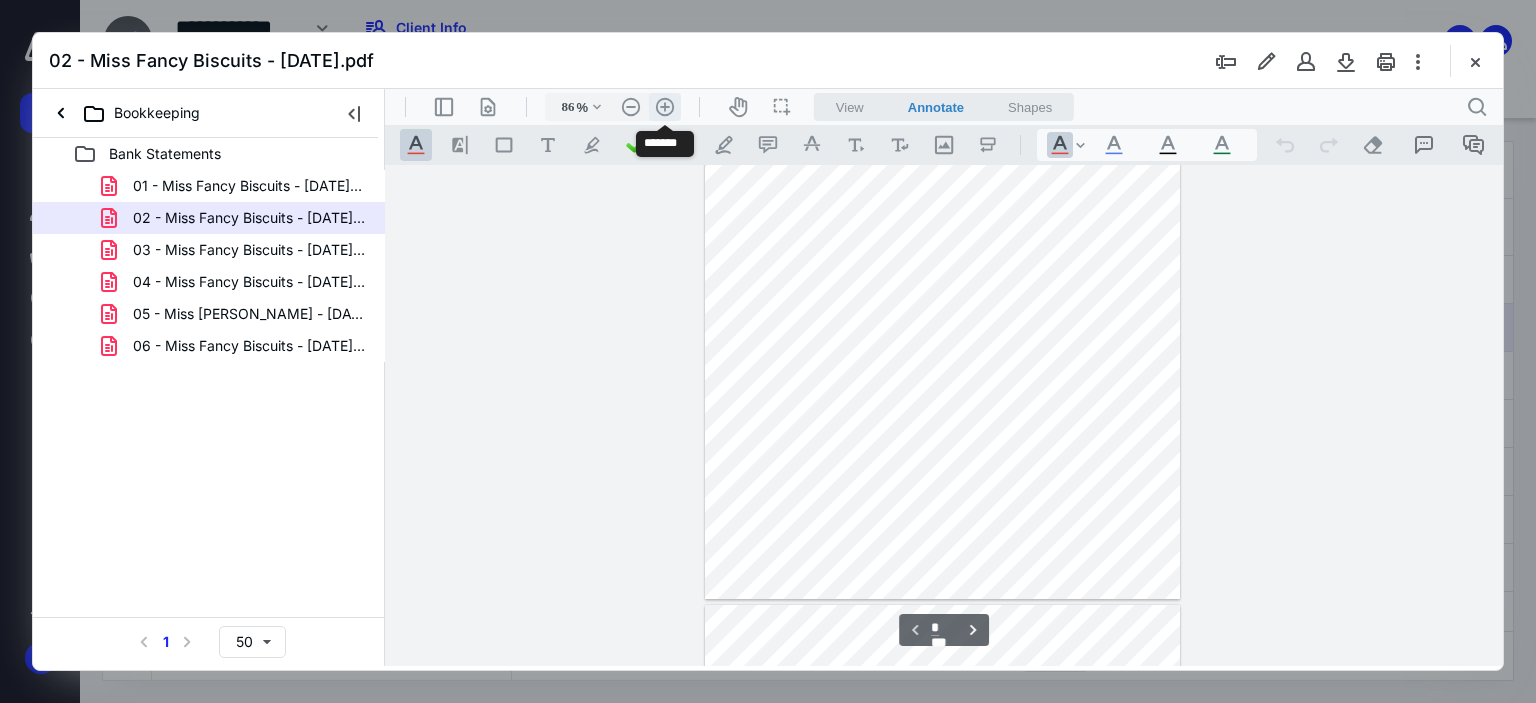 click on ".cls-1{fill:#abb0c4;} icon - header - zoom - in - line" at bounding box center (665, 107) 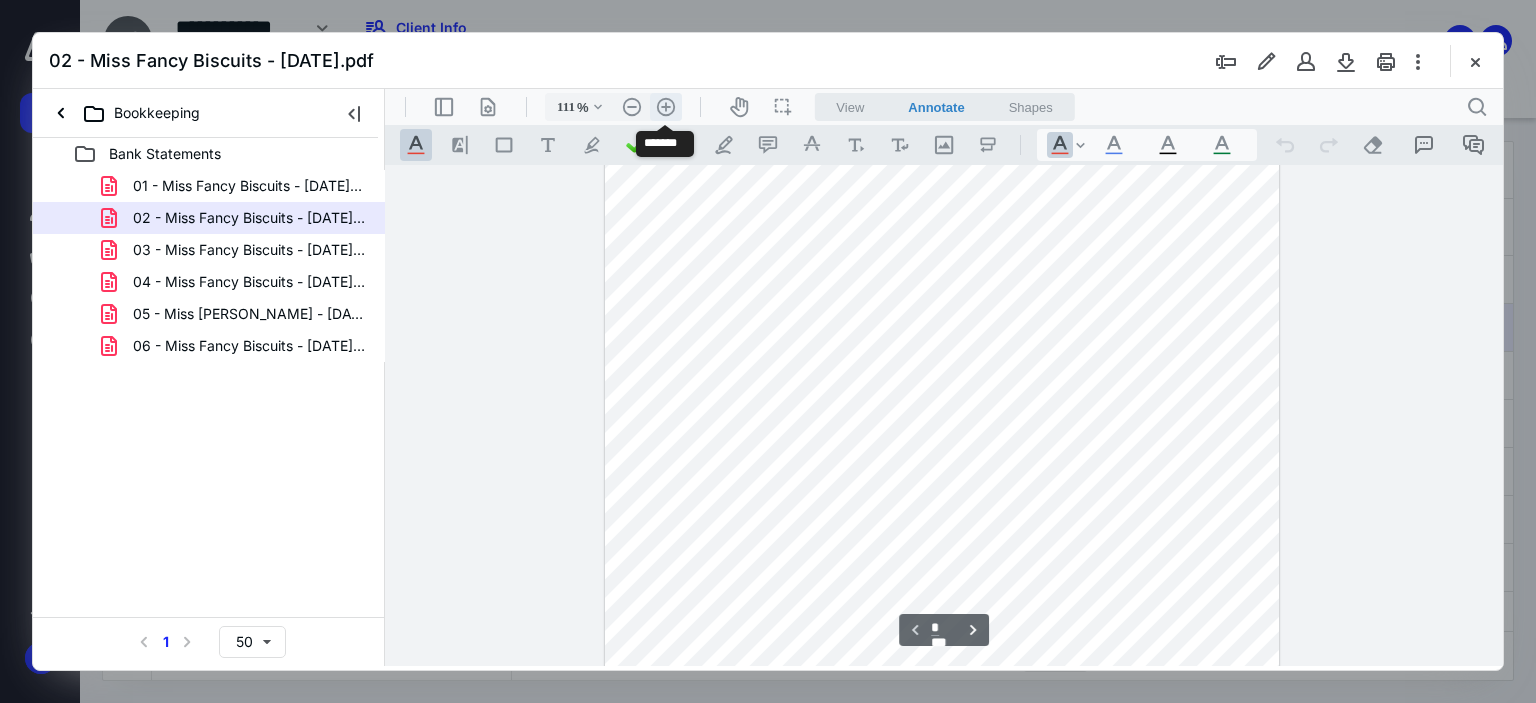 scroll, scrollTop: 301, scrollLeft: 0, axis: vertical 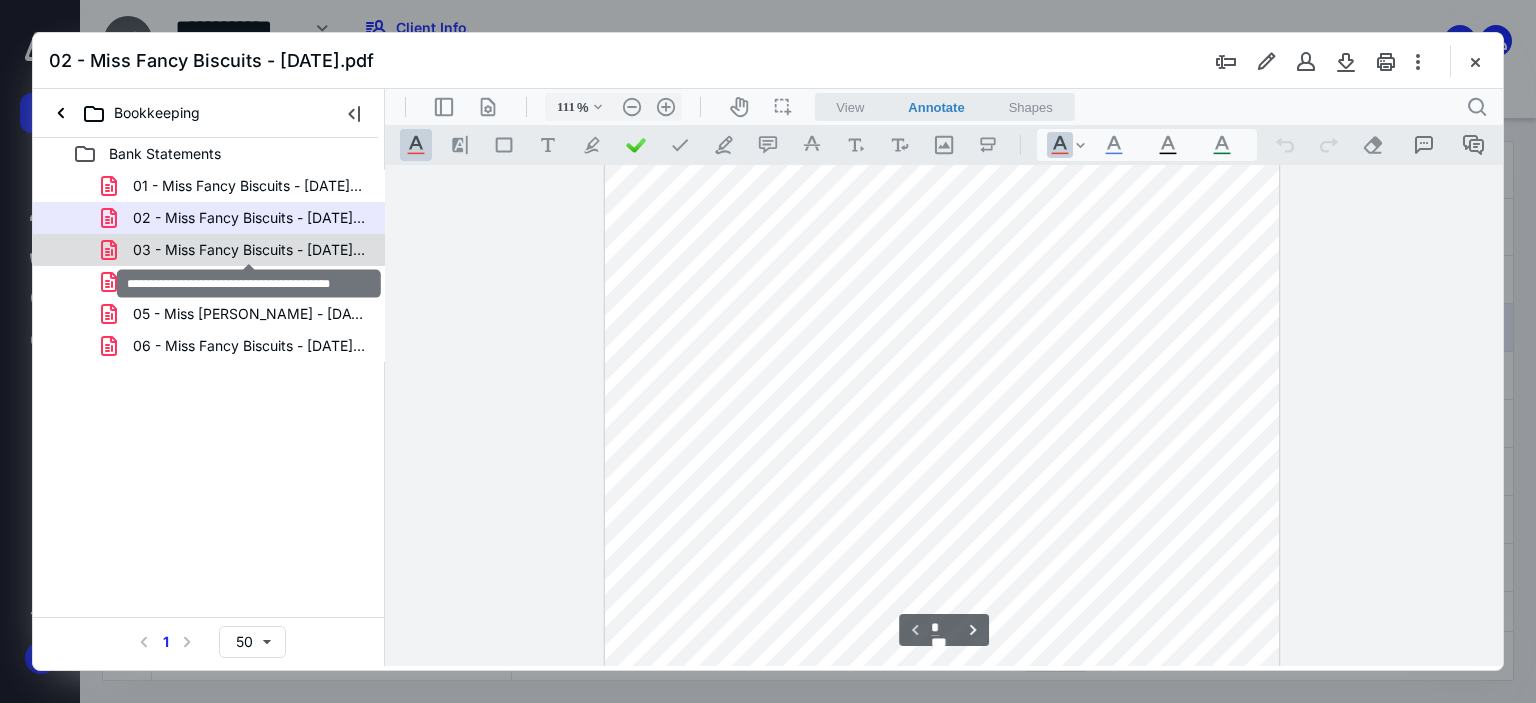 click on "03 - Miss Fancy Biscuits - [DATE].pdf" at bounding box center (249, 250) 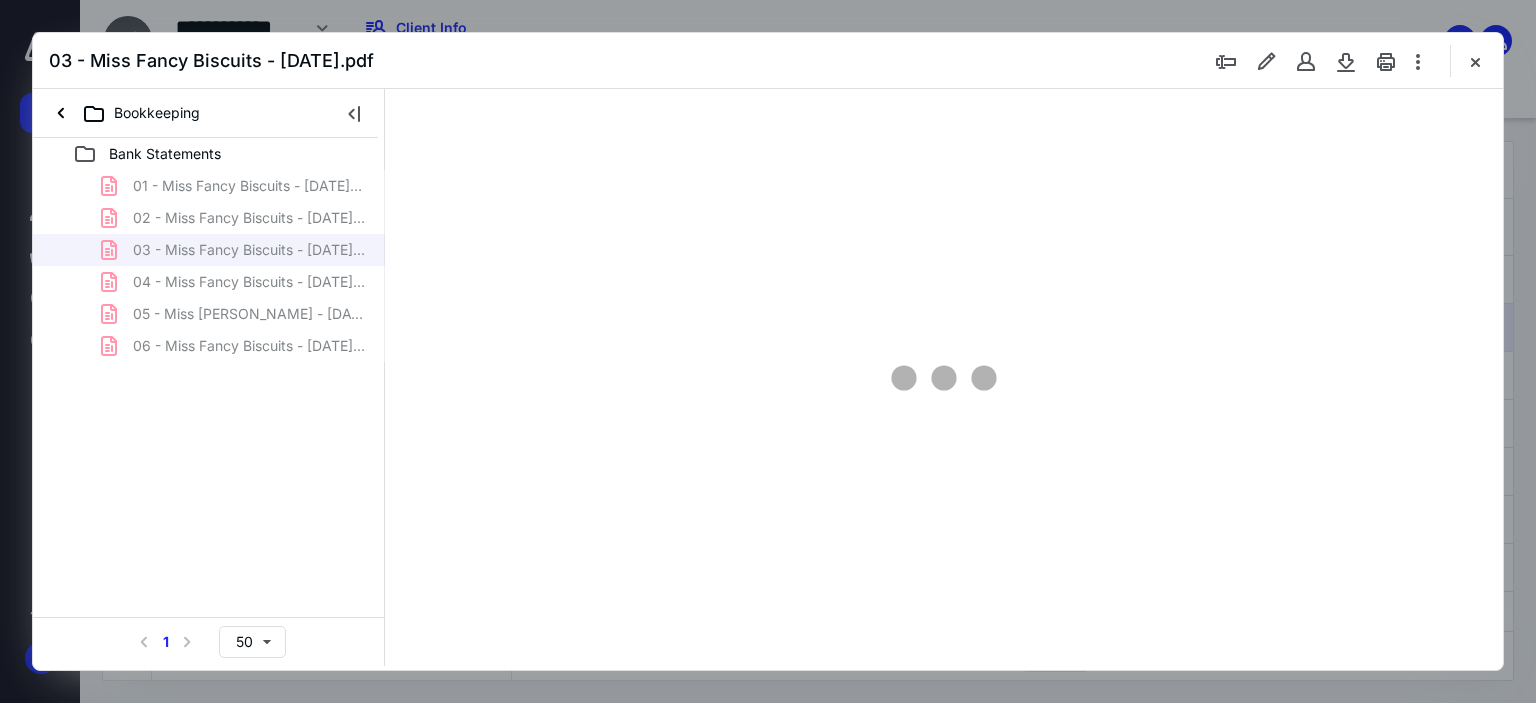 scroll, scrollTop: 0, scrollLeft: 0, axis: both 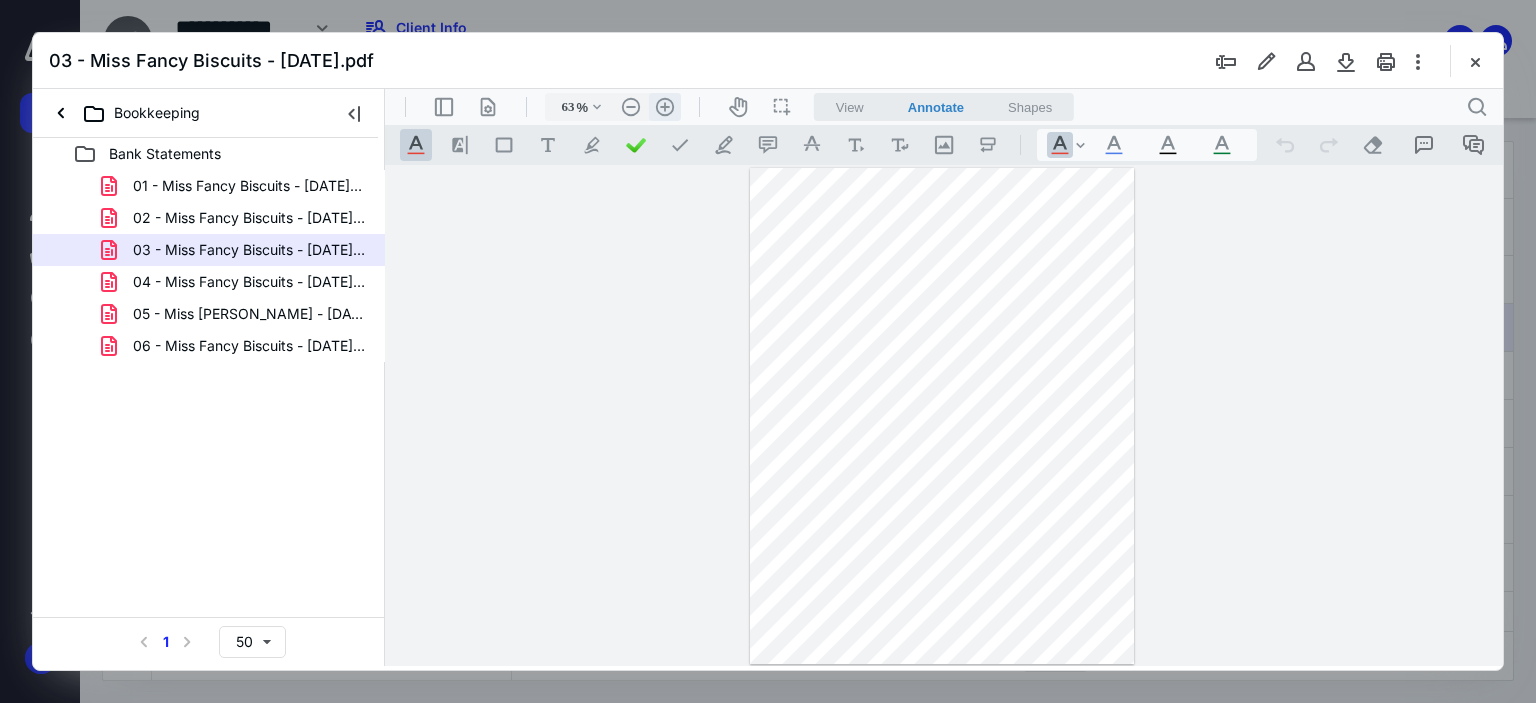 click on ".cls-1{fill:#abb0c4;} icon - header - zoom - in - line" at bounding box center (665, 107) 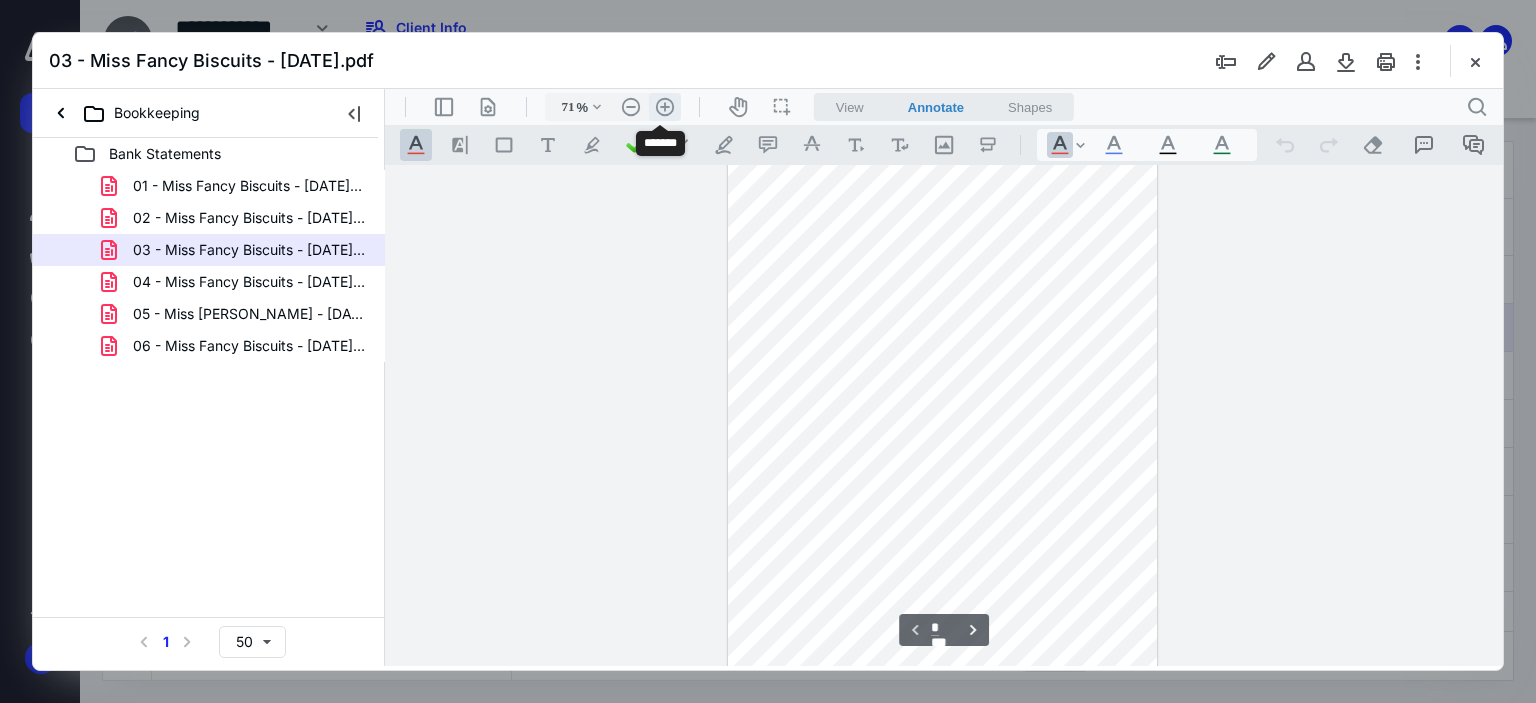 click on ".cls-1{fill:#abb0c4;} icon - header - zoom - in - line" at bounding box center [665, 107] 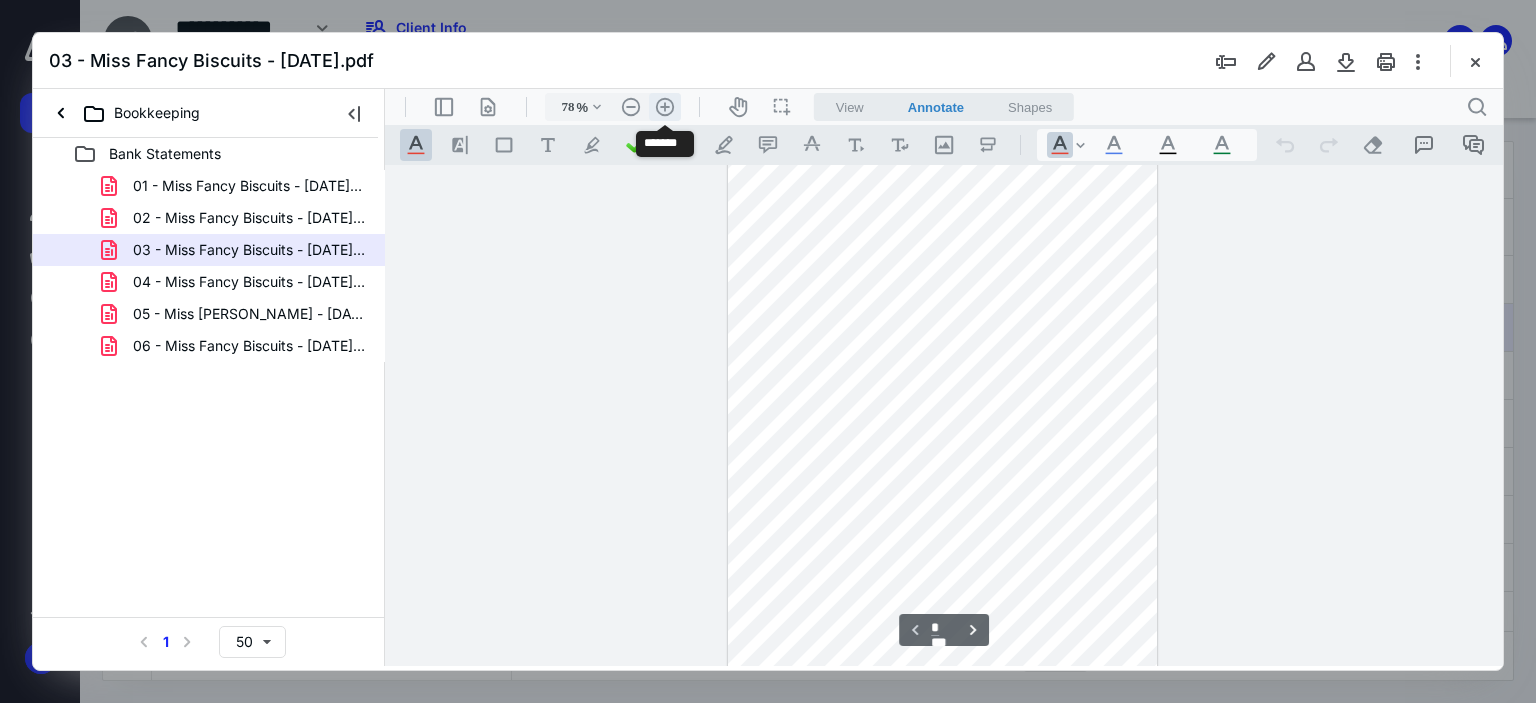 click on ".cls-1{fill:#abb0c4;} icon - header - zoom - in - line" at bounding box center [665, 107] 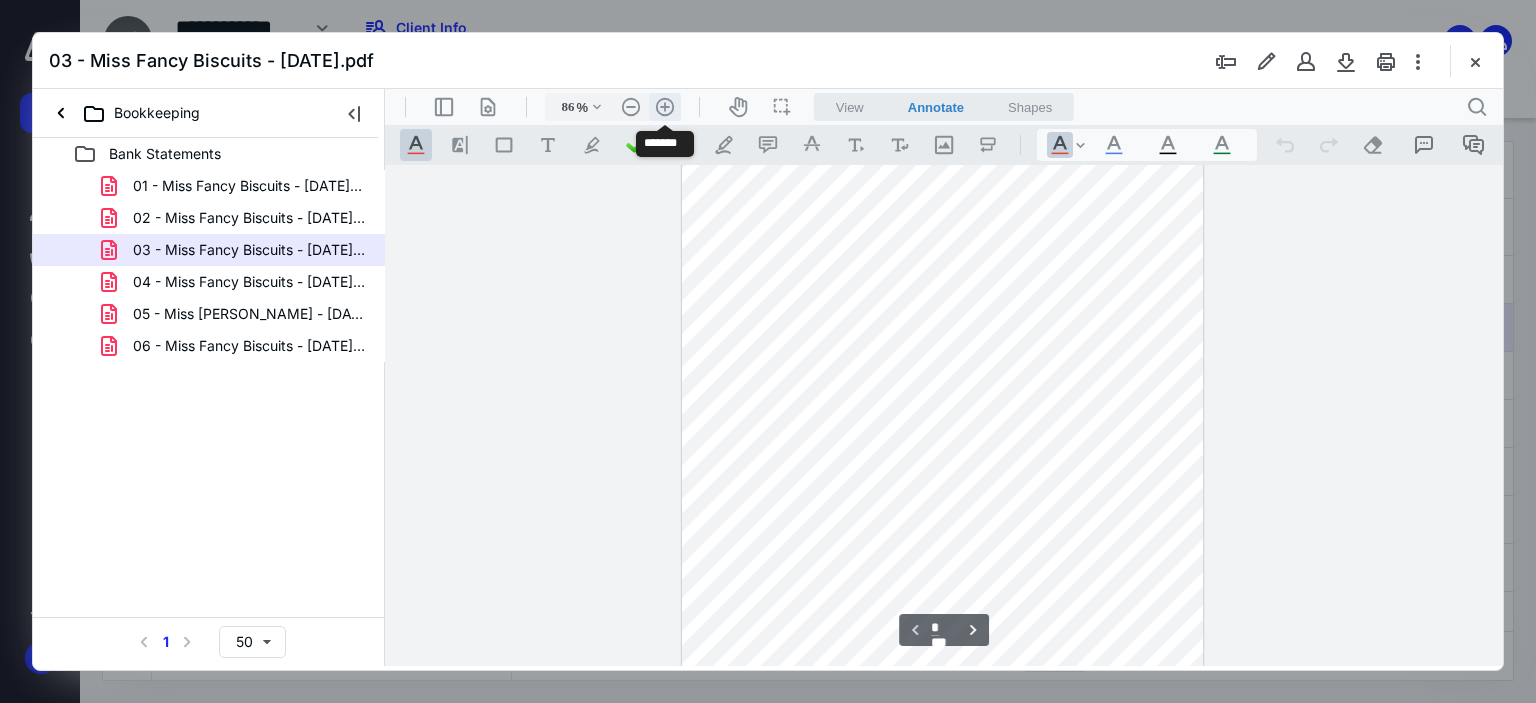 scroll, scrollTop: 161, scrollLeft: 0, axis: vertical 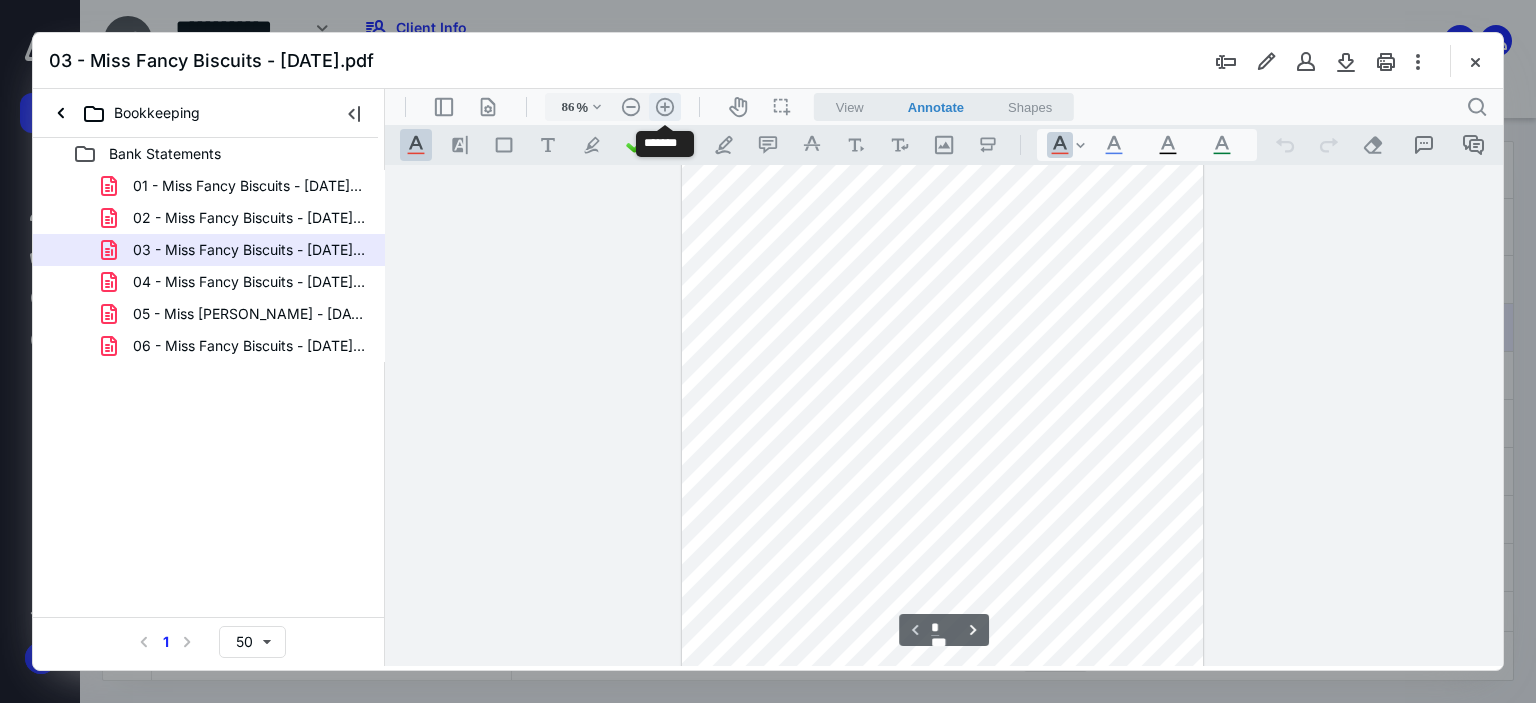 click on ".cls-1{fill:#abb0c4;} icon - header - zoom - in - line" at bounding box center [665, 107] 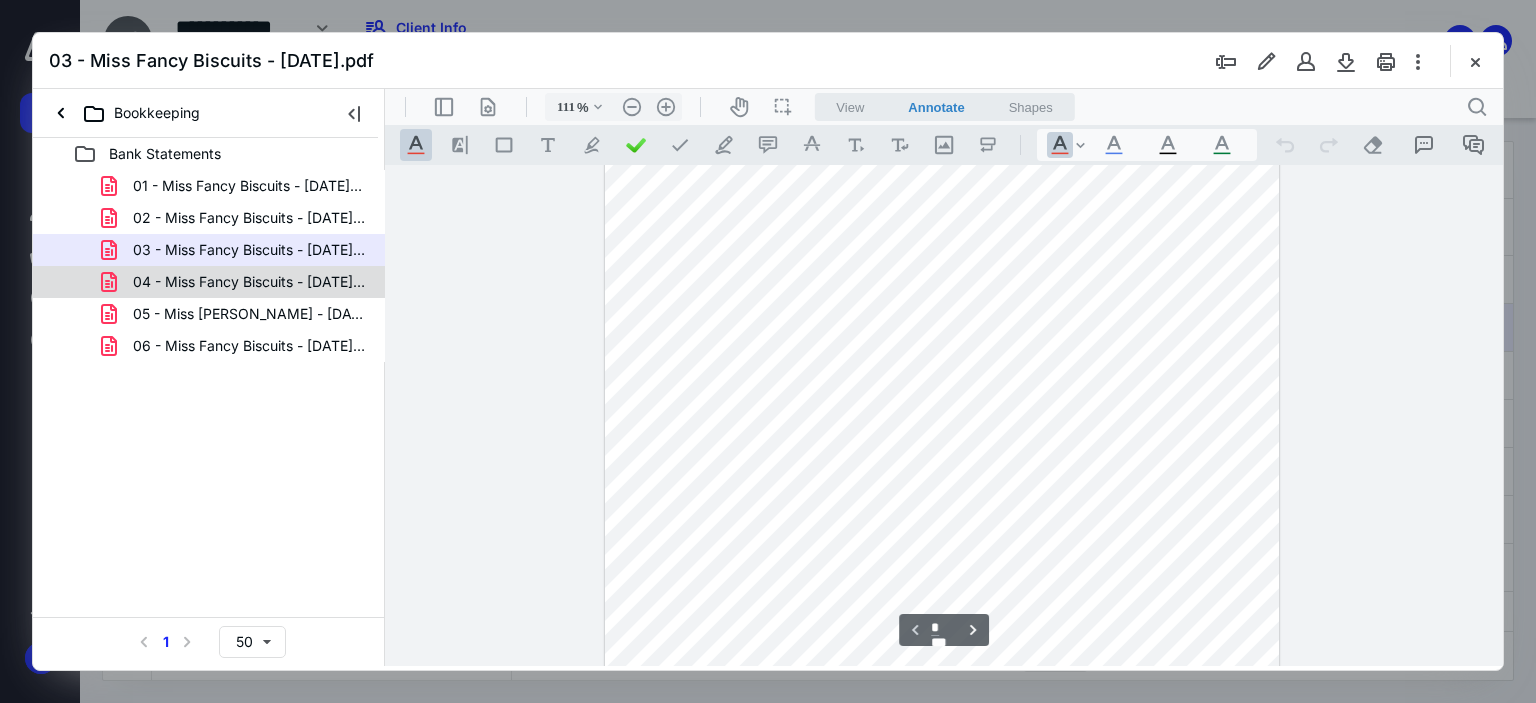click on "04 - Miss Fancy Biscuits - [DATE].pdf" at bounding box center (249, 282) 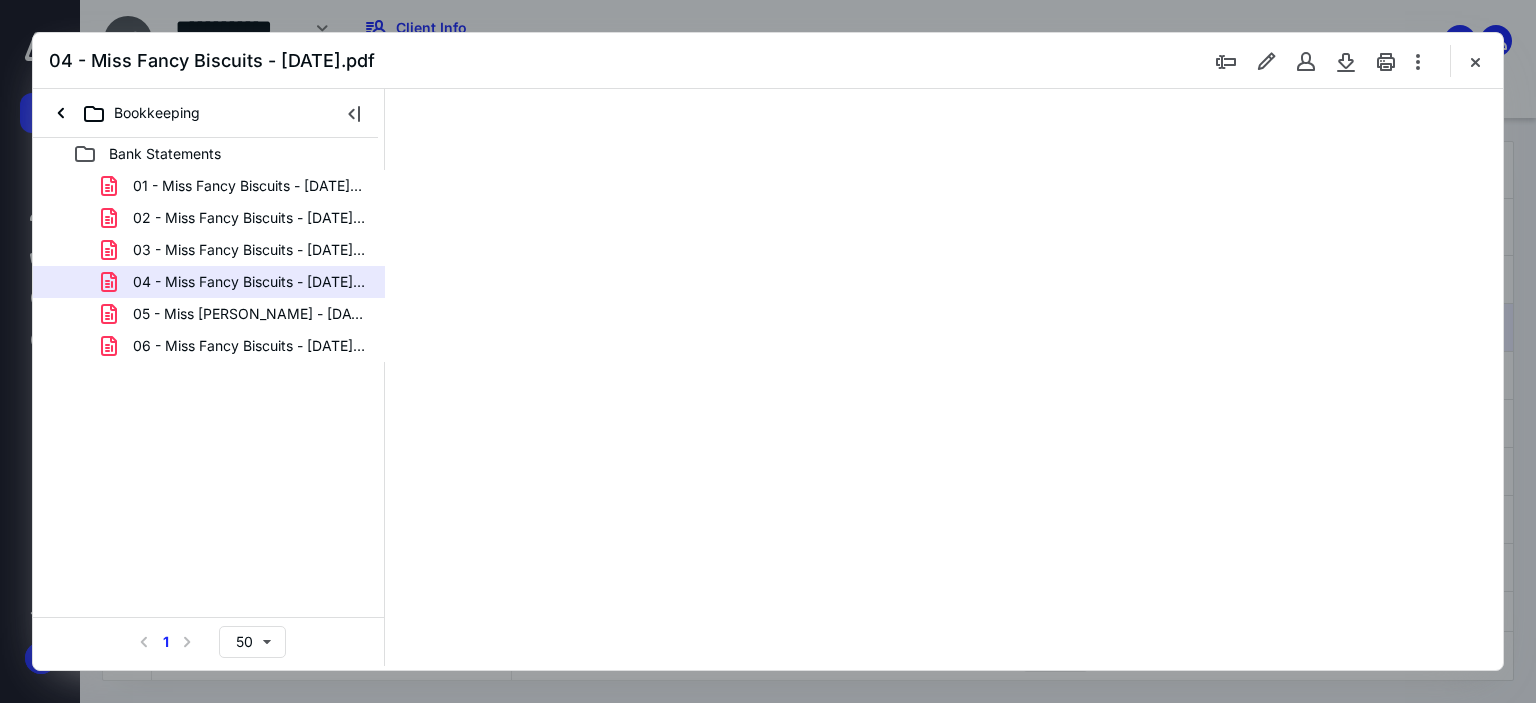 scroll, scrollTop: 0, scrollLeft: 0, axis: both 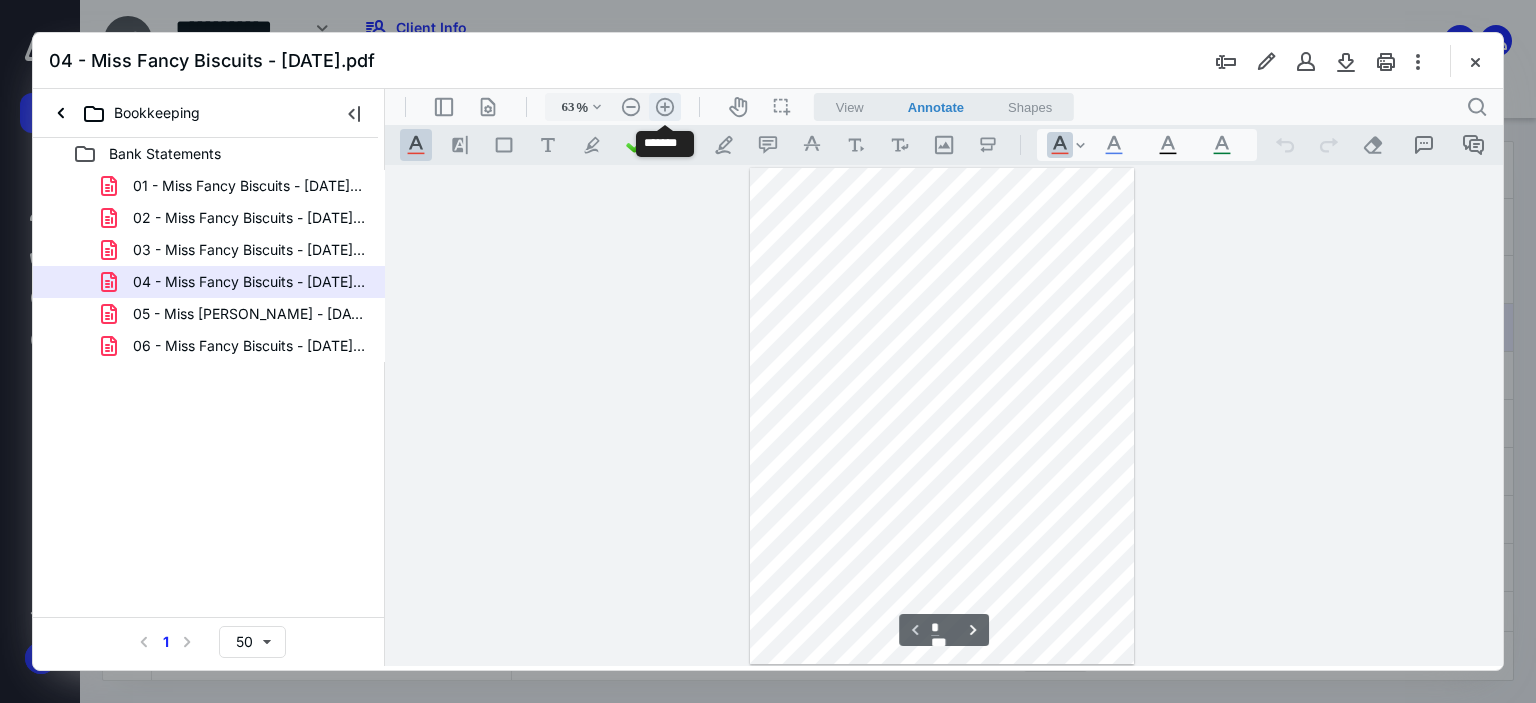 click on ".cls-1{fill:#abb0c4;} icon - header - zoom - in - line" at bounding box center [665, 107] 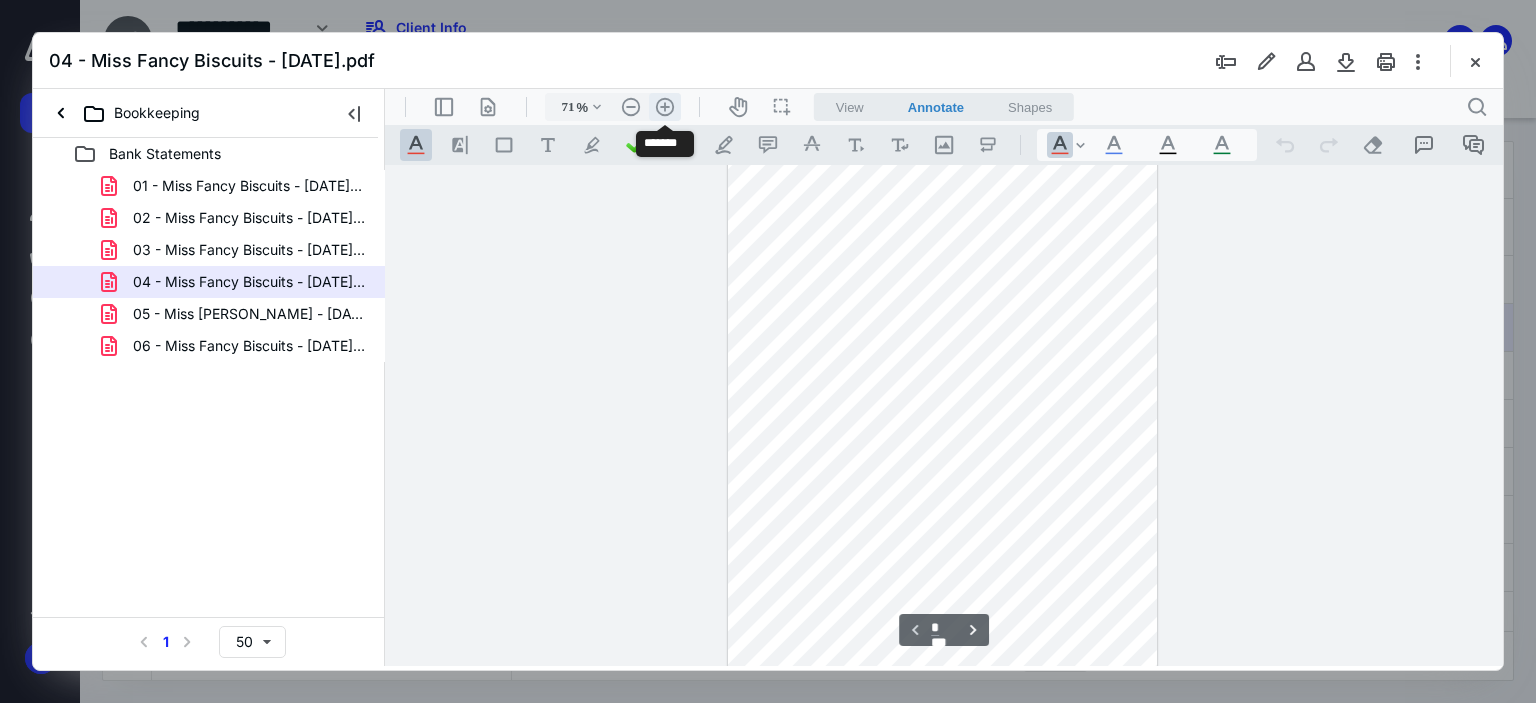 click on ".cls-1{fill:#abb0c4;} icon - header - zoom - in - line" at bounding box center (665, 107) 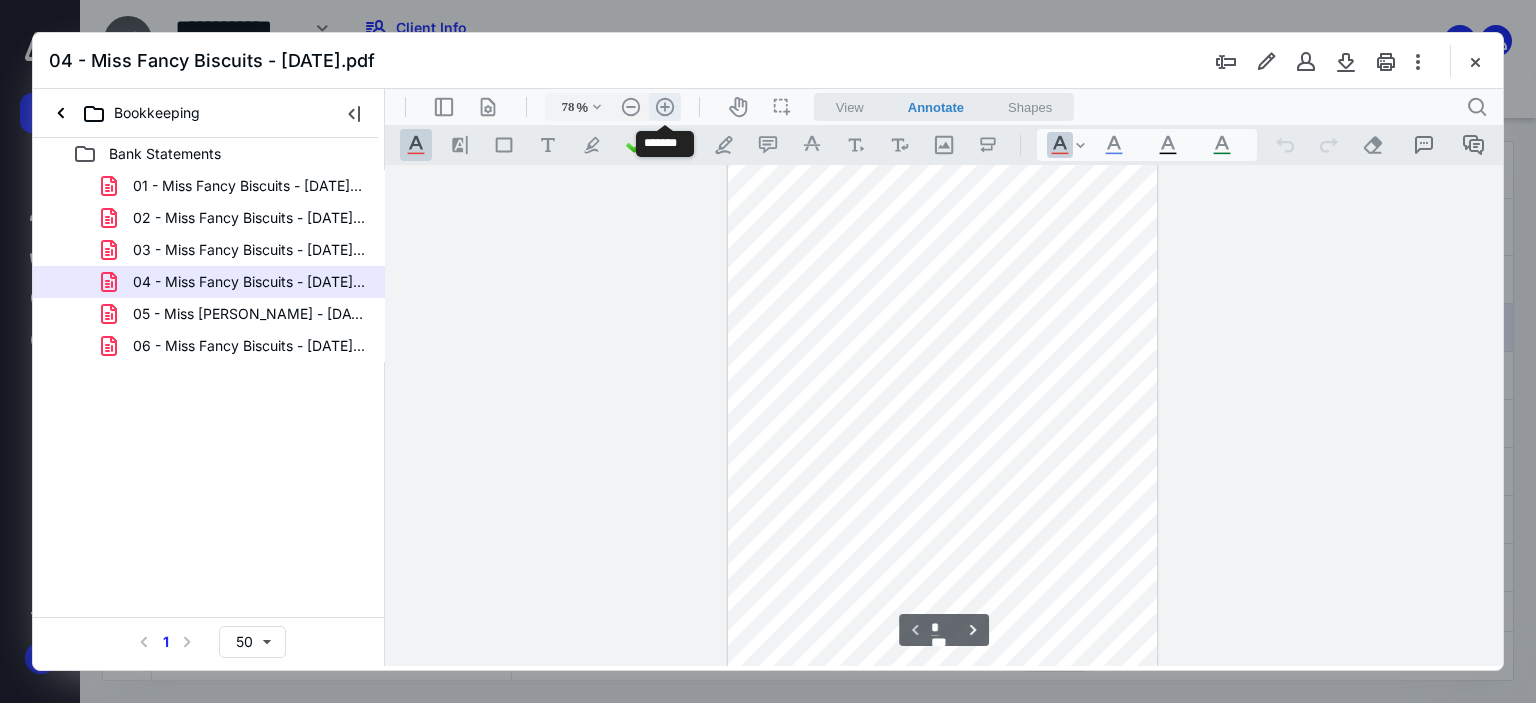 click on ".cls-1{fill:#abb0c4;} icon - header - zoom - in - line" at bounding box center [665, 107] 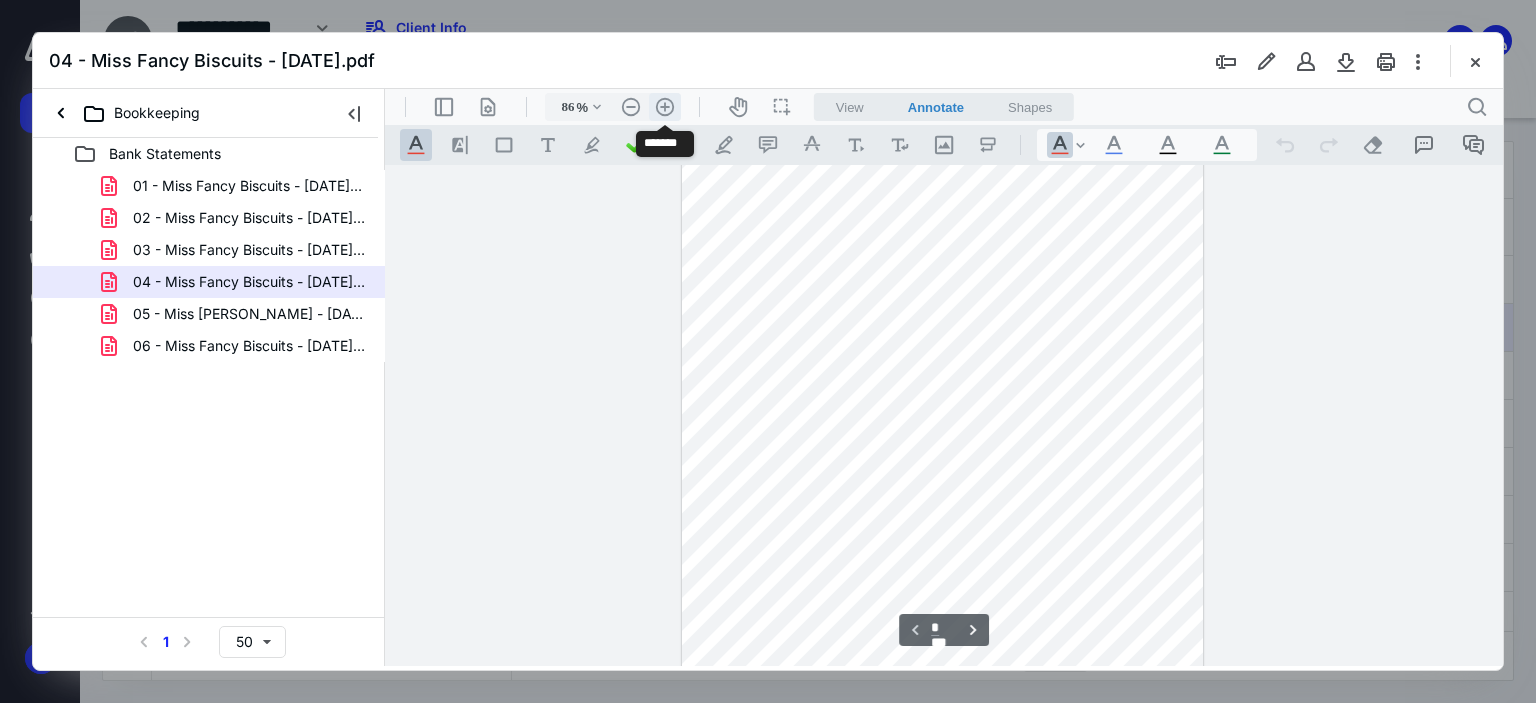 scroll, scrollTop: 76, scrollLeft: 0, axis: vertical 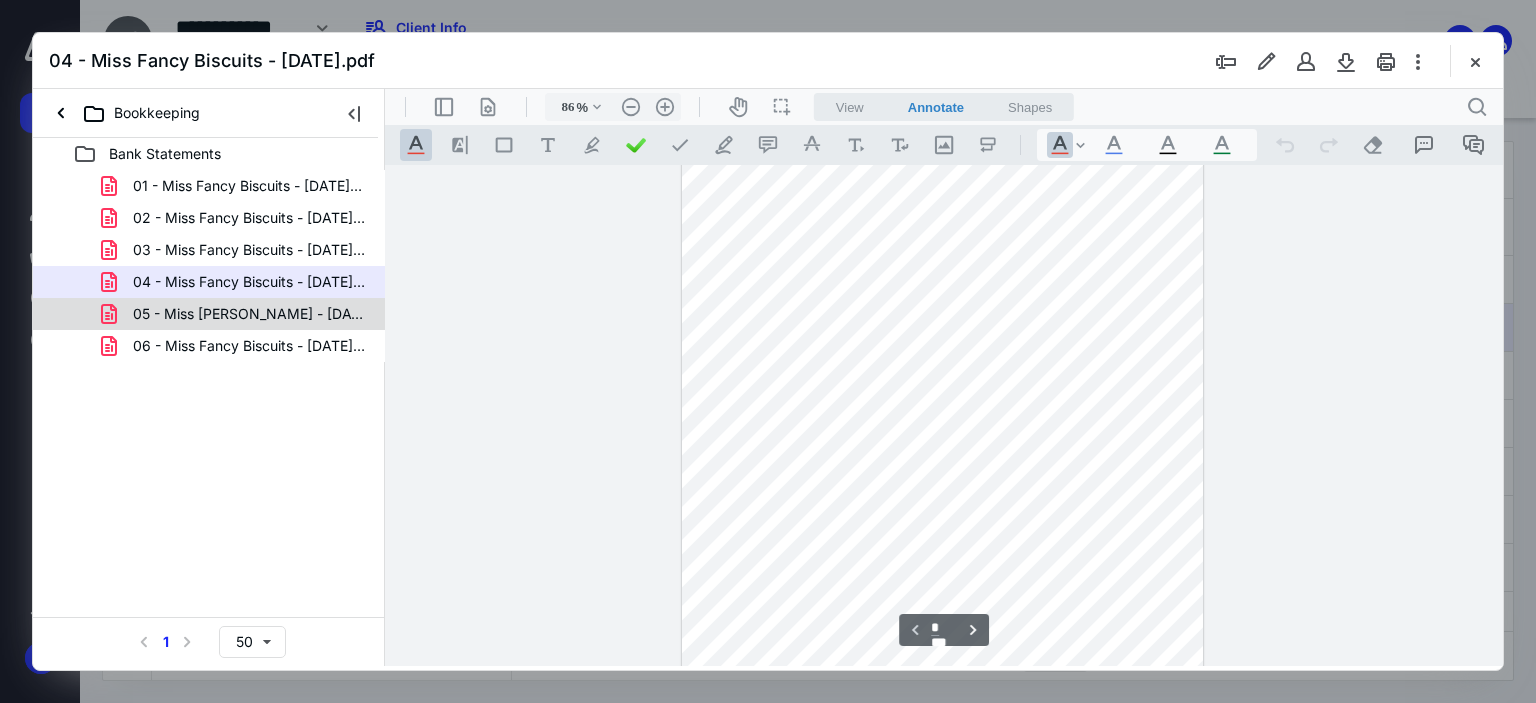 click on "05 - Miss [PERSON_NAME] - [DATE] Stmt.pdf" at bounding box center [249, 314] 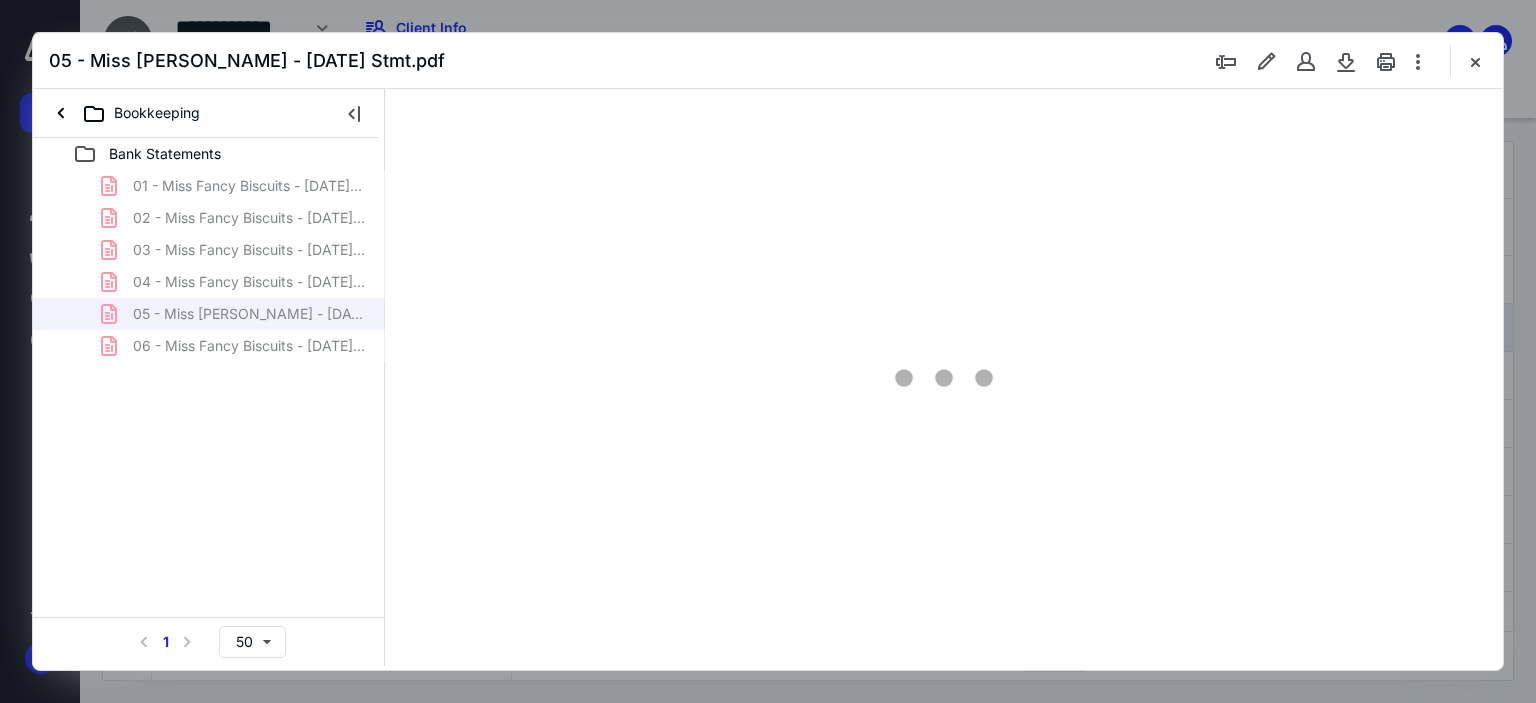 scroll, scrollTop: 0, scrollLeft: 0, axis: both 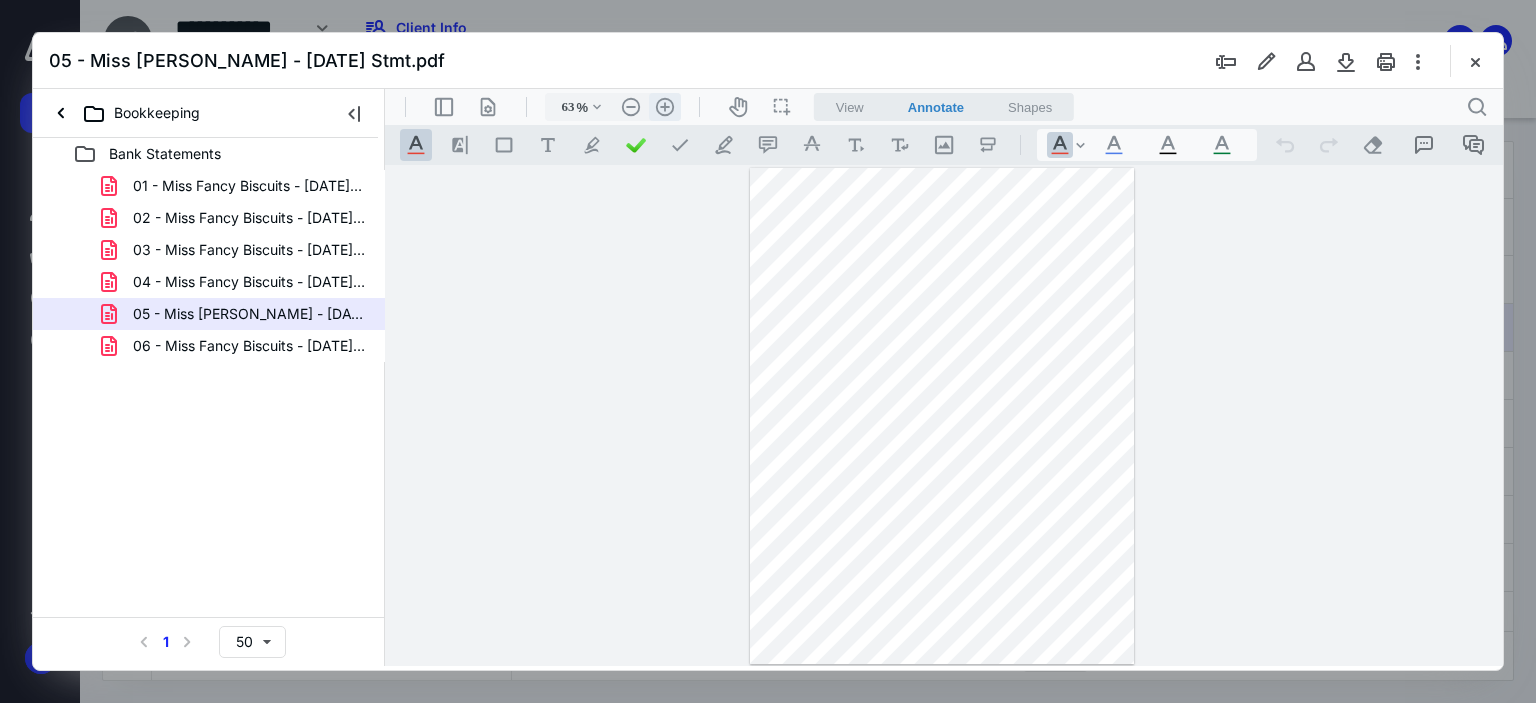 click on ".cls-1{fill:#abb0c4;} icon - header - zoom - in - line" at bounding box center (665, 107) 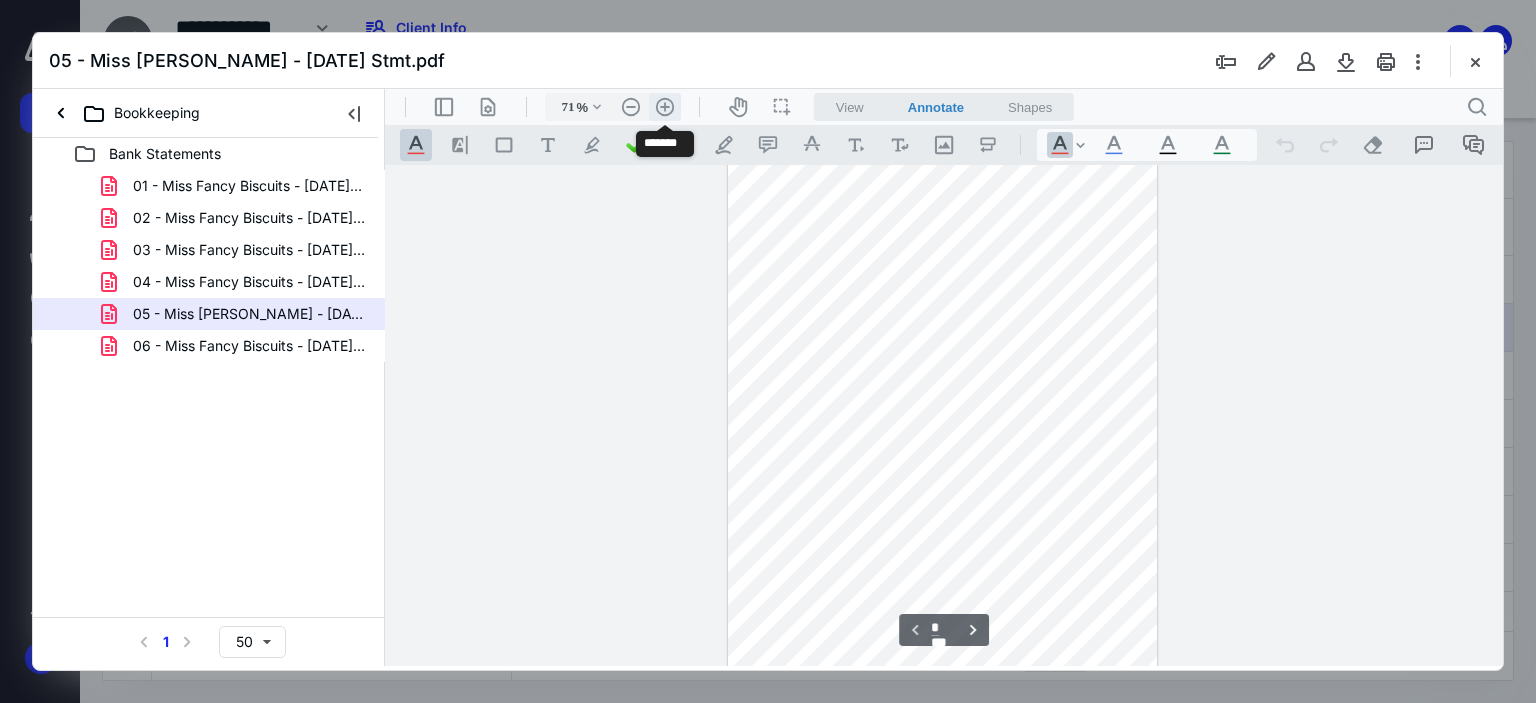 click on ".cls-1{fill:#abb0c4;} icon - header - zoom - in - line" at bounding box center (665, 107) 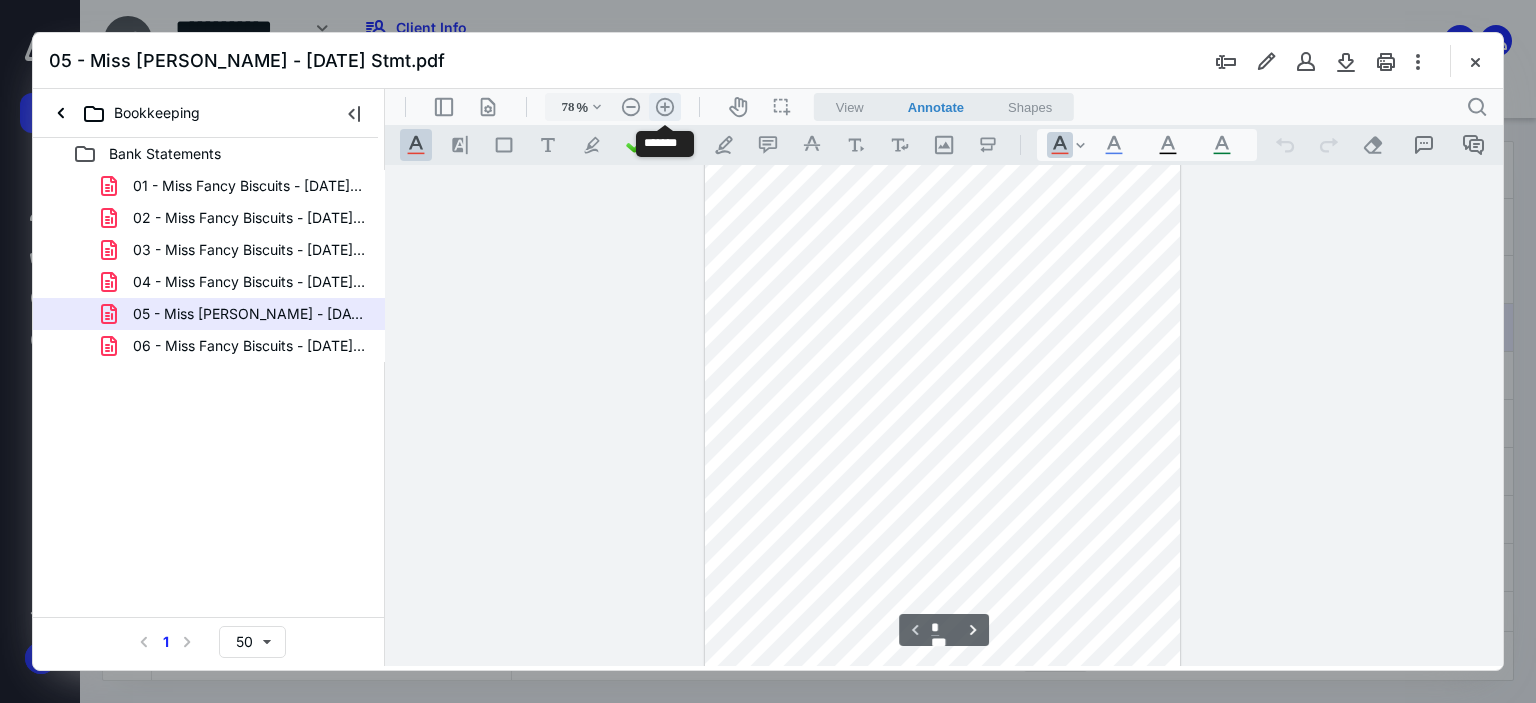 click on ".cls-1{fill:#abb0c4;} icon - header - zoom - in - line" at bounding box center (665, 107) 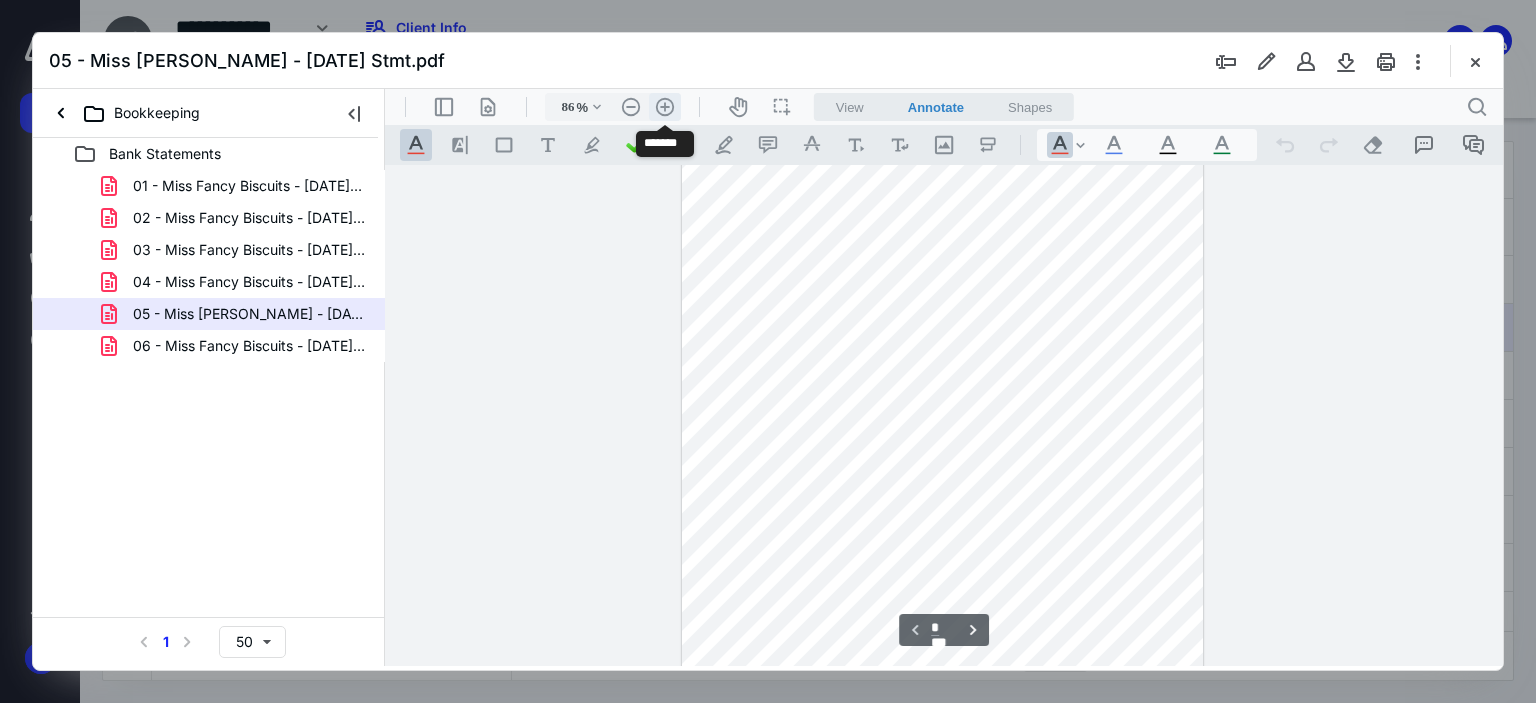 scroll, scrollTop: 76, scrollLeft: 0, axis: vertical 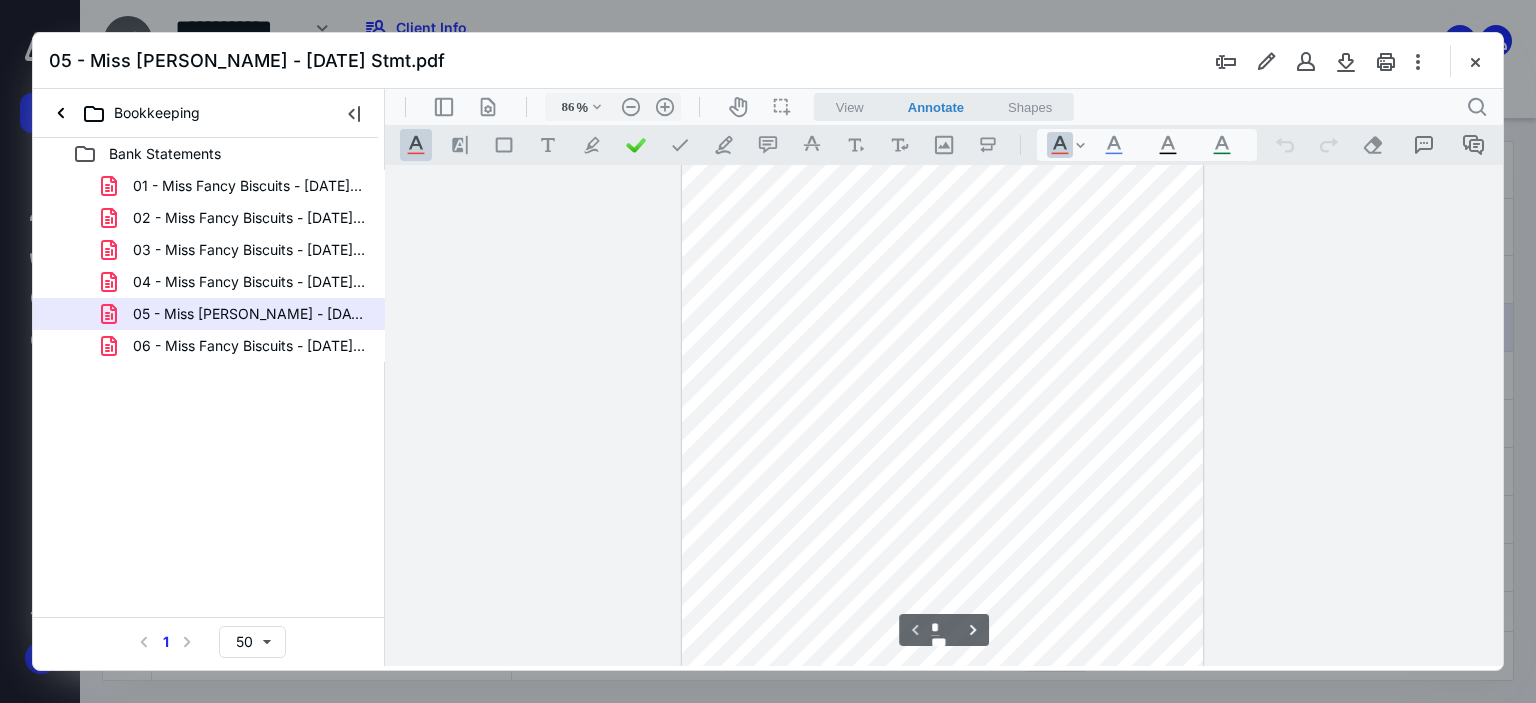 click on "06 - Miss Fancy Biscuits - [DATE].pdf" at bounding box center (237, 346) 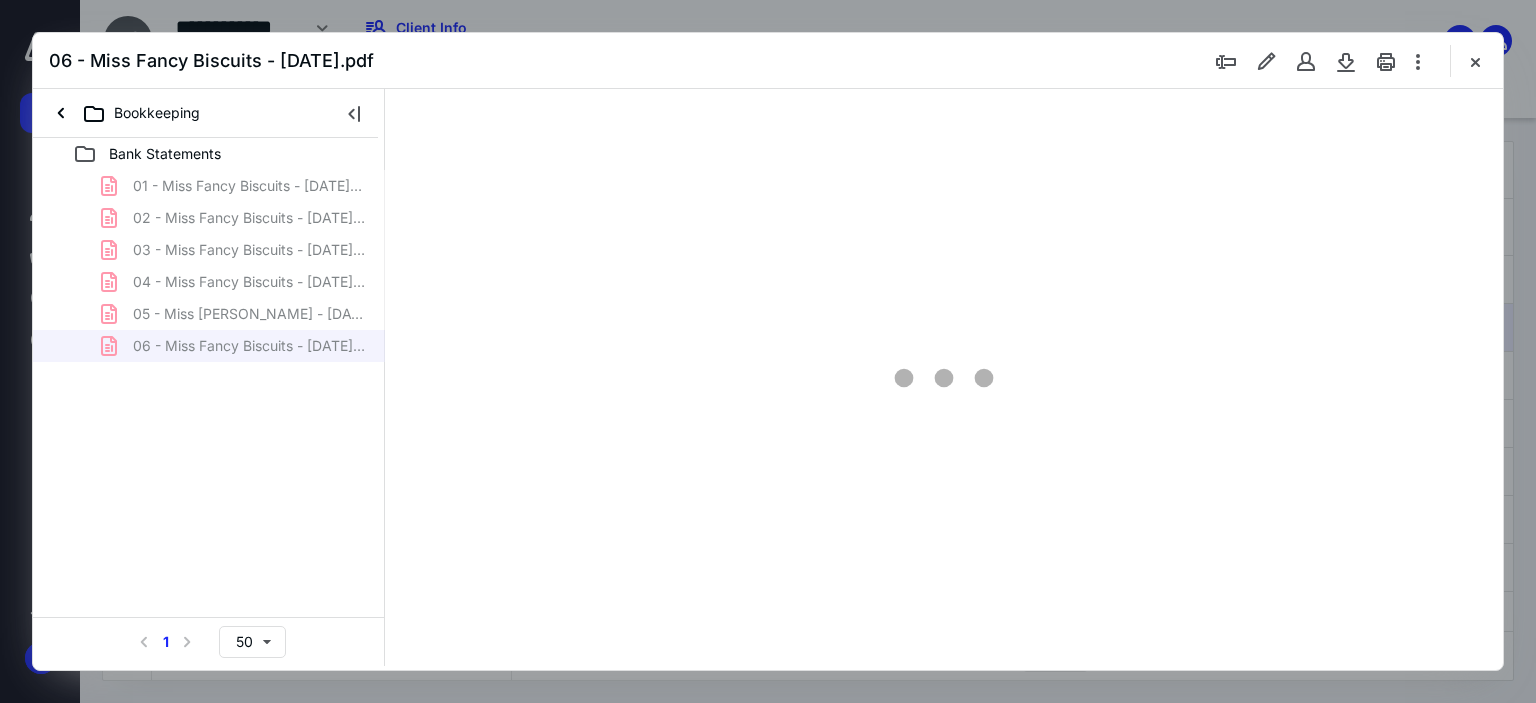 scroll, scrollTop: 0, scrollLeft: 0, axis: both 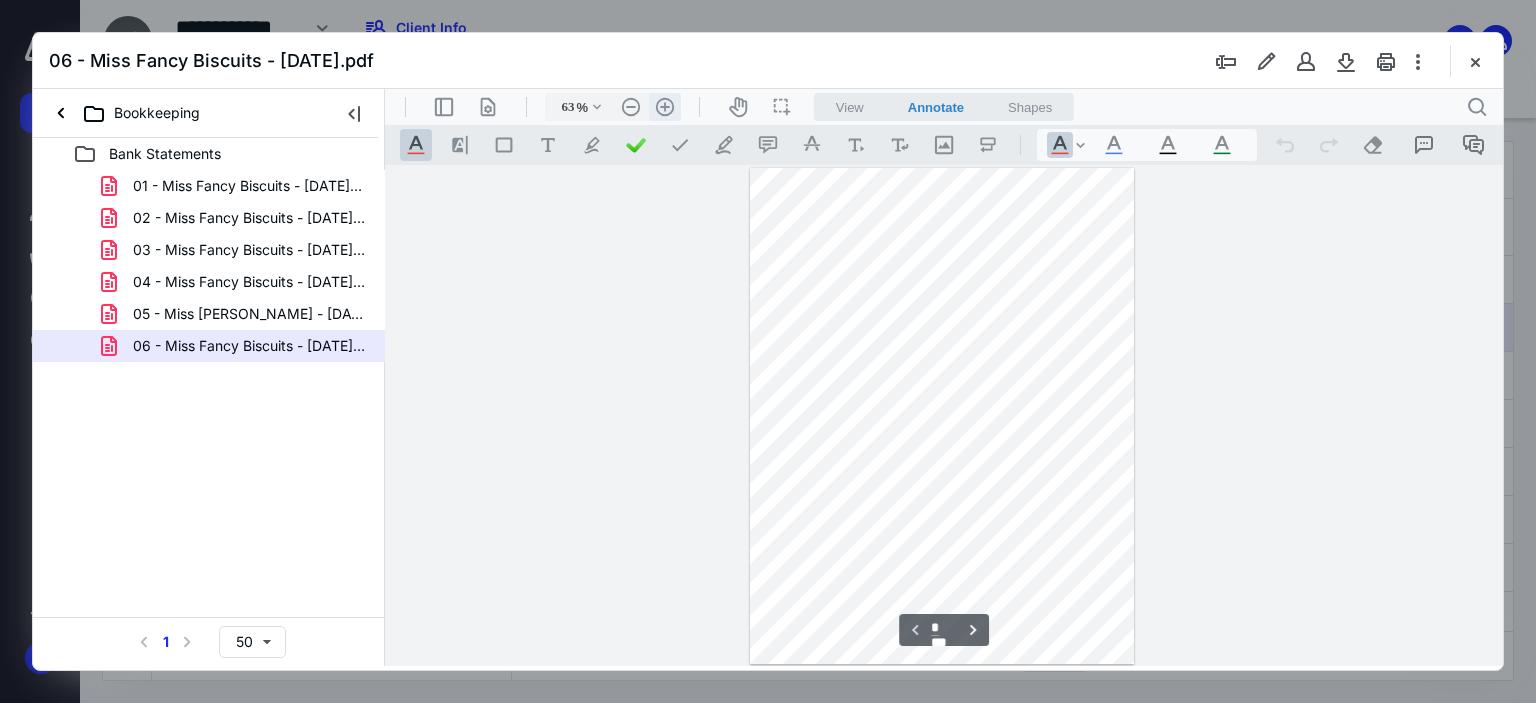 click on ".cls-1{fill:#abb0c4;} icon - header - zoom - in - line" at bounding box center [665, 107] 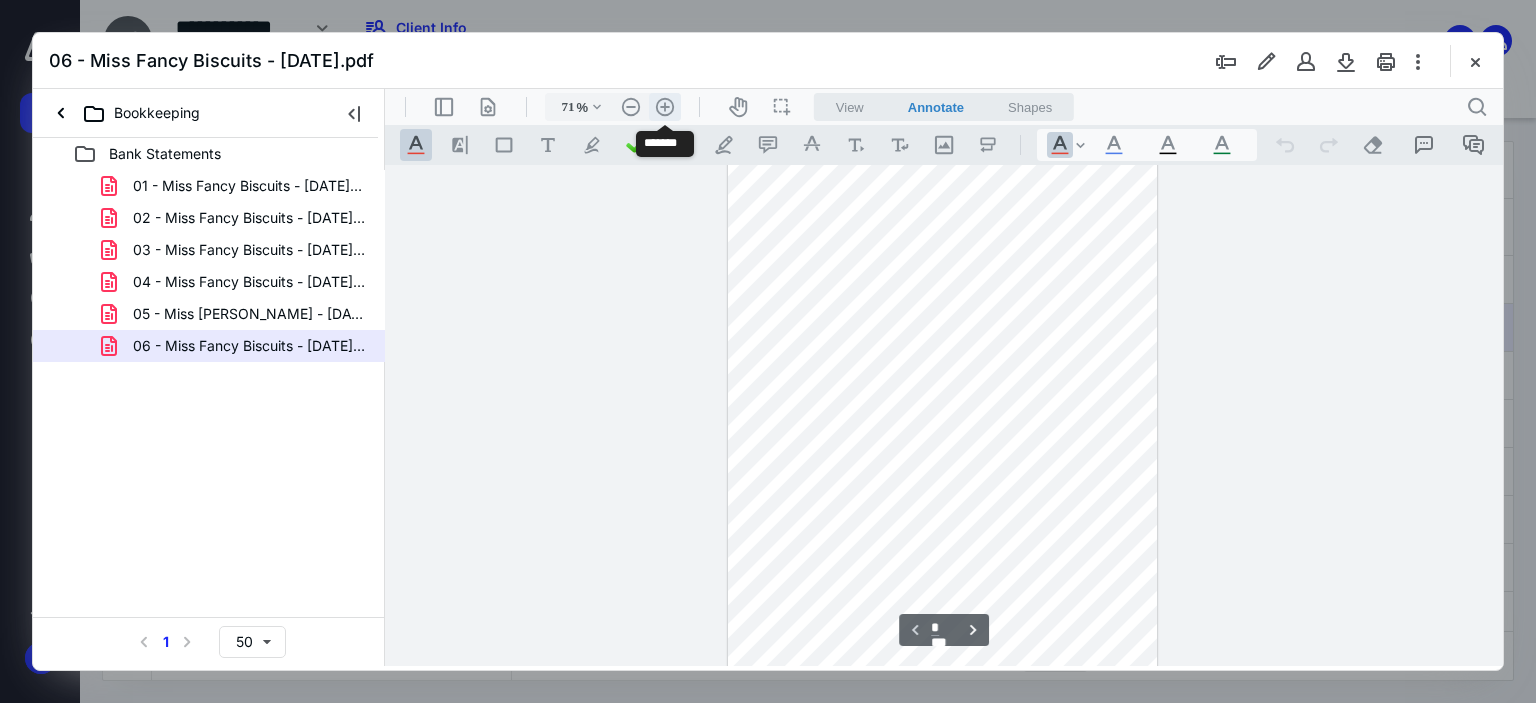 click on ".cls-1{fill:#abb0c4;} icon - header - zoom - in - line" at bounding box center [665, 107] 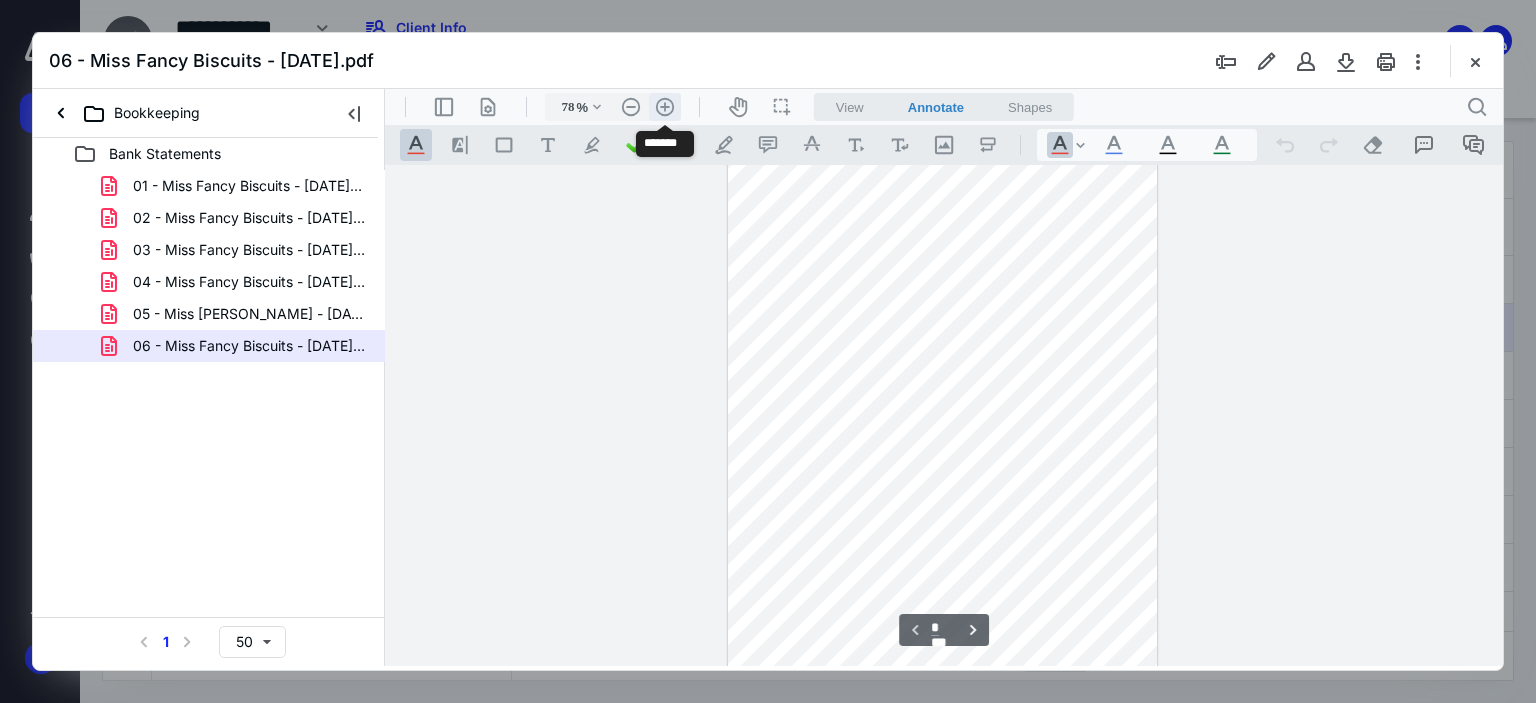 click on ".cls-1{fill:#abb0c4;} icon - header - zoom - in - line" at bounding box center [665, 107] 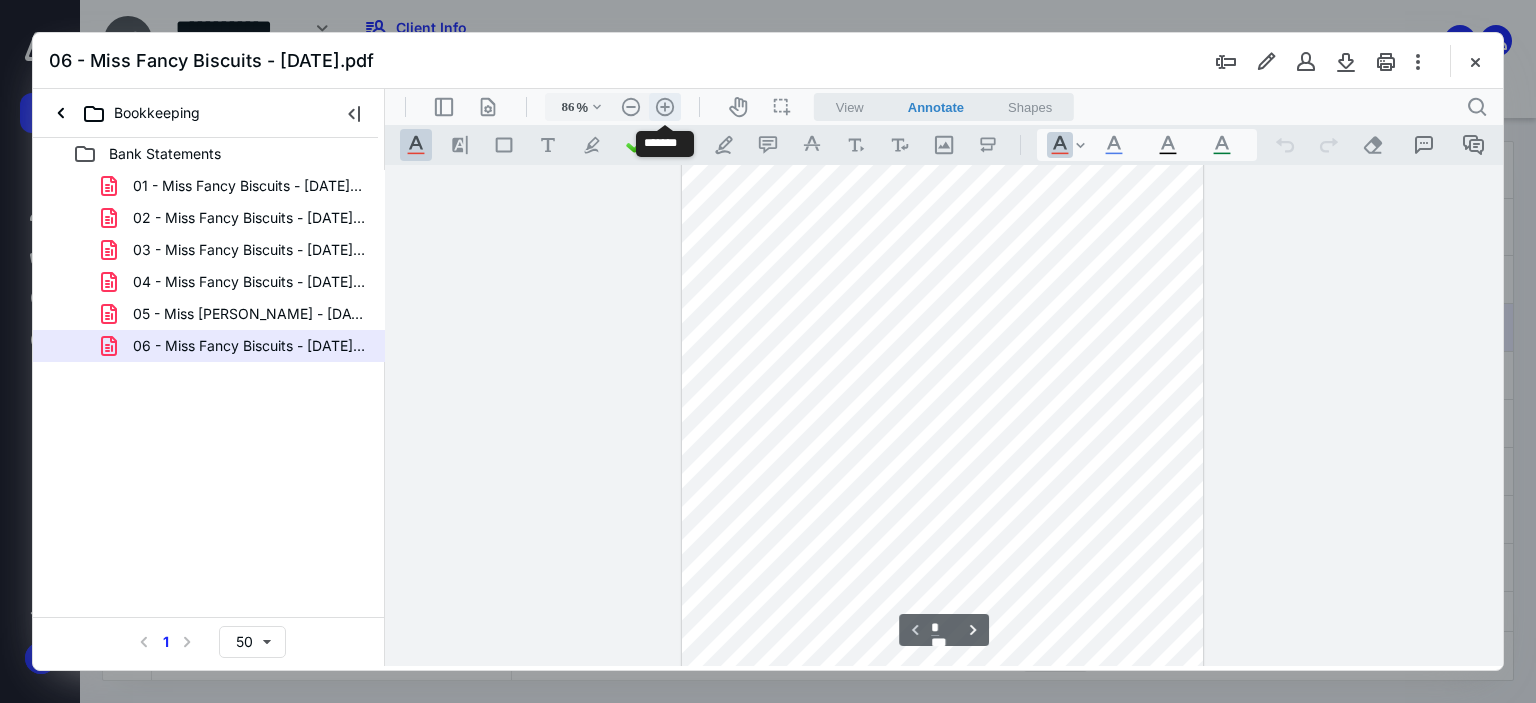 click on ".cls-1{fill:#abb0c4;} icon - header - zoom - in - line" at bounding box center (665, 107) 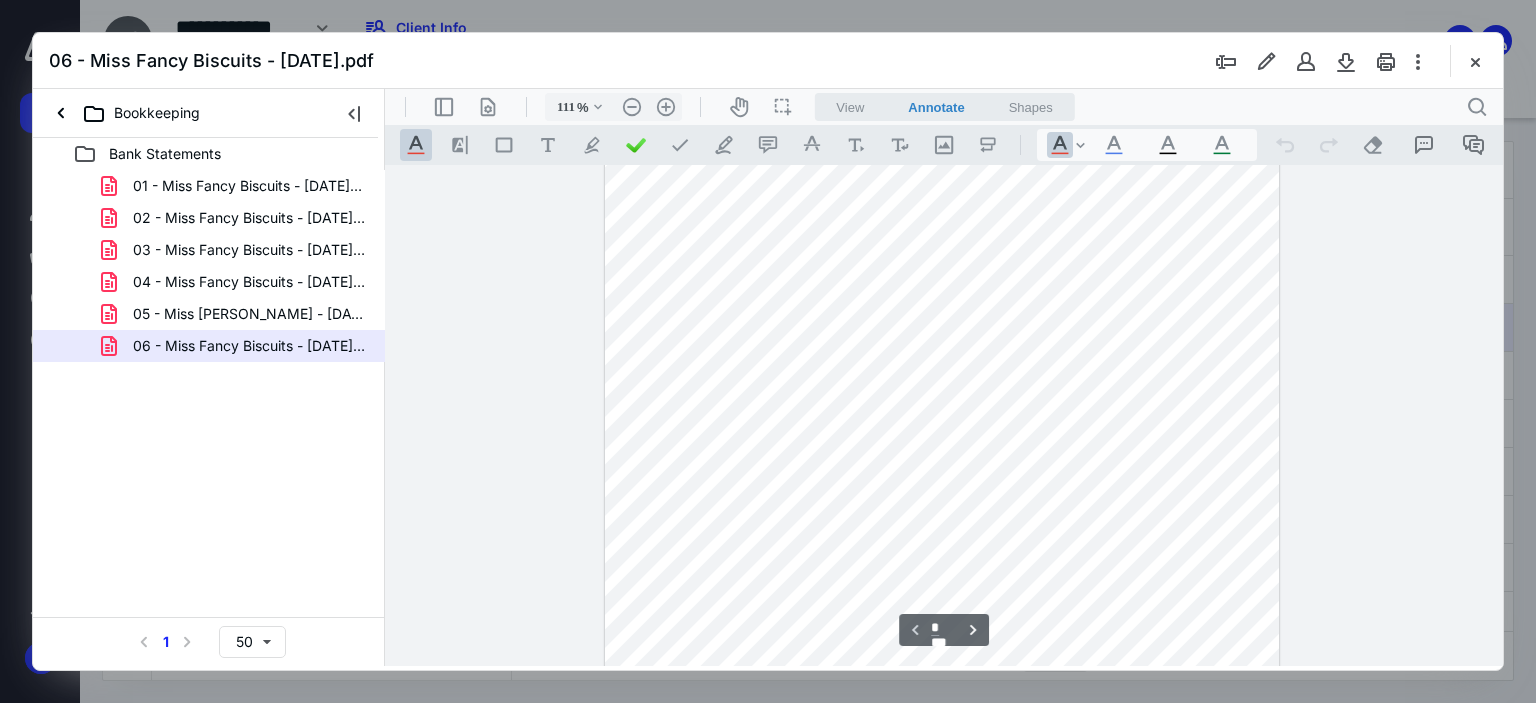 scroll, scrollTop: 0, scrollLeft: 0, axis: both 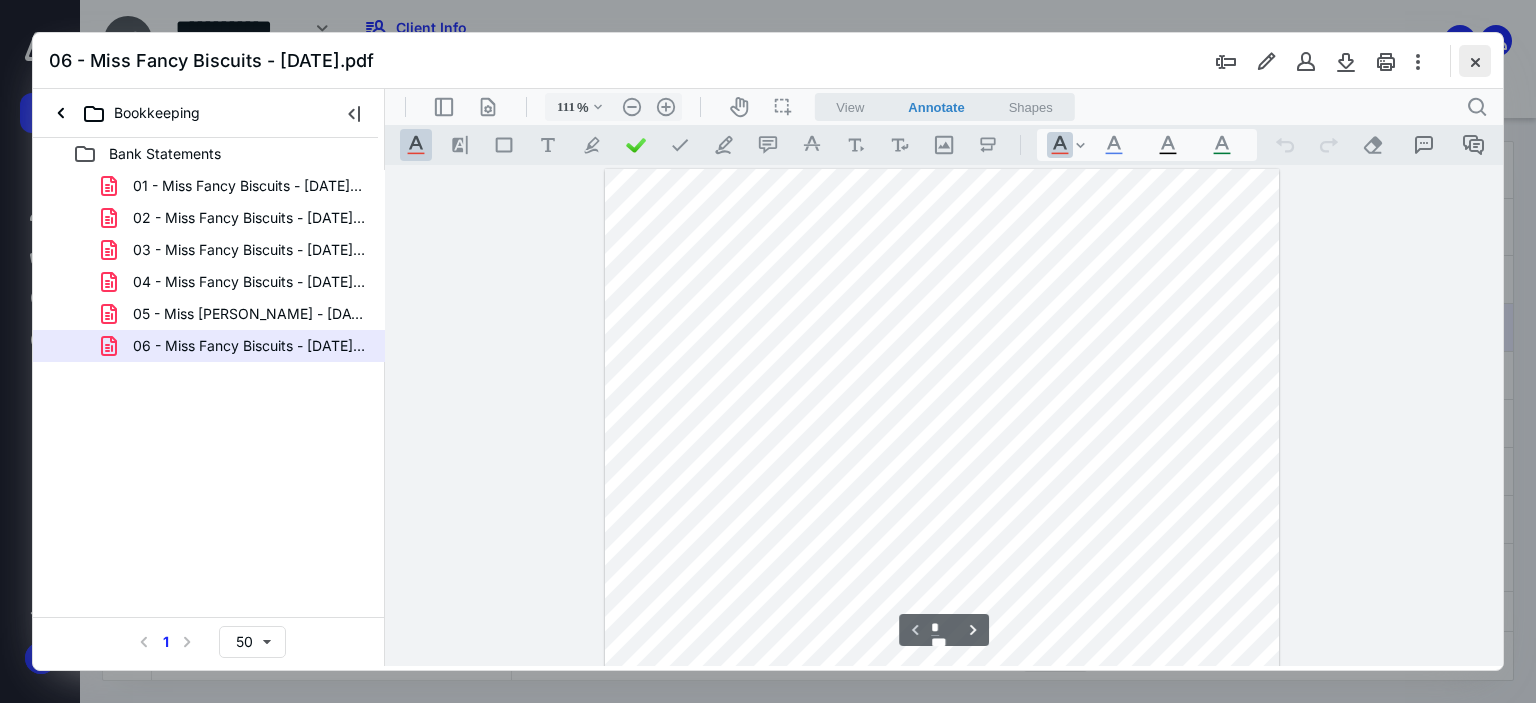 click at bounding box center (1475, 61) 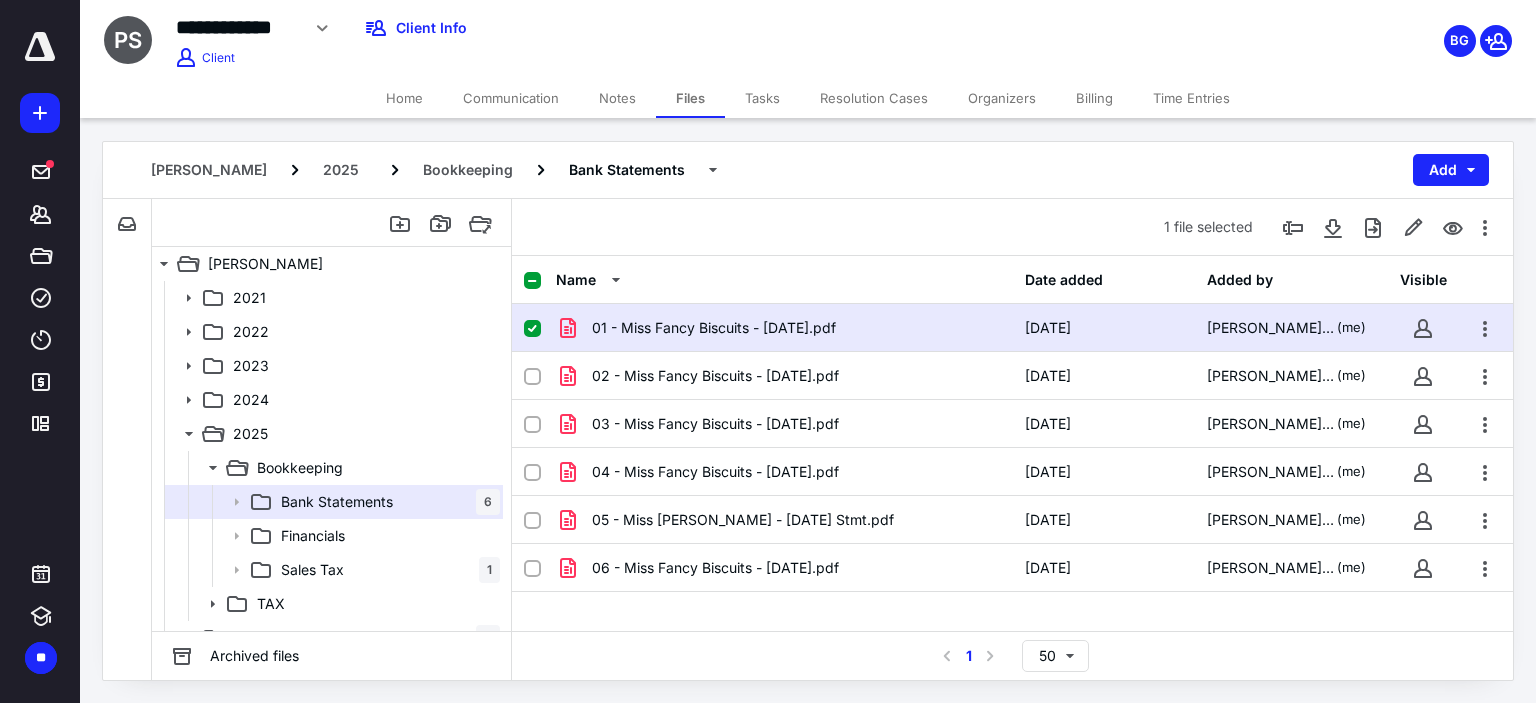 click at bounding box center [532, 281] 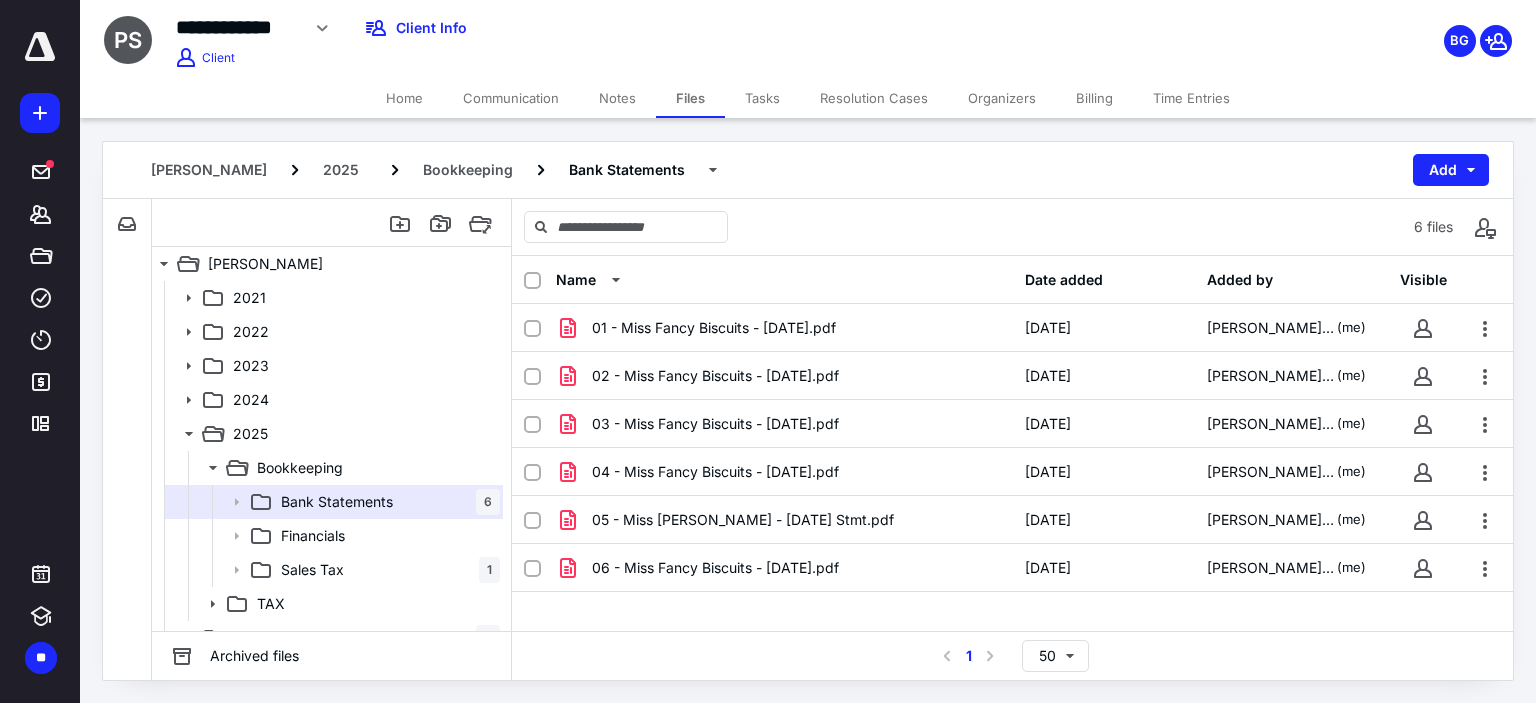 click at bounding box center (532, 281) 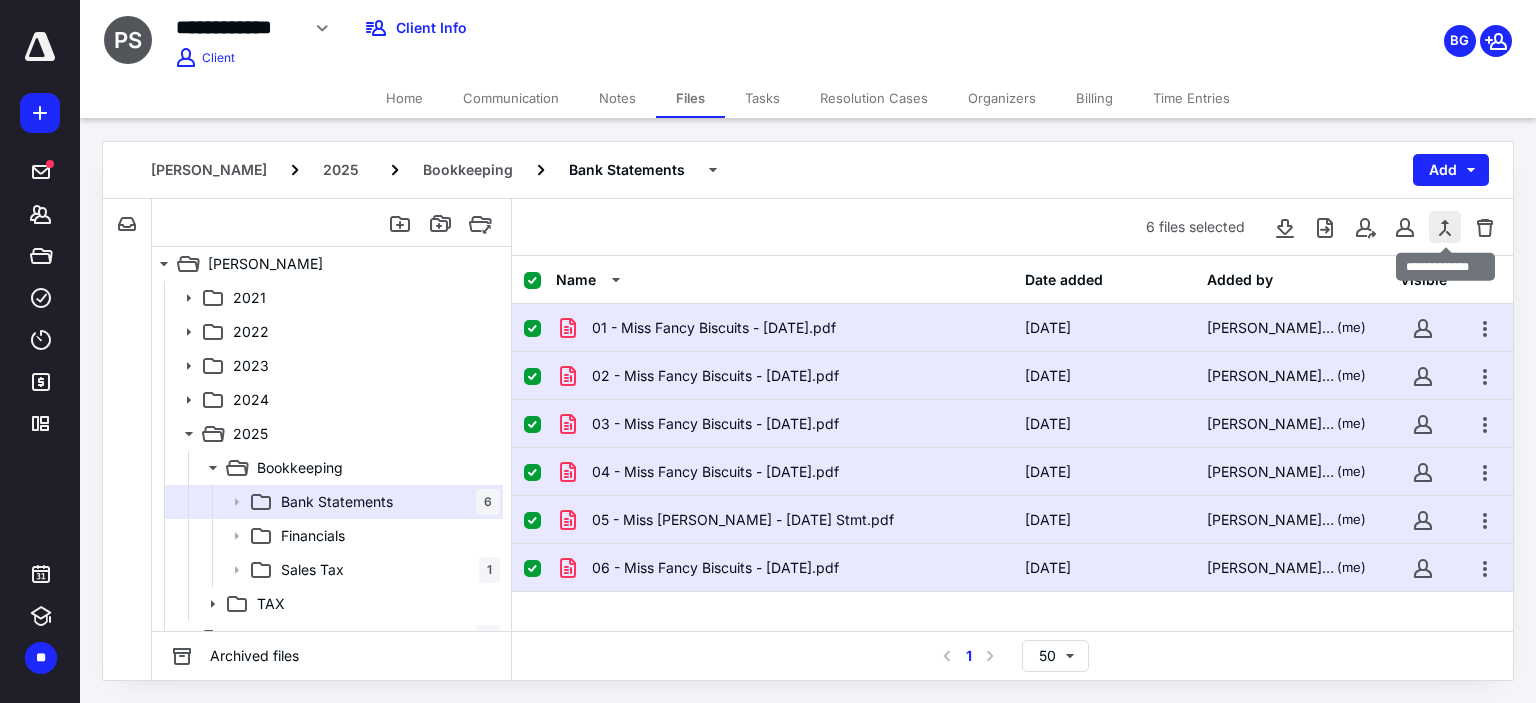 click at bounding box center (1445, 227) 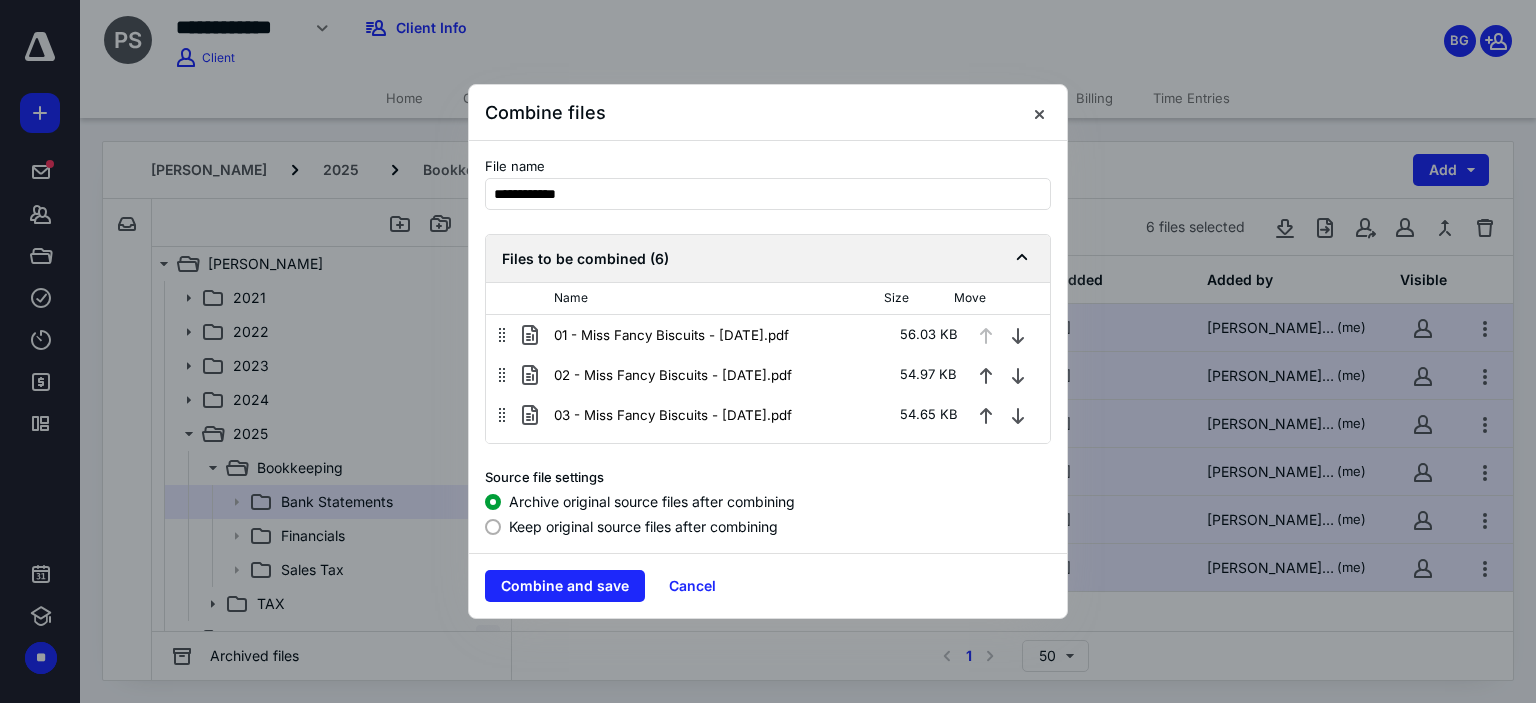 click at bounding box center (493, 527) 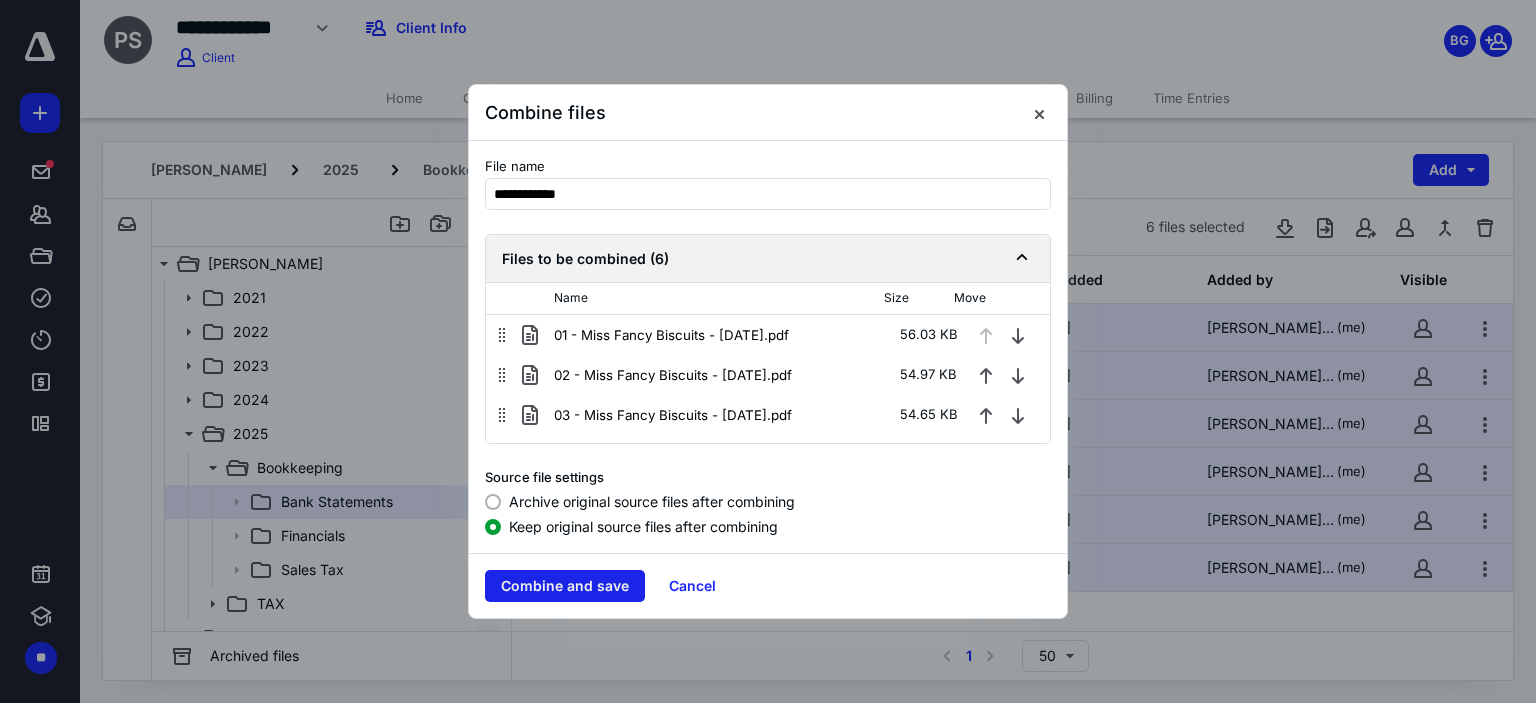 click on "Combine and save" at bounding box center (565, 586) 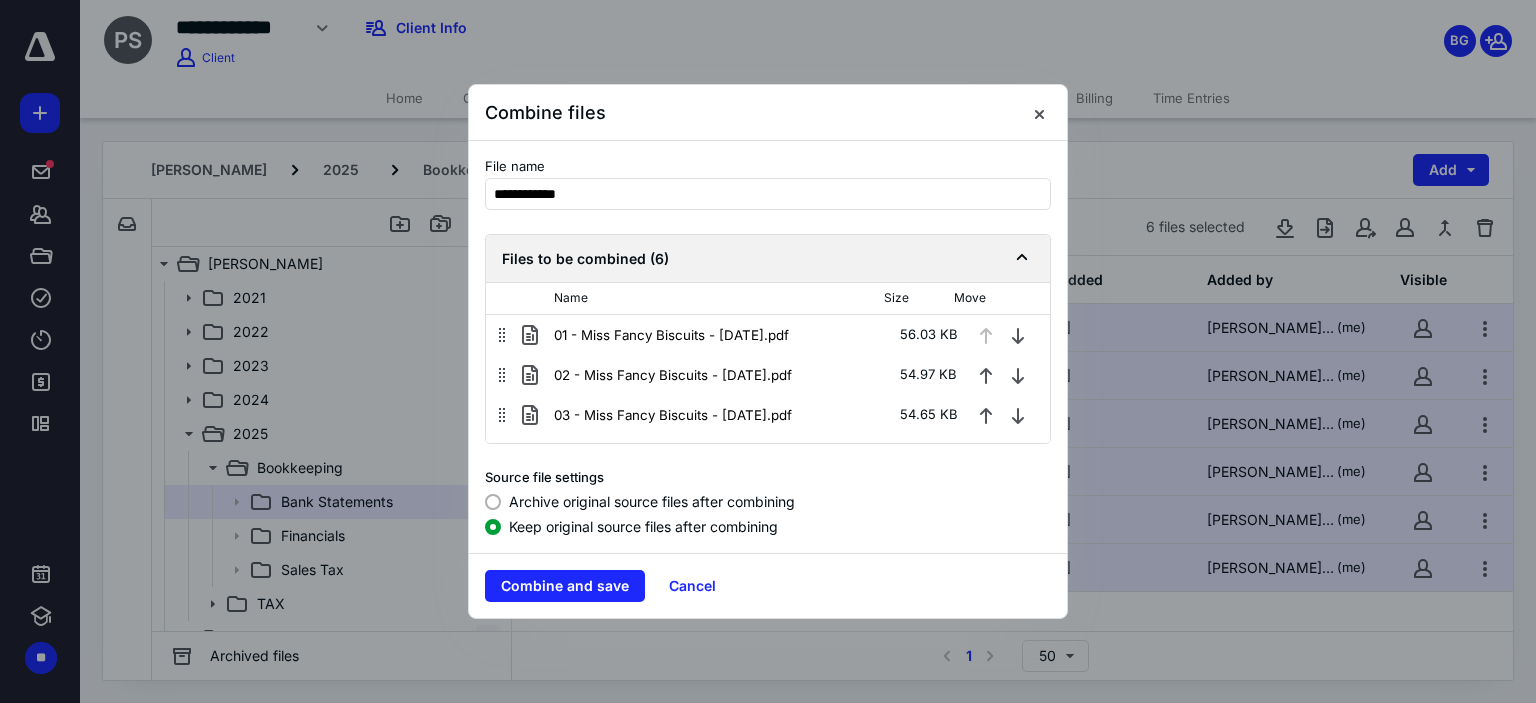 checkbox on "false" 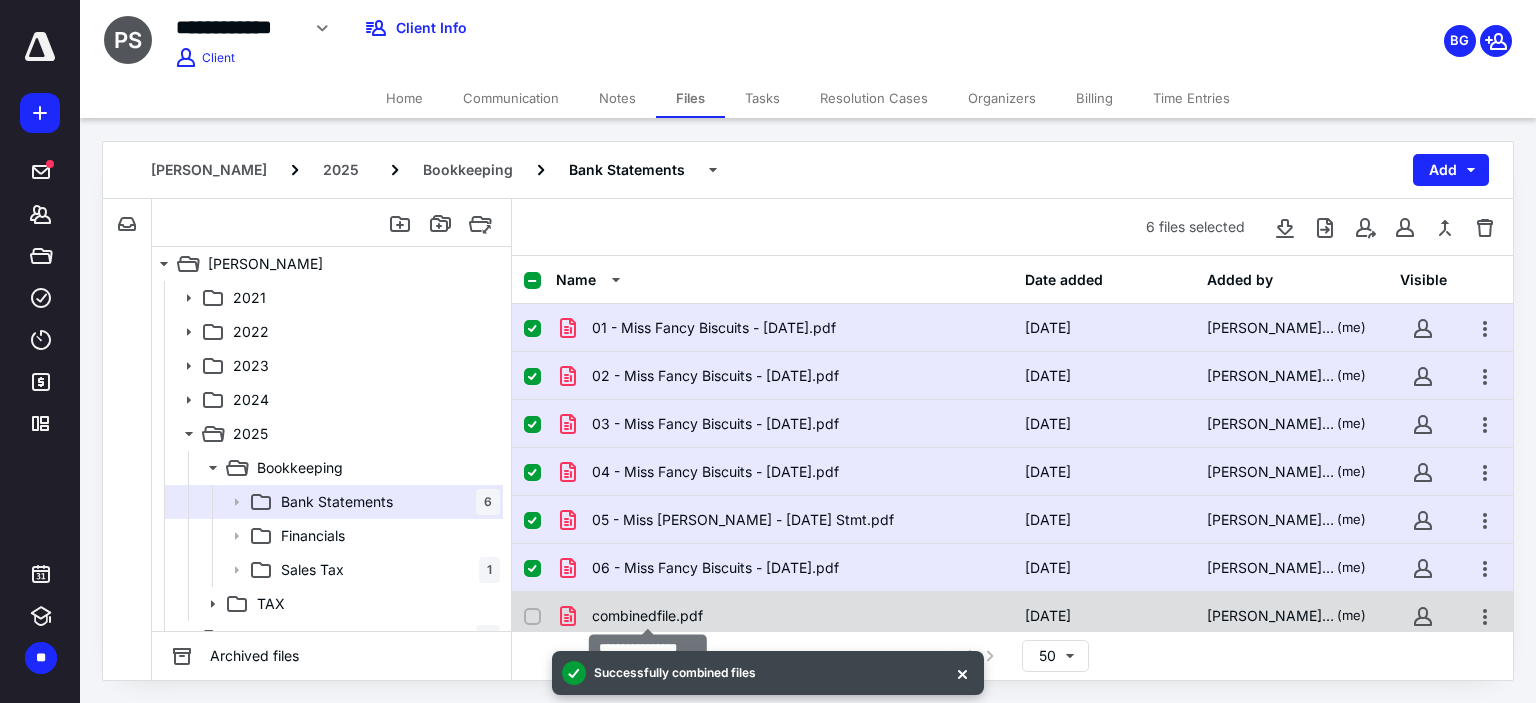 click on "combinedfile.pdf" at bounding box center [647, 616] 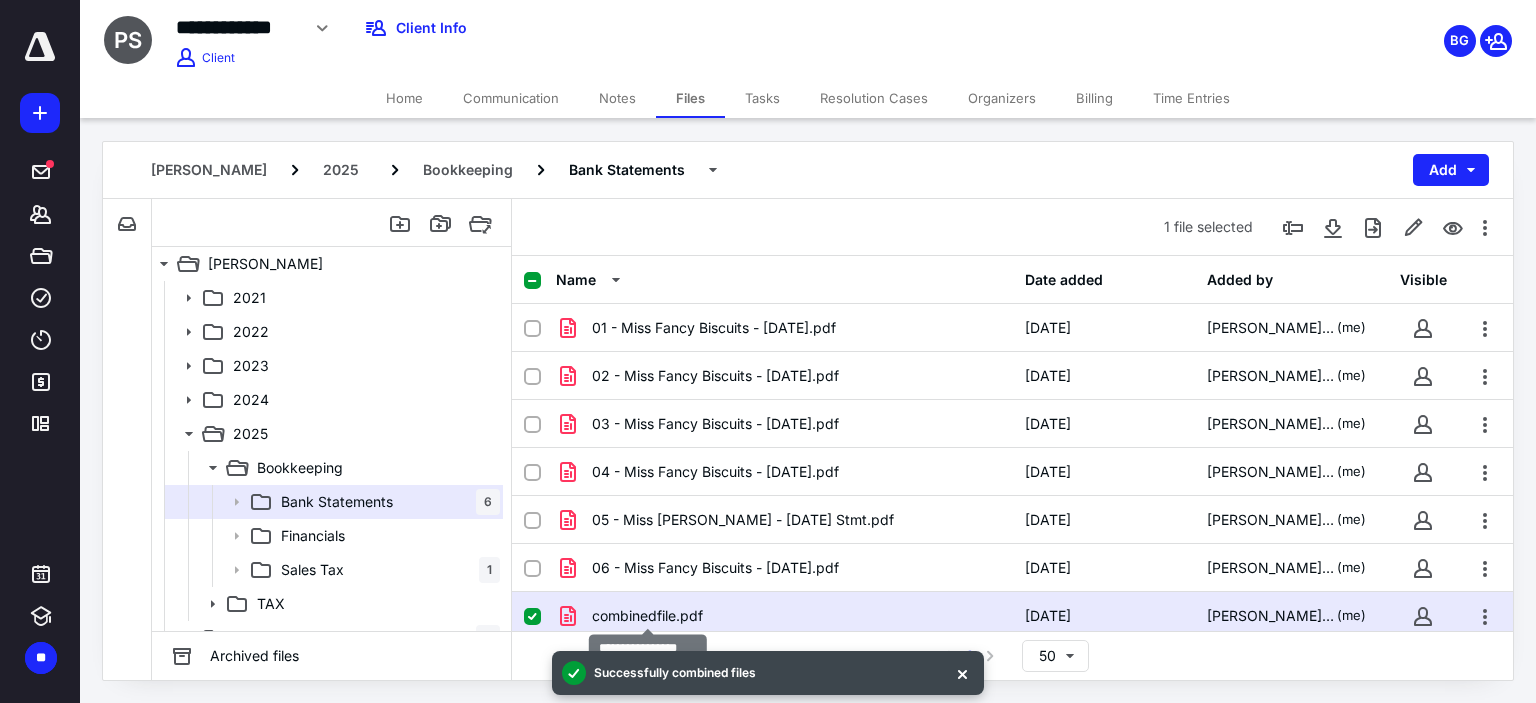 click on "combinedfile.pdf" at bounding box center (647, 616) 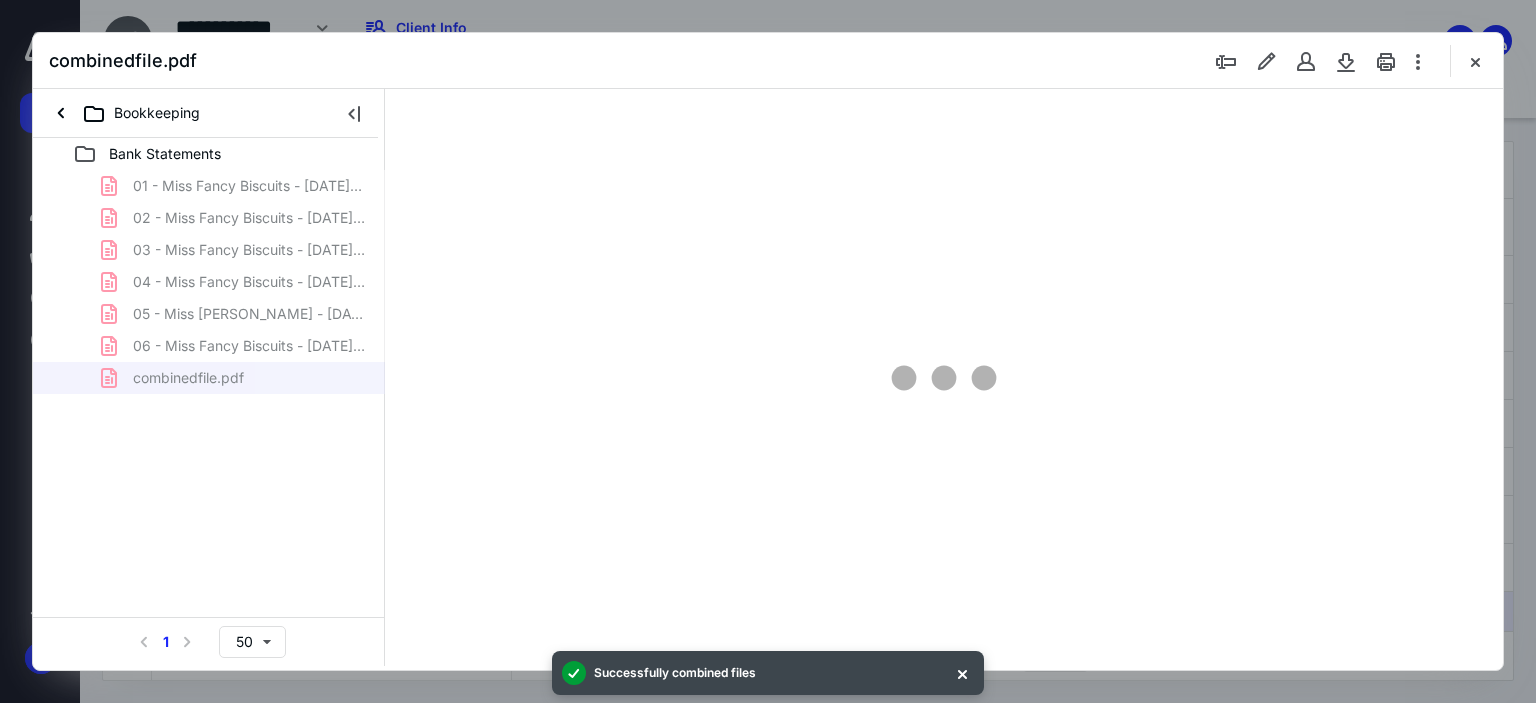 scroll, scrollTop: 0, scrollLeft: 0, axis: both 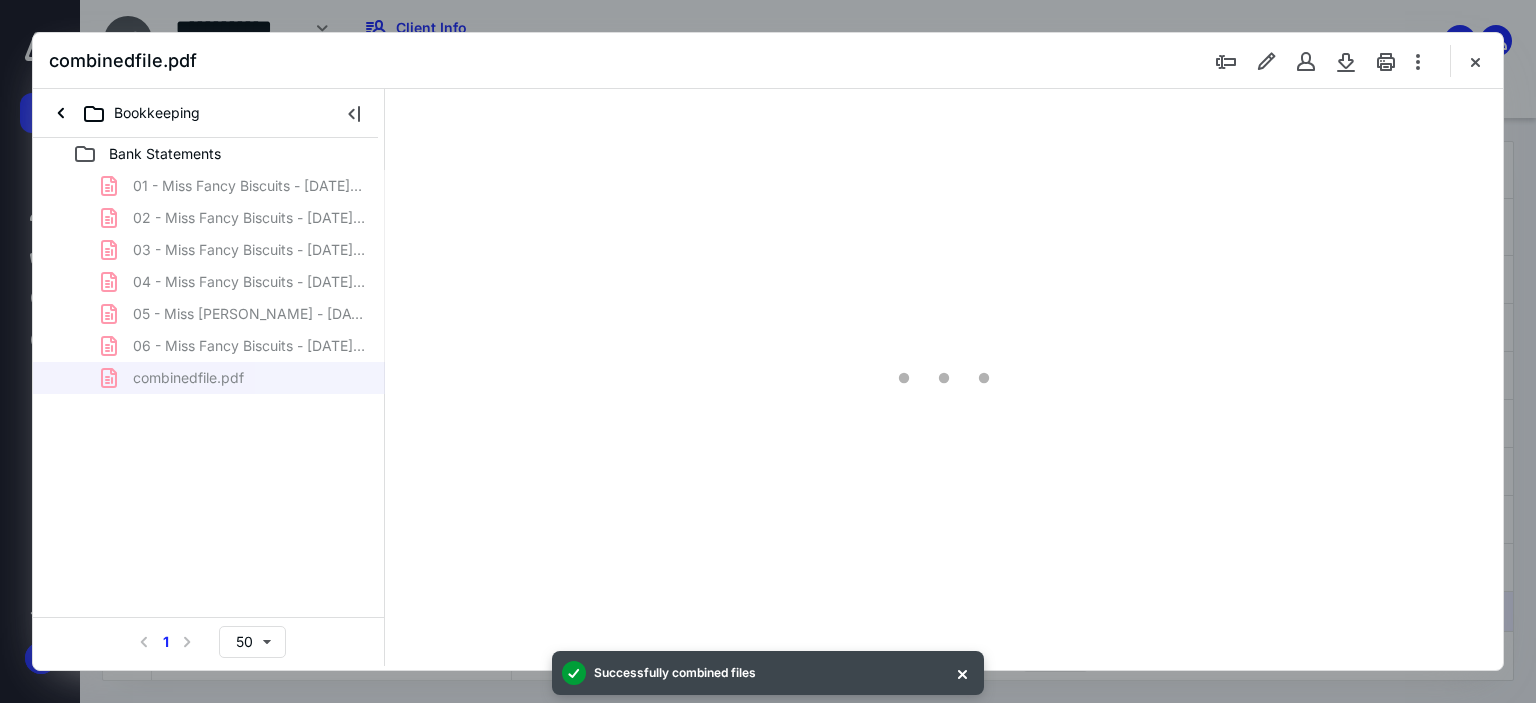 type on "63" 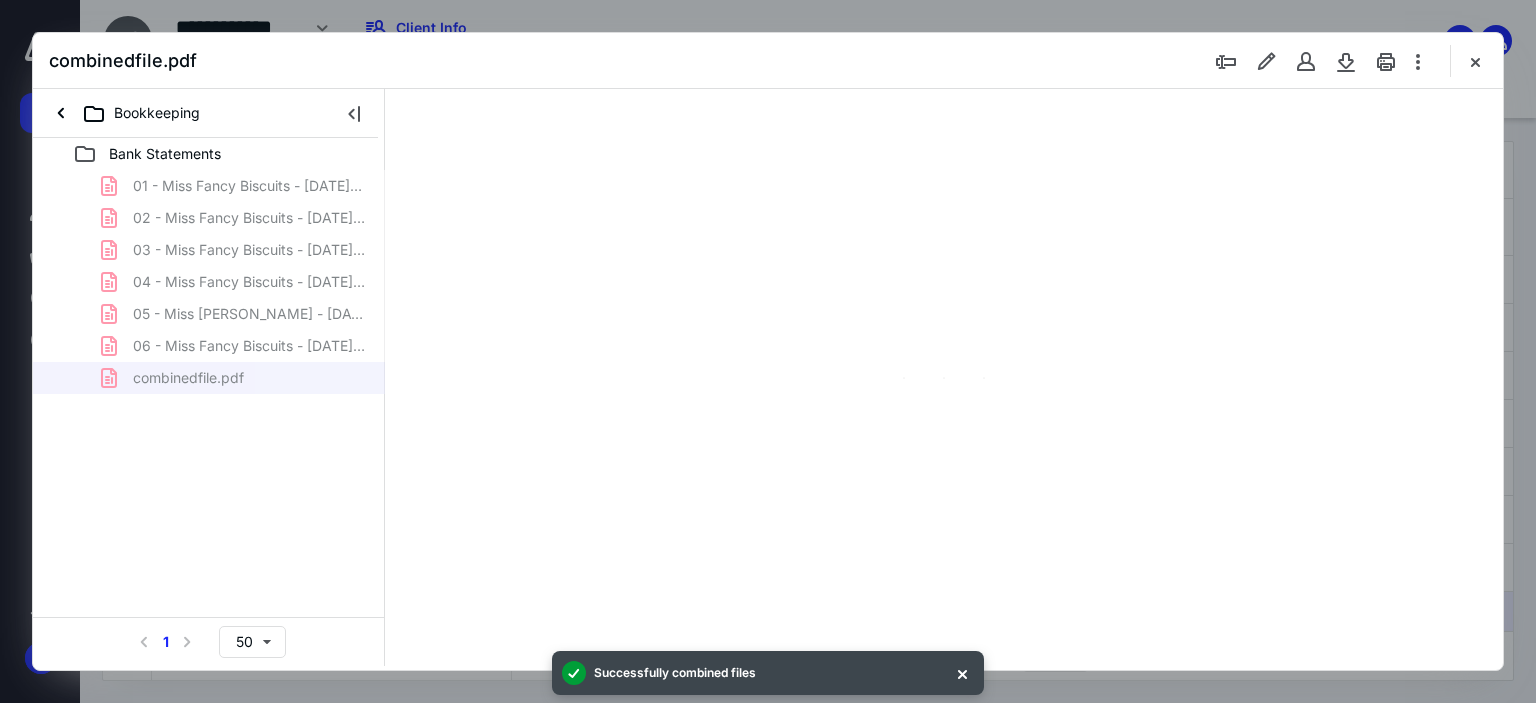scroll, scrollTop: 79, scrollLeft: 0, axis: vertical 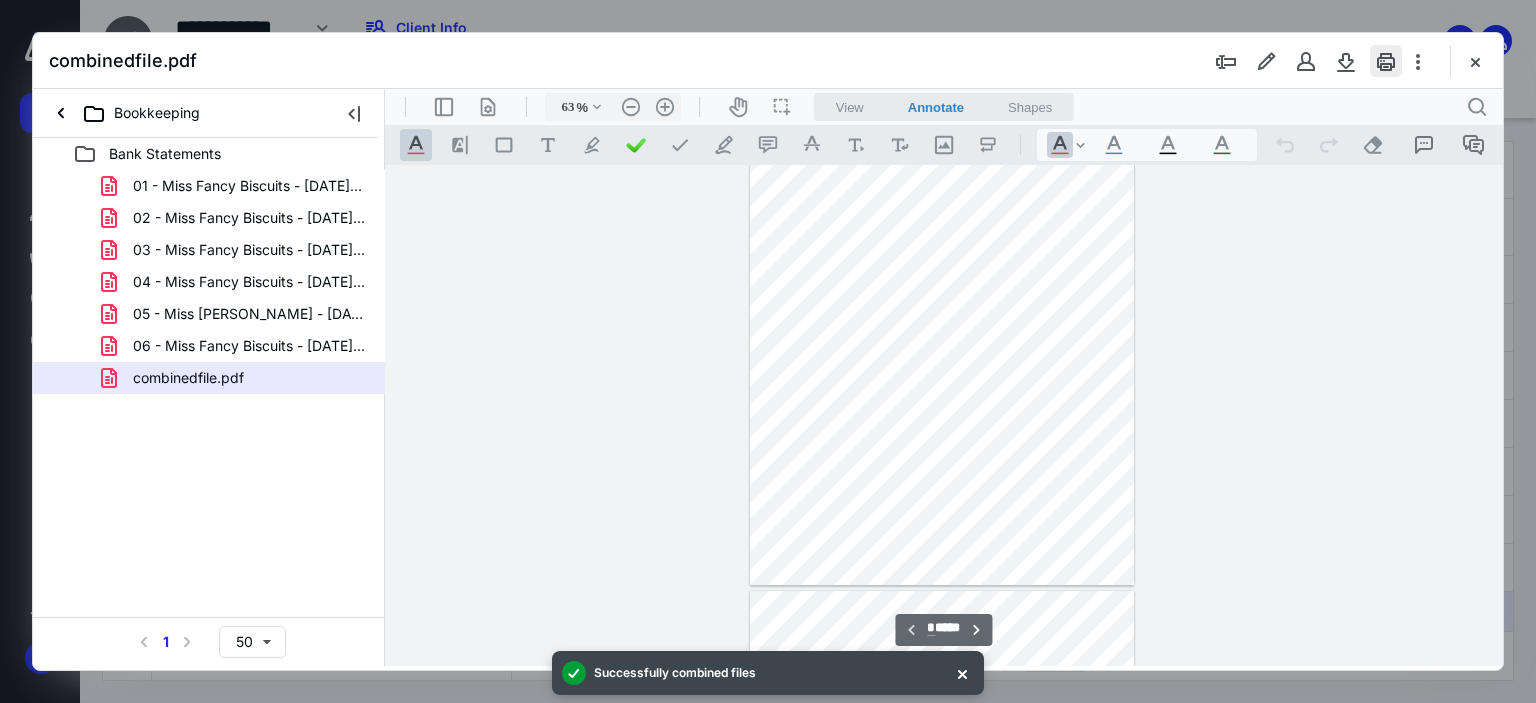 click at bounding box center (1386, 61) 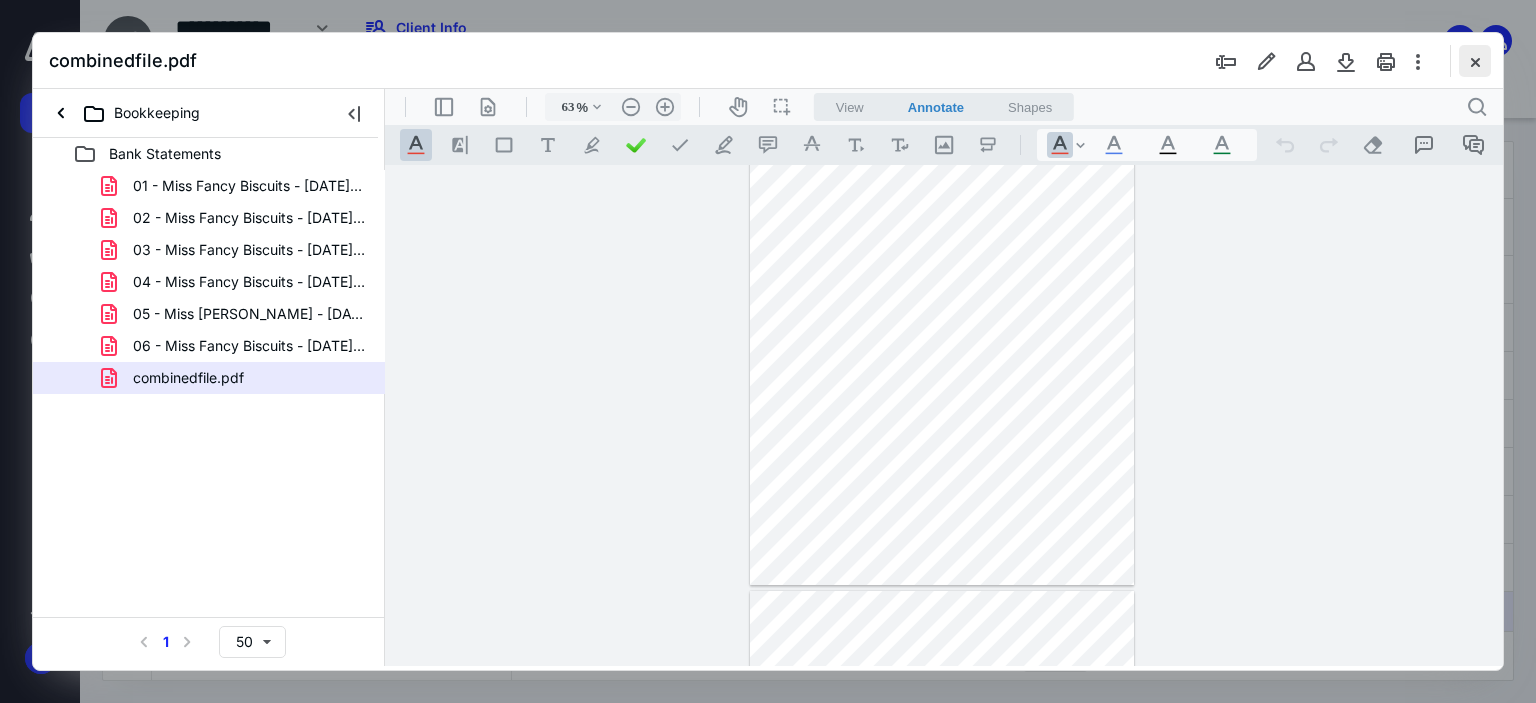 click at bounding box center [1475, 61] 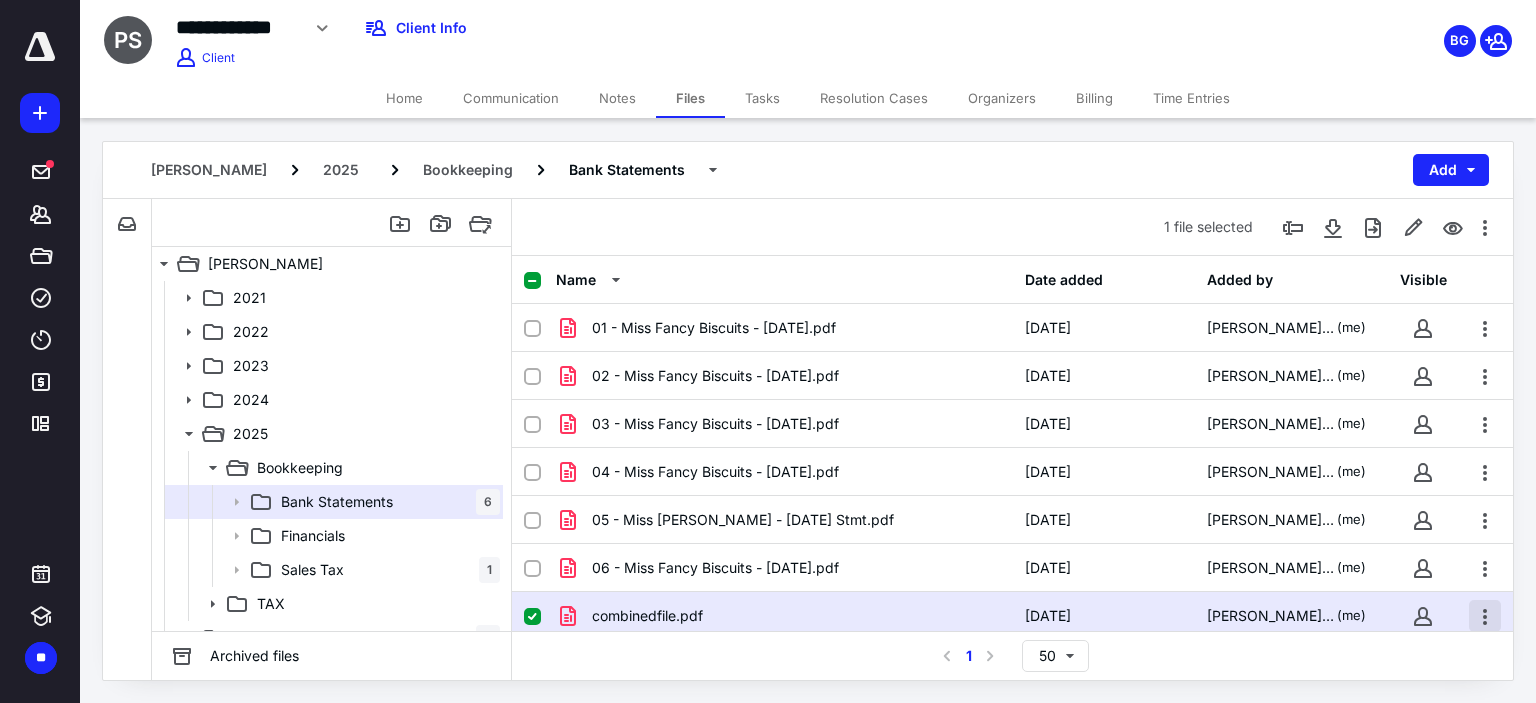 click at bounding box center (1485, 616) 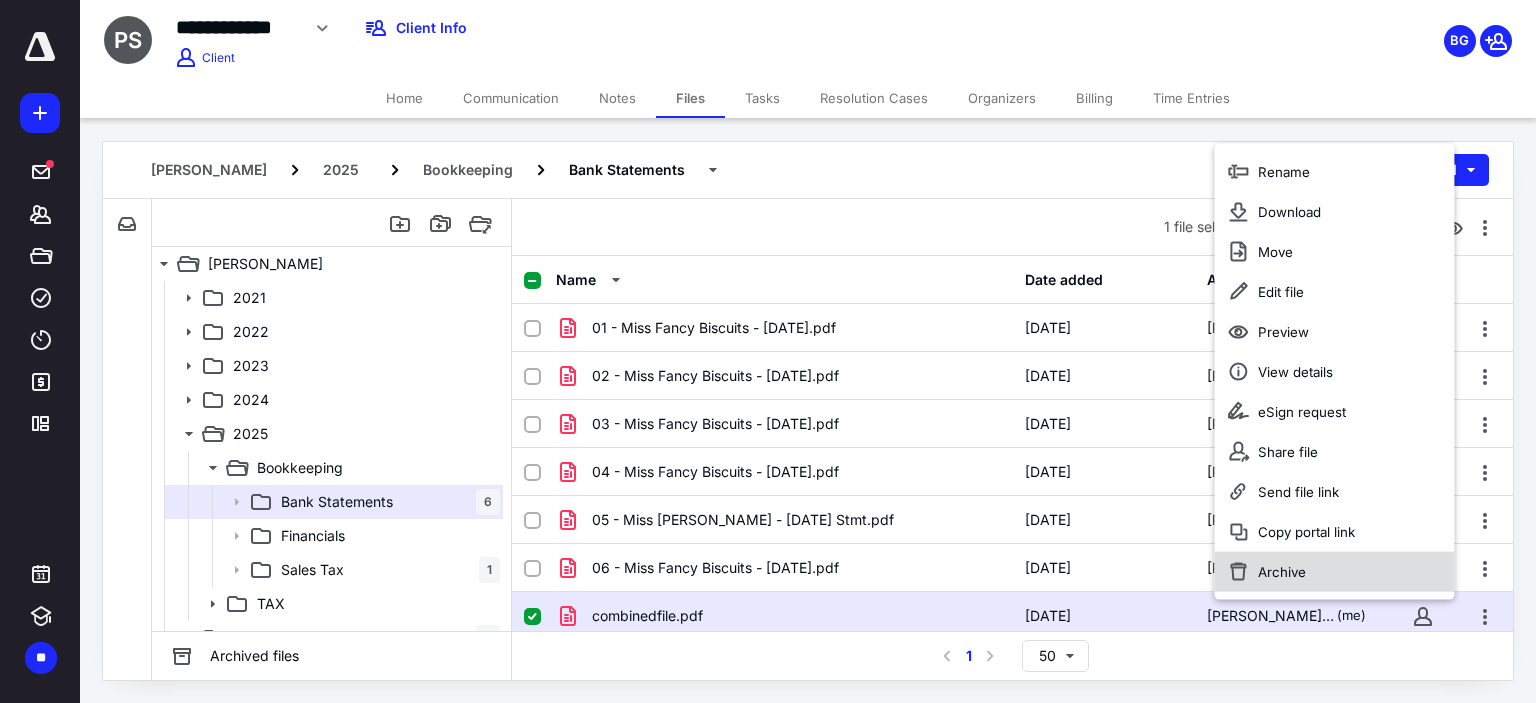 click on "Archive" at bounding box center (1334, 572) 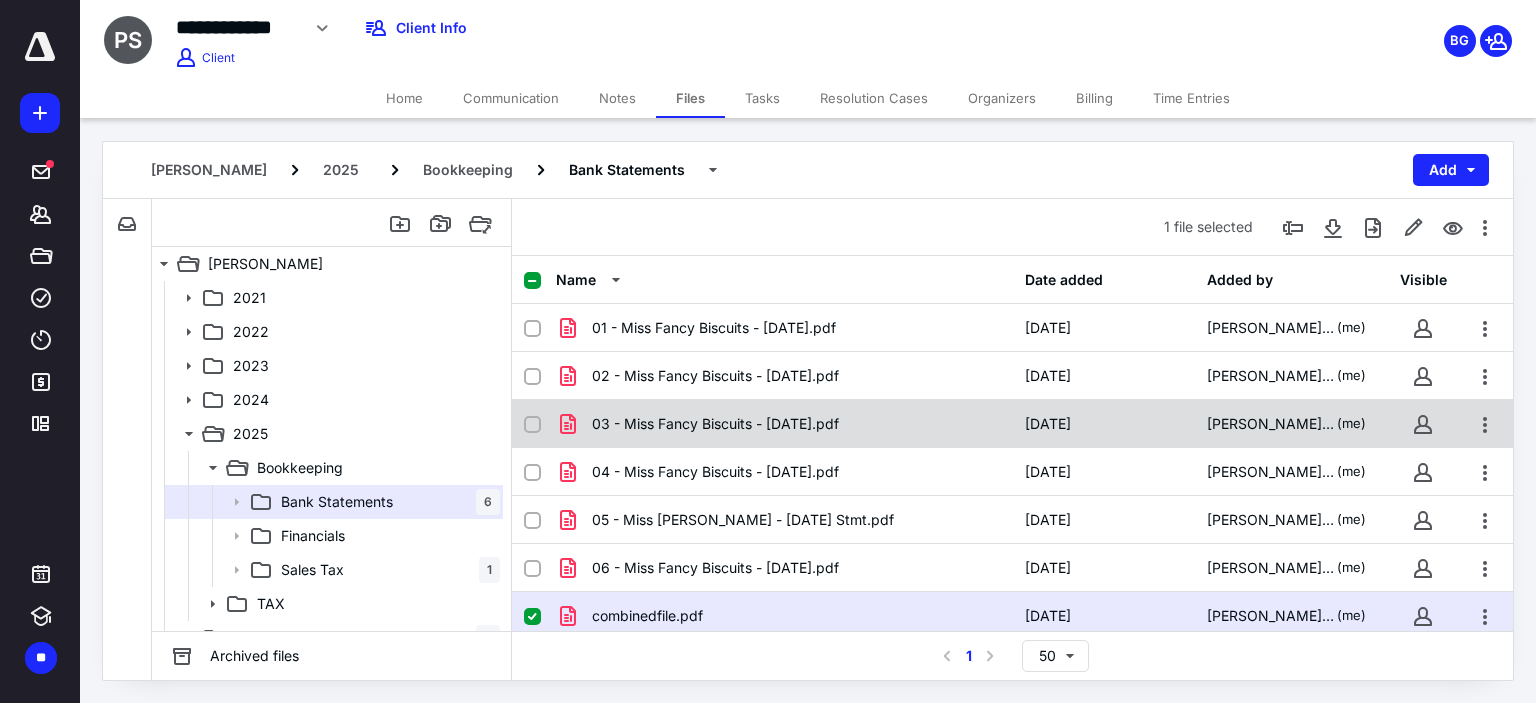 checkbox on "false" 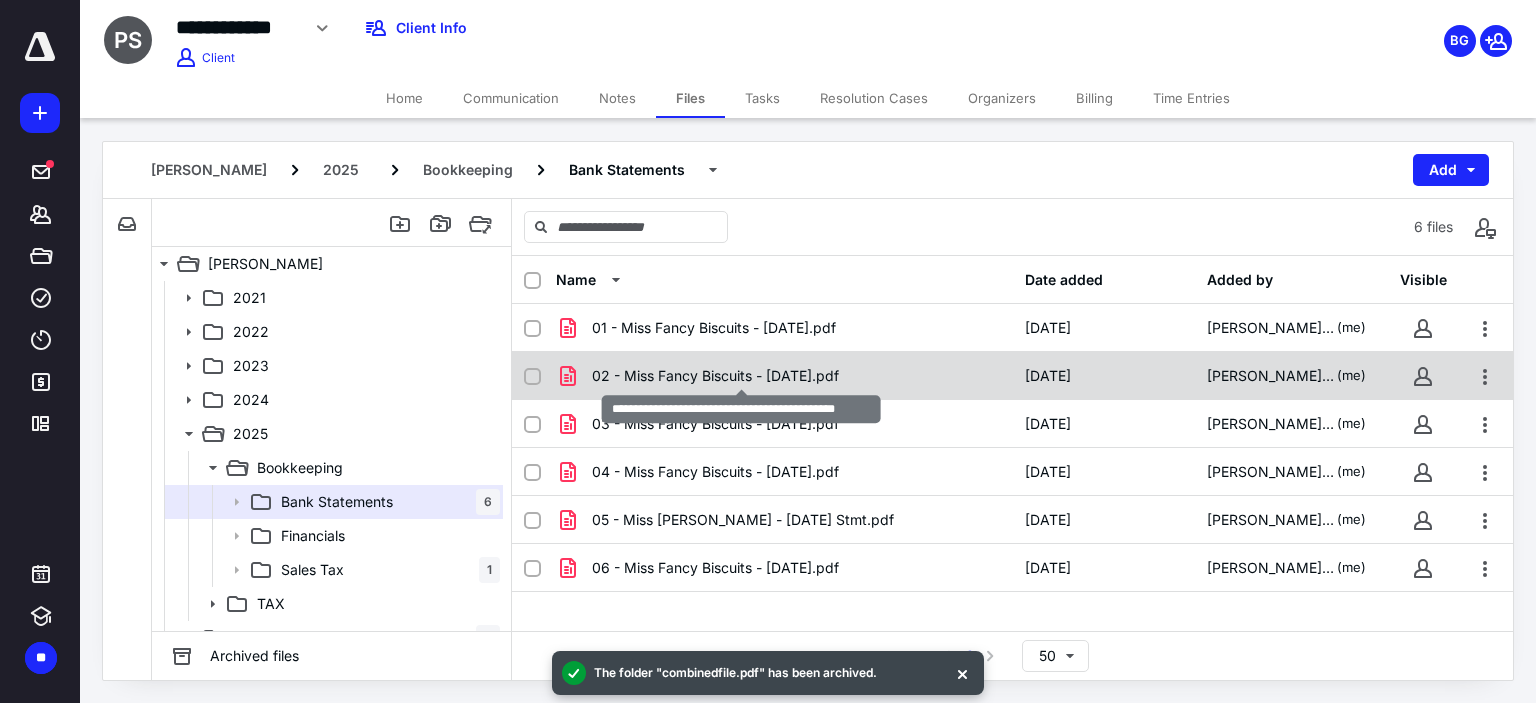click on "02 - Miss Fancy Biscuits - [DATE].pdf" at bounding box center [715, 376] 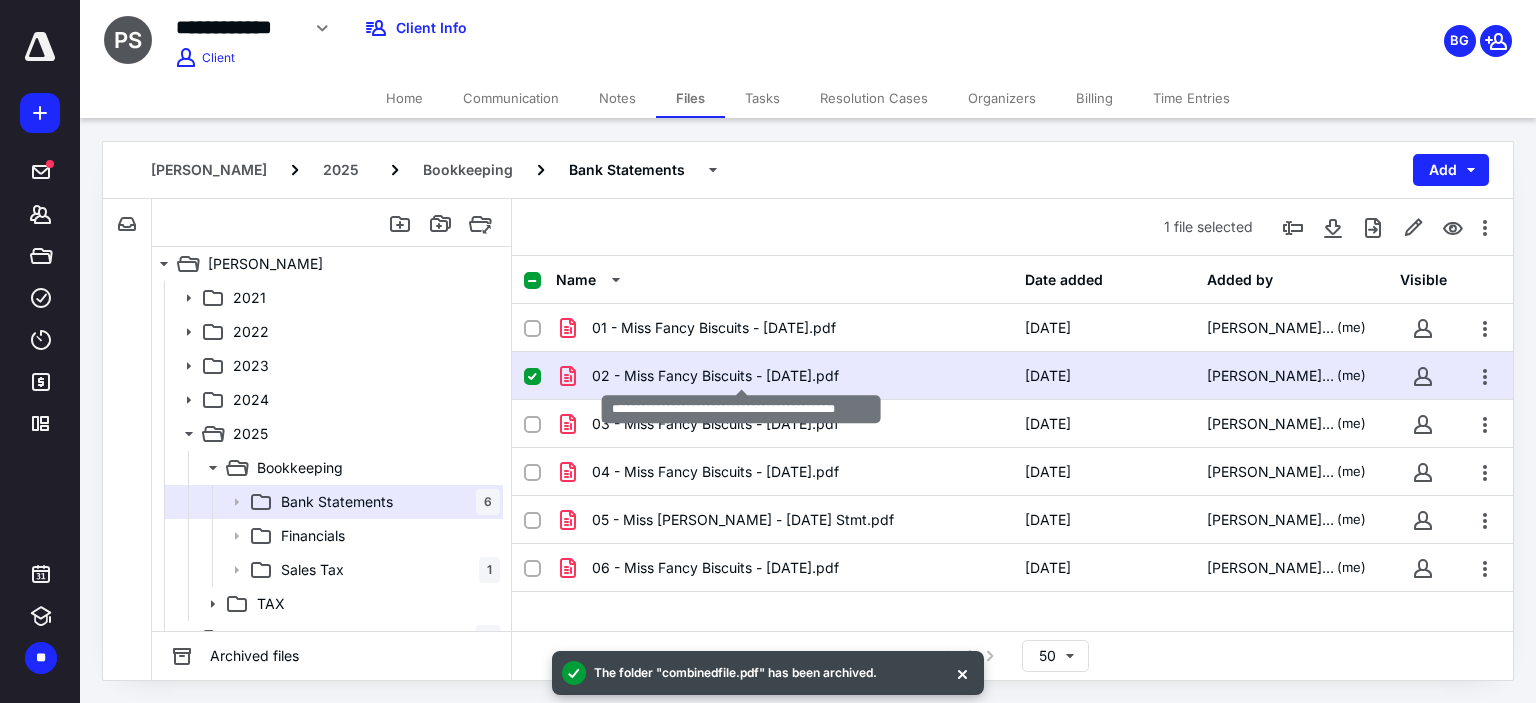 click on "02 - Miss Fancy Biscuits - [DATE].pdf" at bounding box center [715, 376] 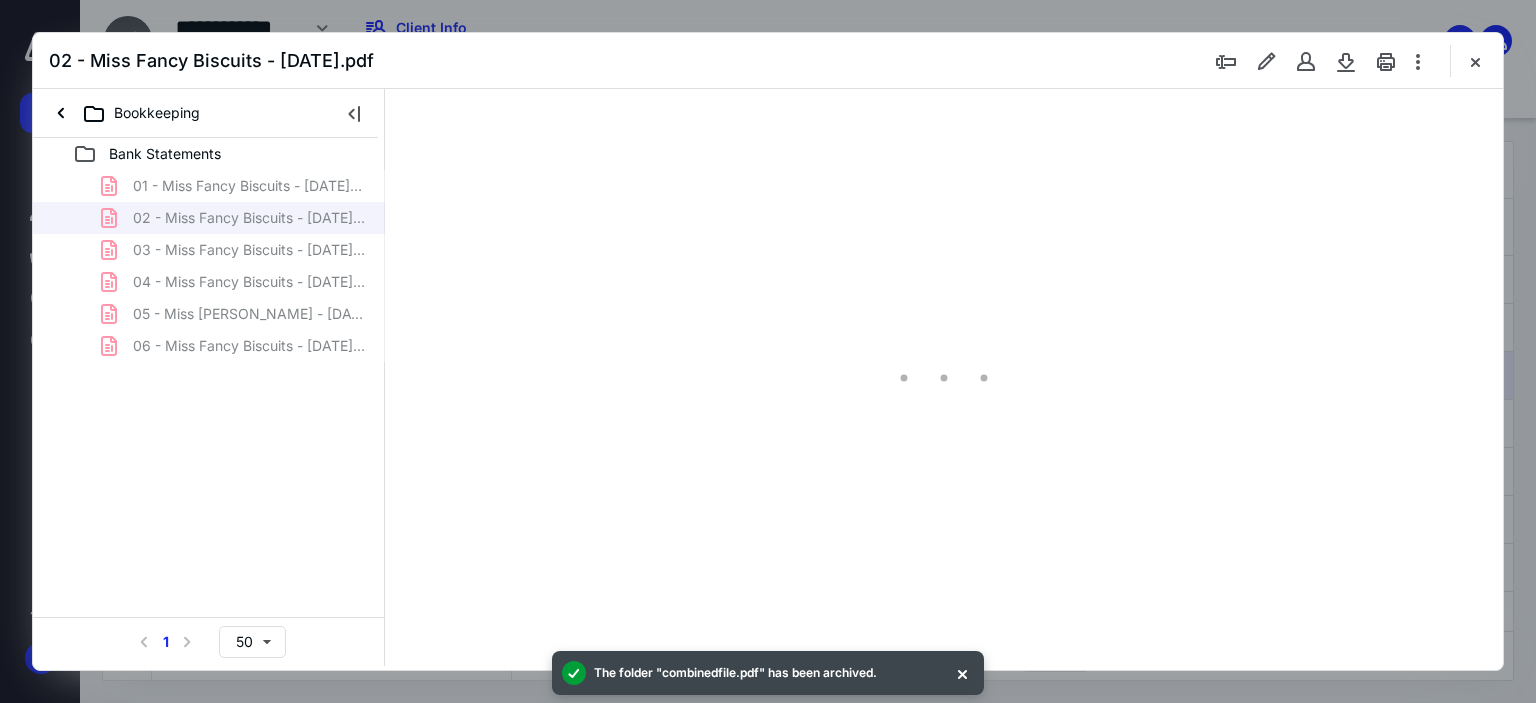 scroll, scrollTop: 0, scrollLeft: 0, axis: both 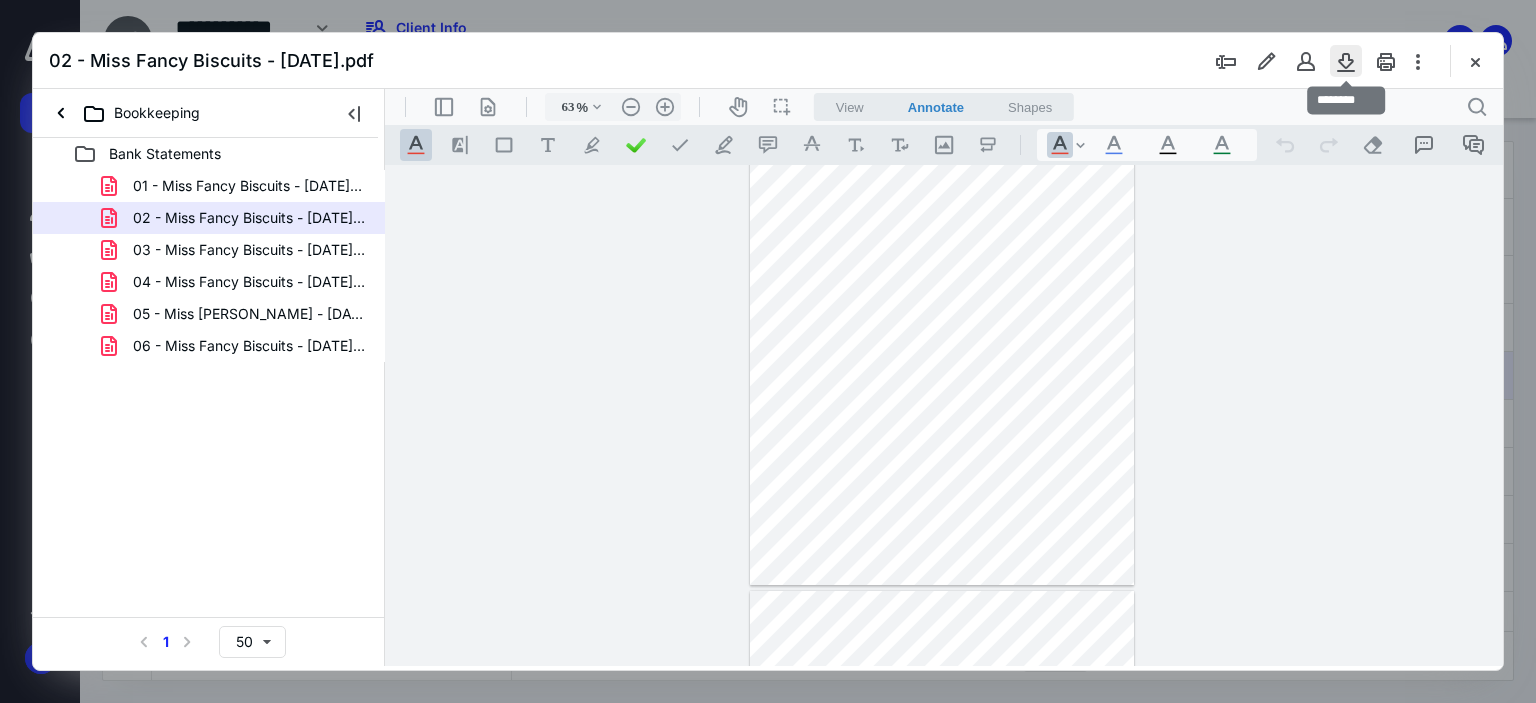 click at bounding box center (1346, 61) 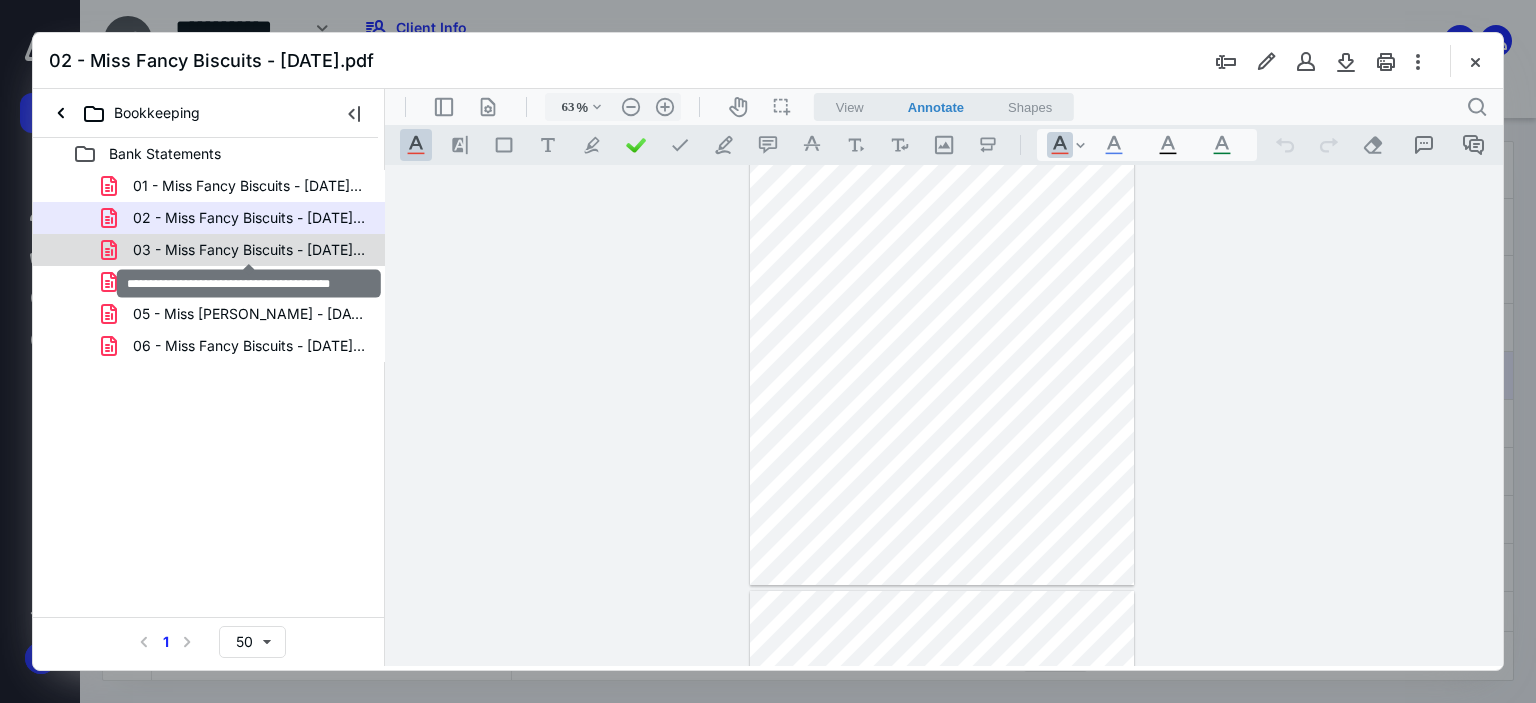 click on "03 - Miss Fancy Biscuits - [DATE].pdf" at bounding box center [249, 250] 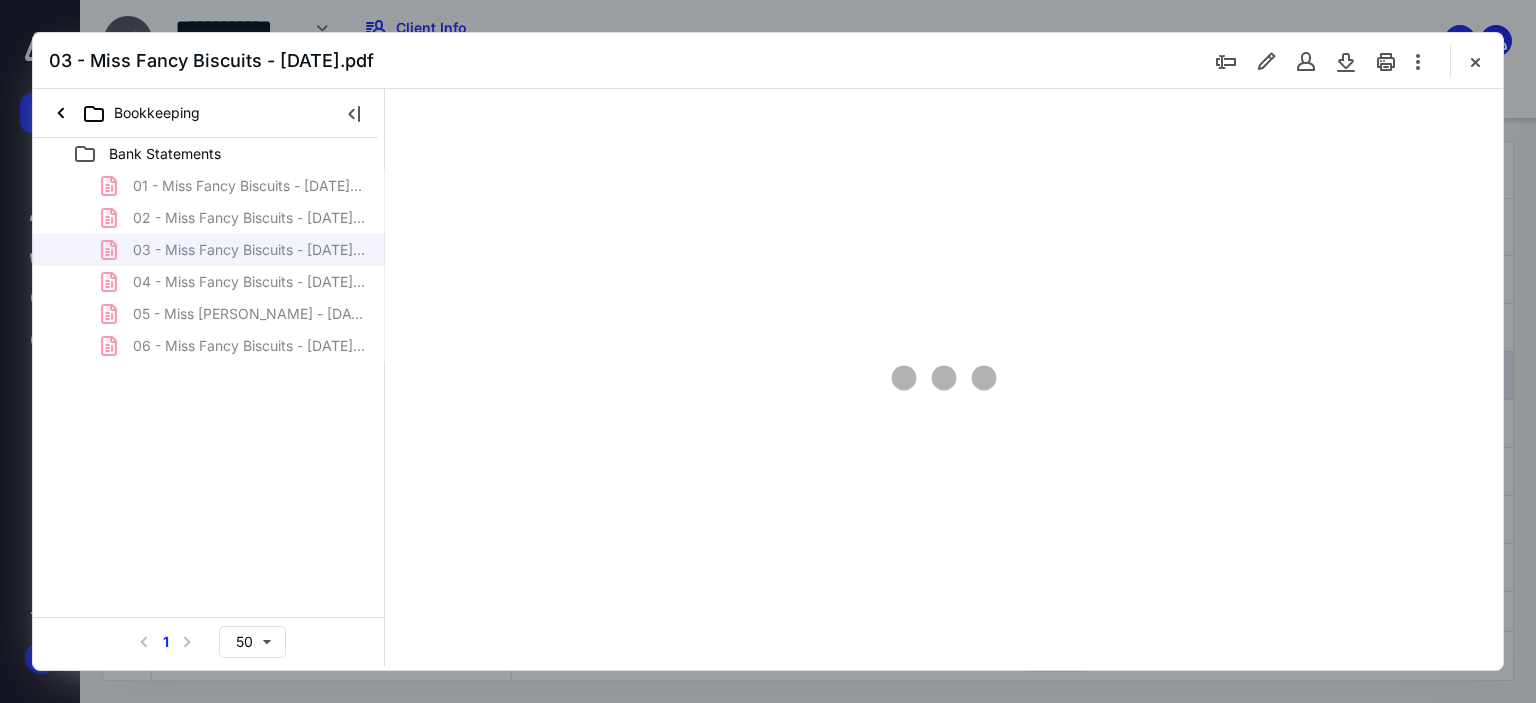 scroll, scrollTop: 0, scrollLeft: 0, axis: both 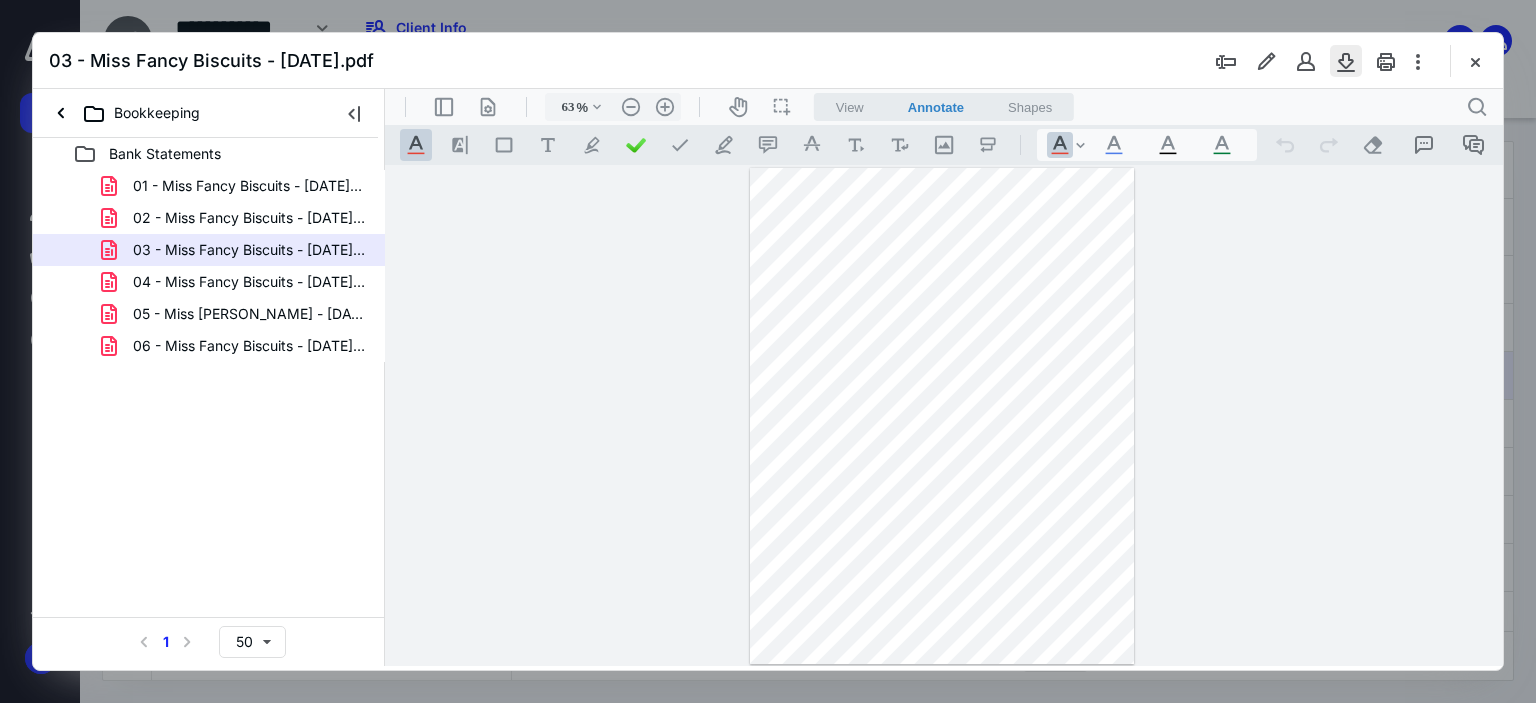 click at bounding box center (1346, 61) 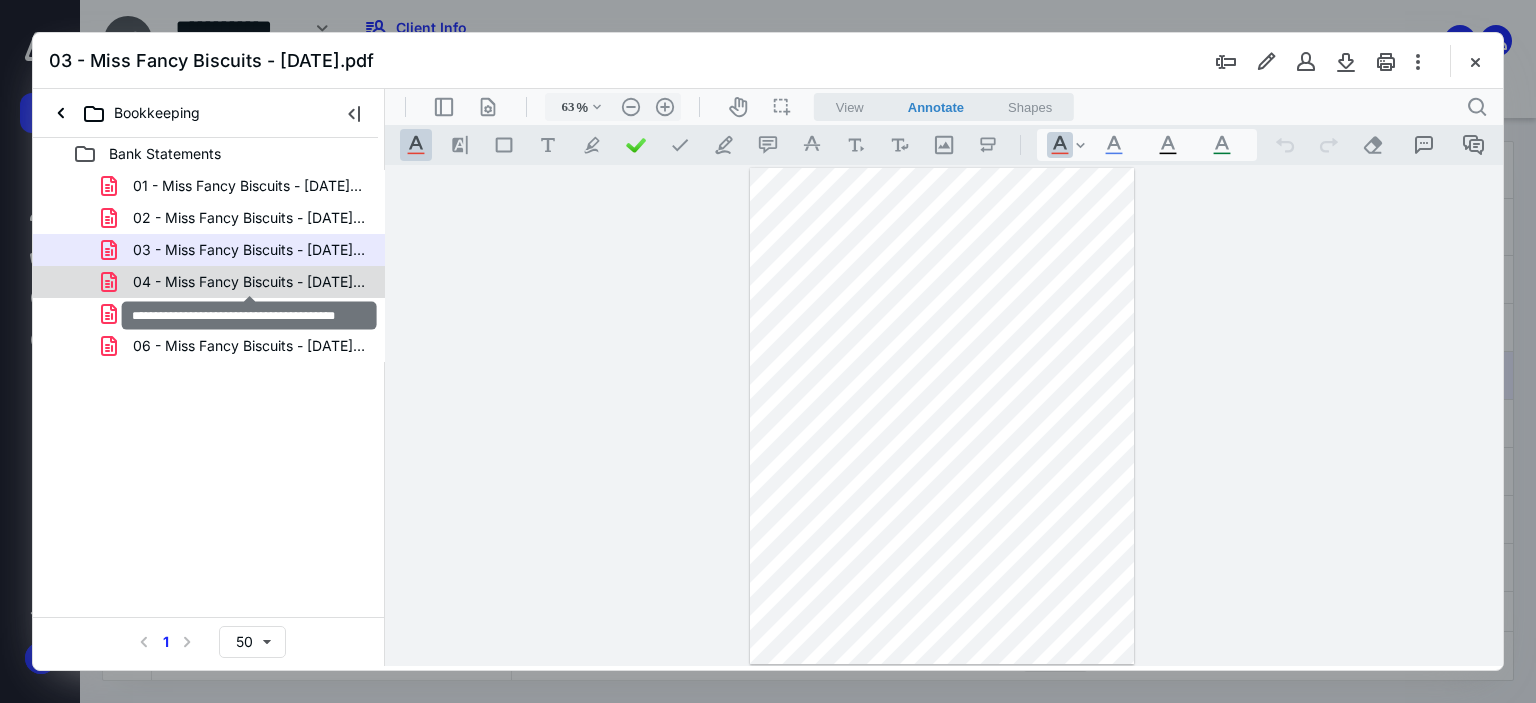 click on "04 - Miss Fancy Biscuits - [DATE].pdf" at bounding box center (249, 282) 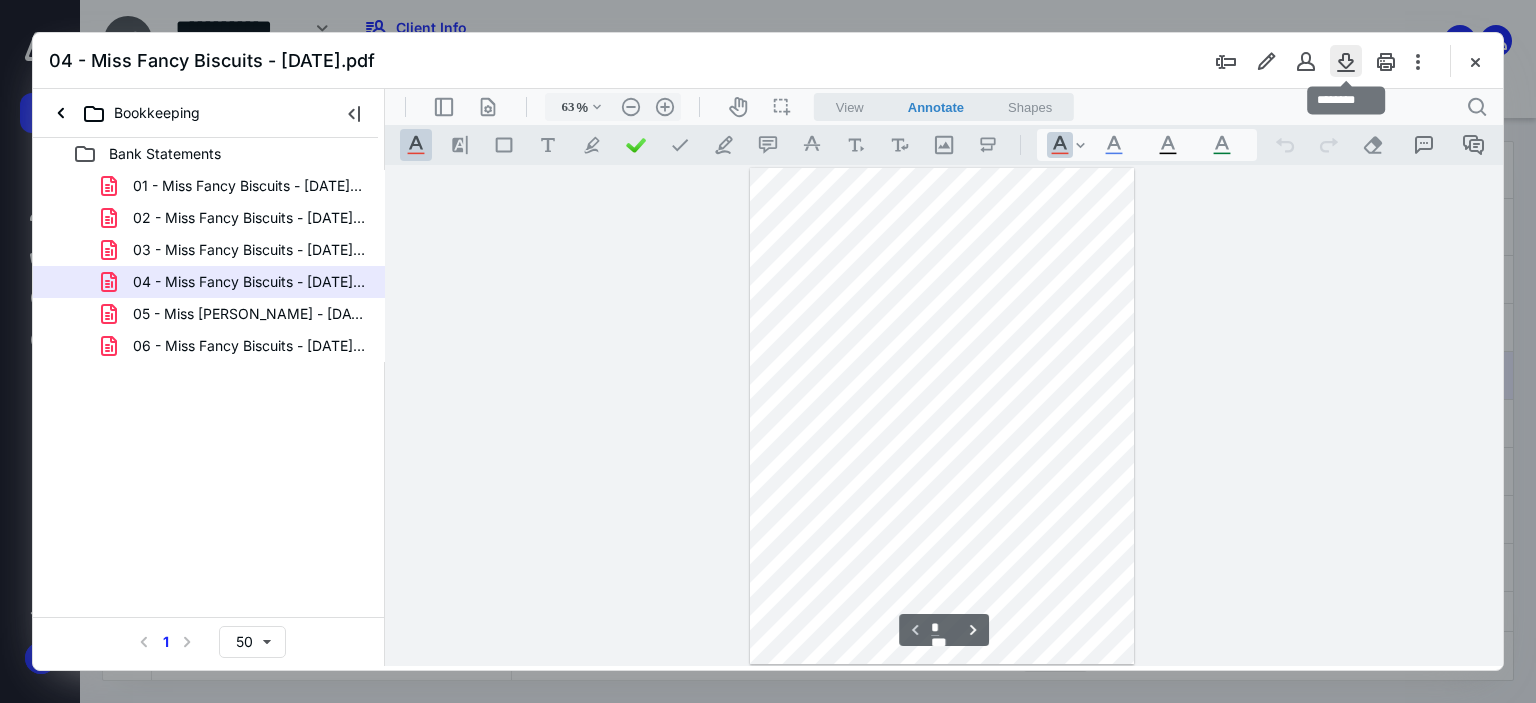 click at bounding box center [1346, 61] 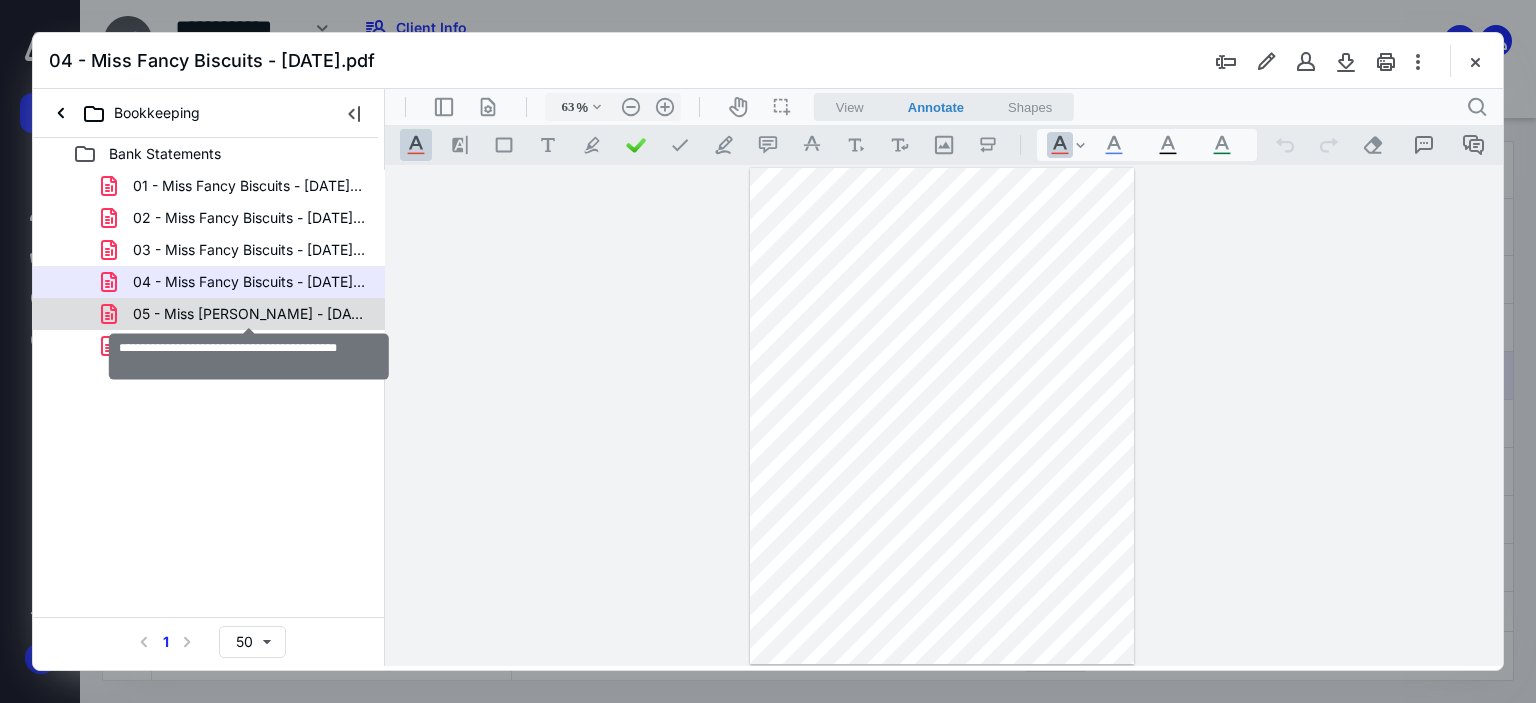 click on "05 - Miss [PERSON_NAME] - [DATE] Stmt.pdf" at bounding box center [249, 314] 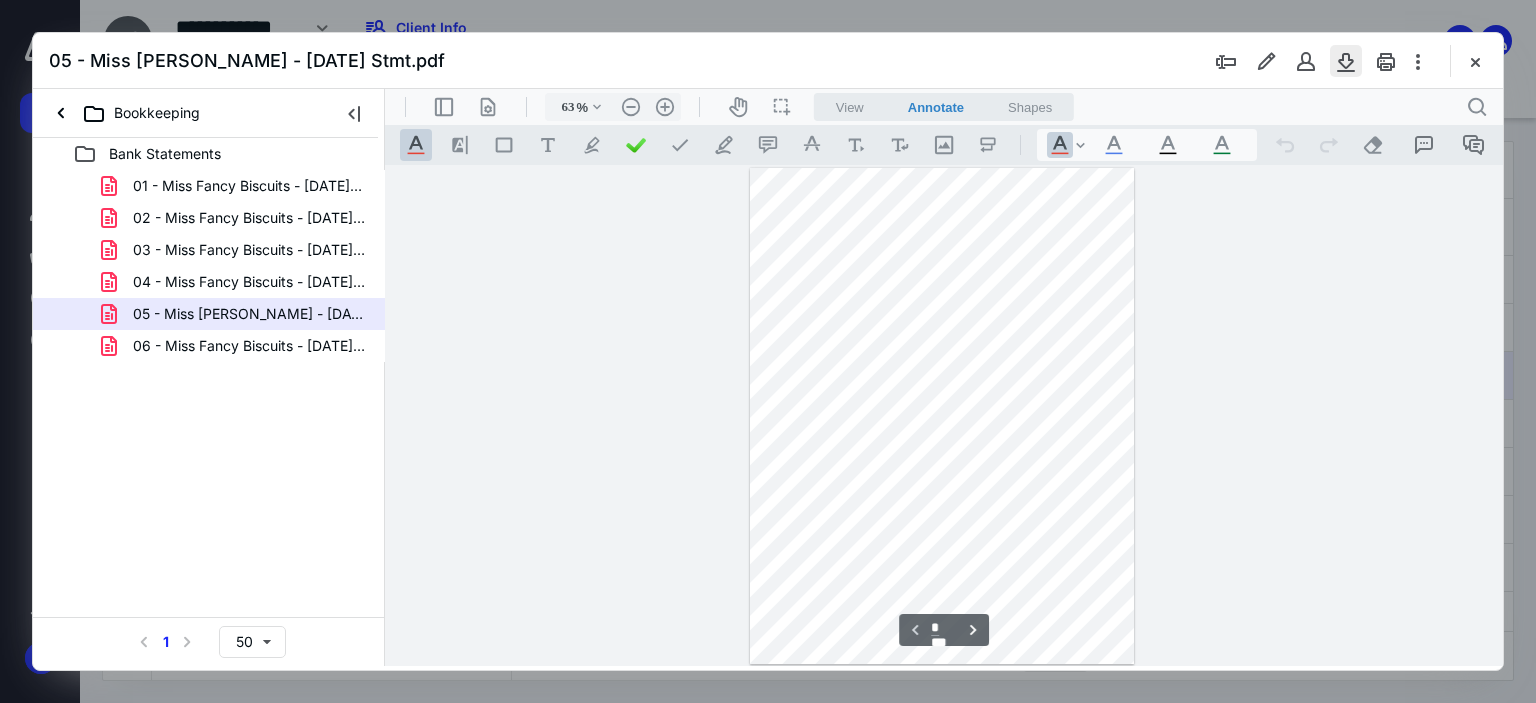 click at bounding box center [1346, 61] 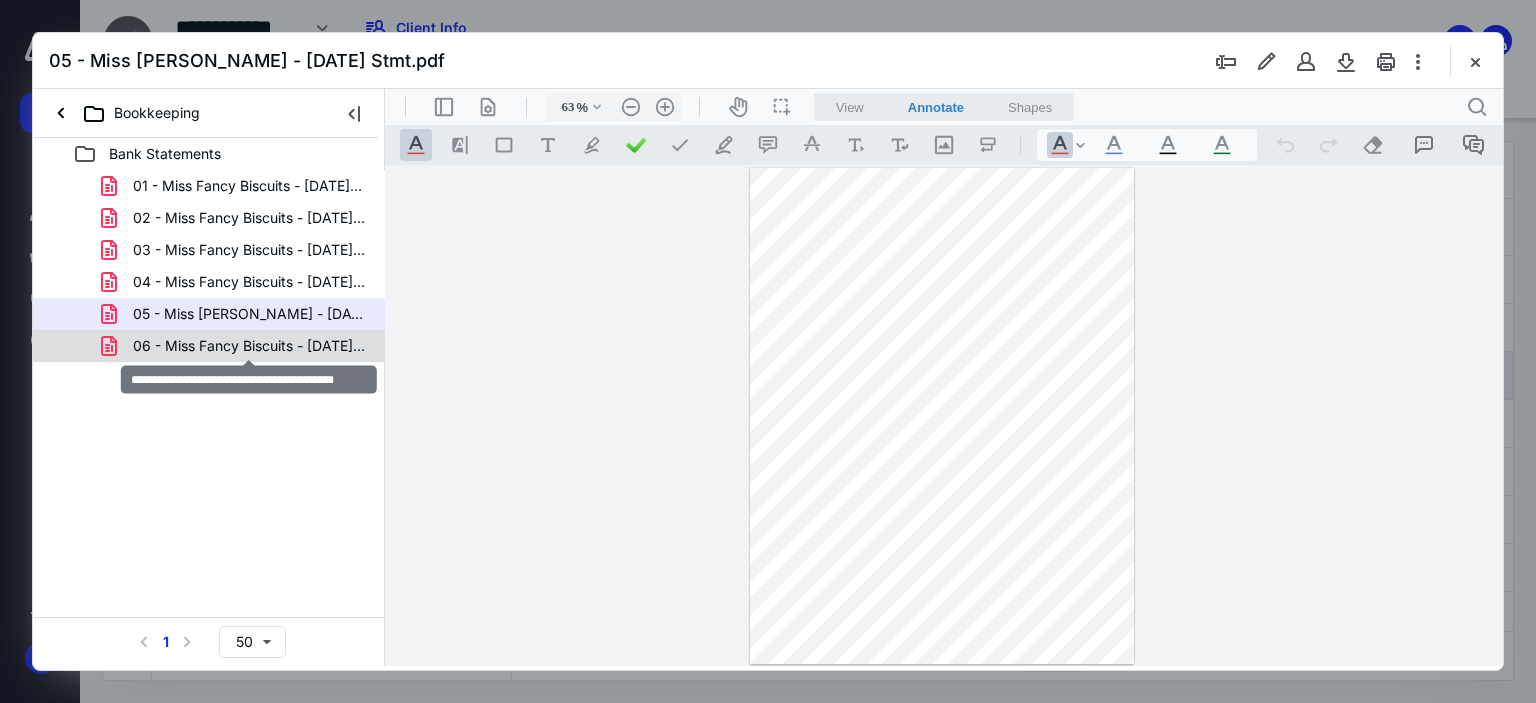click on "06 - Miss Fancy Biscuits - [DATE].pdf" at bounding box center (249, 346) 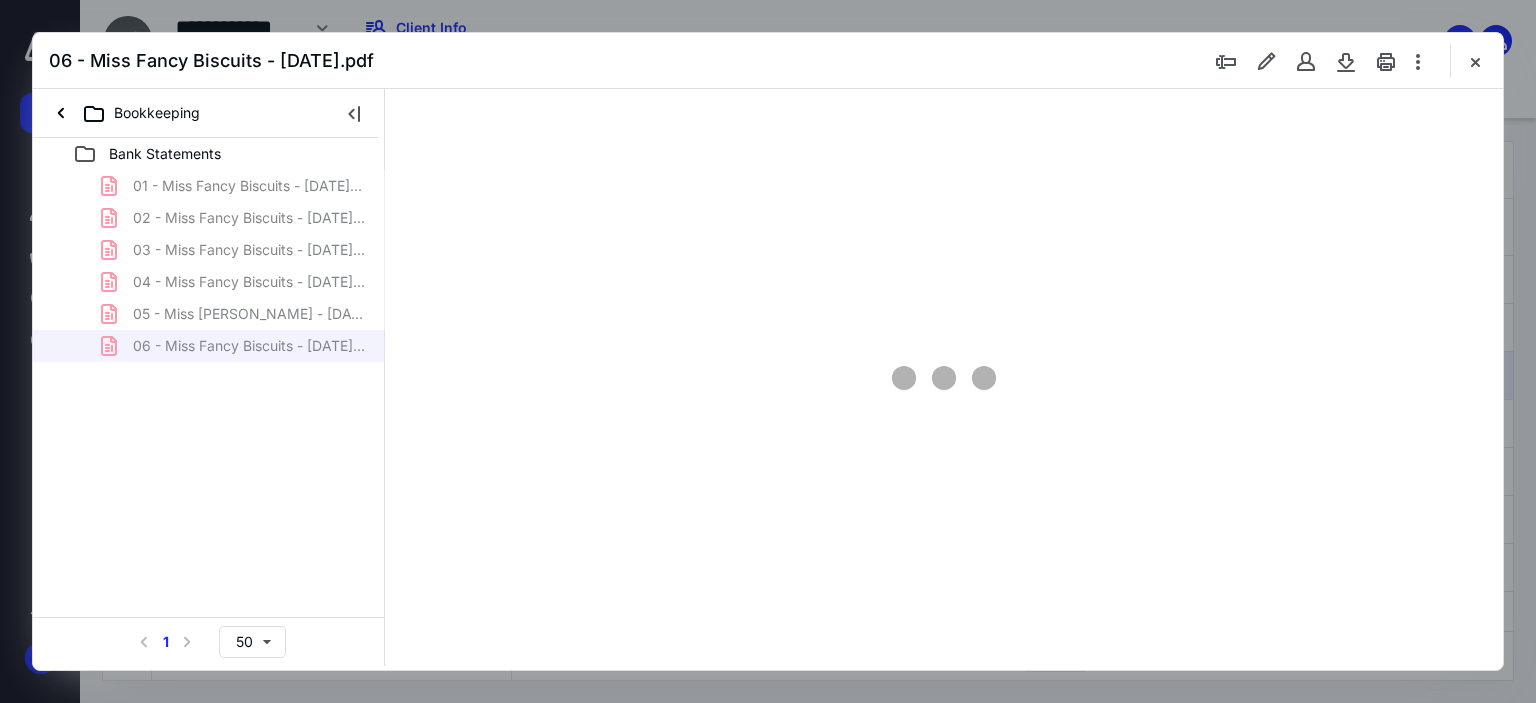 type on "63" 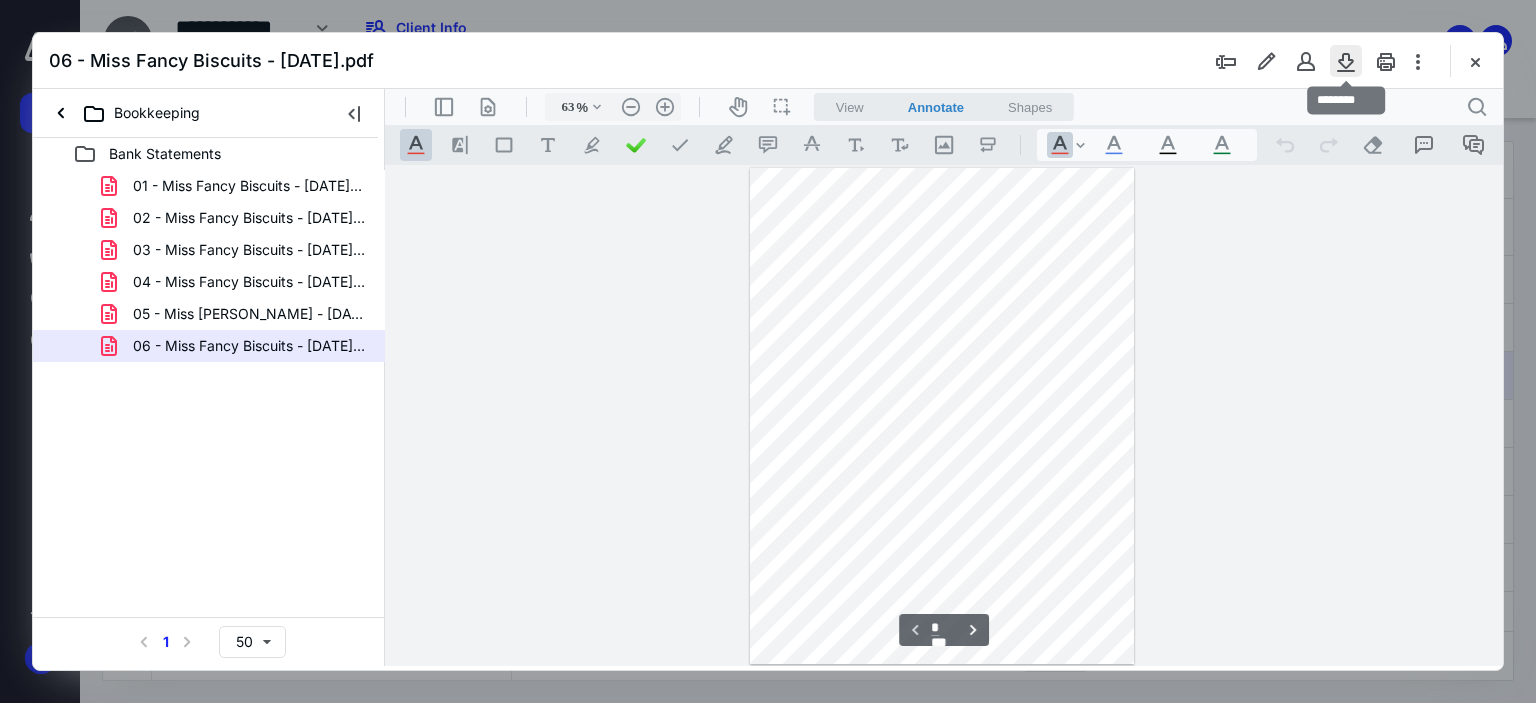 click at bounding box center [1346, 61] 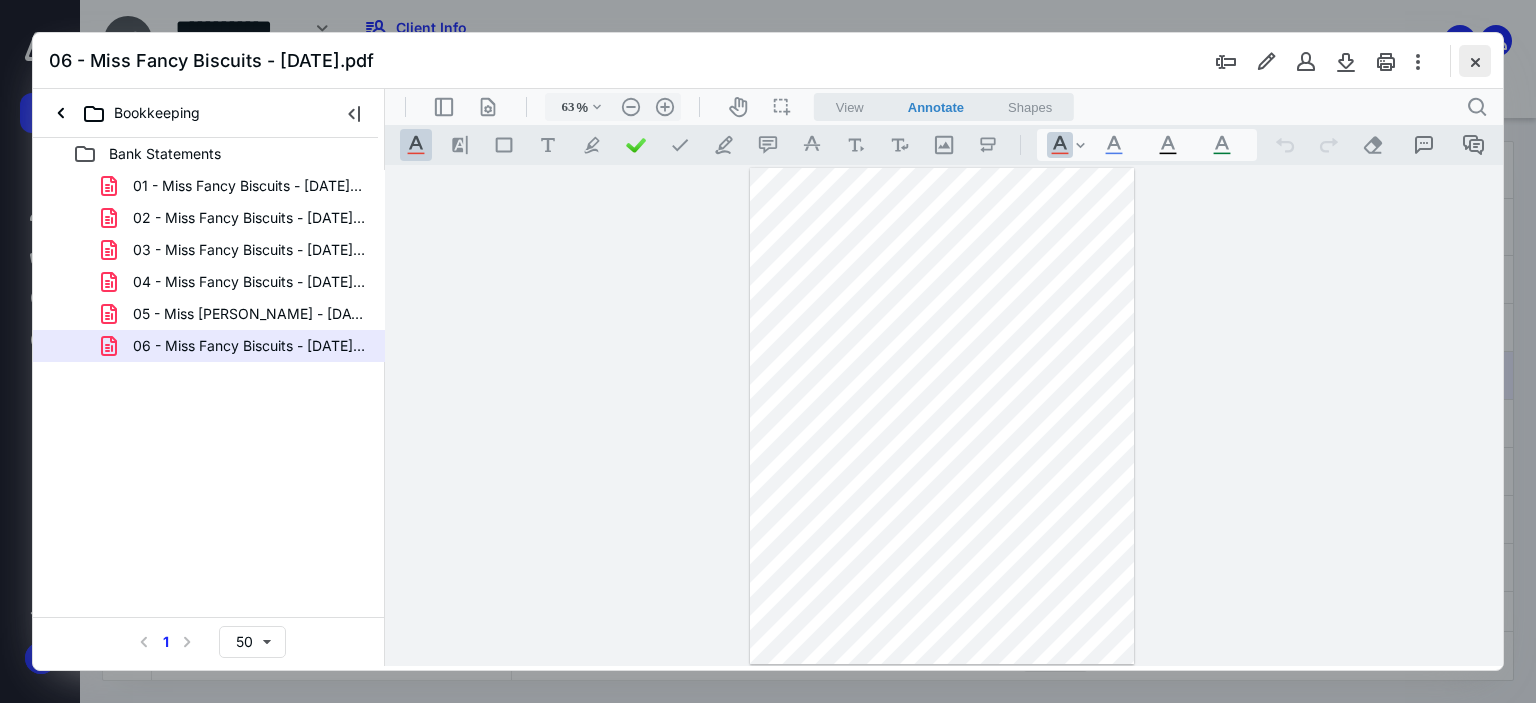 click at bounding box center (1475, 61) 